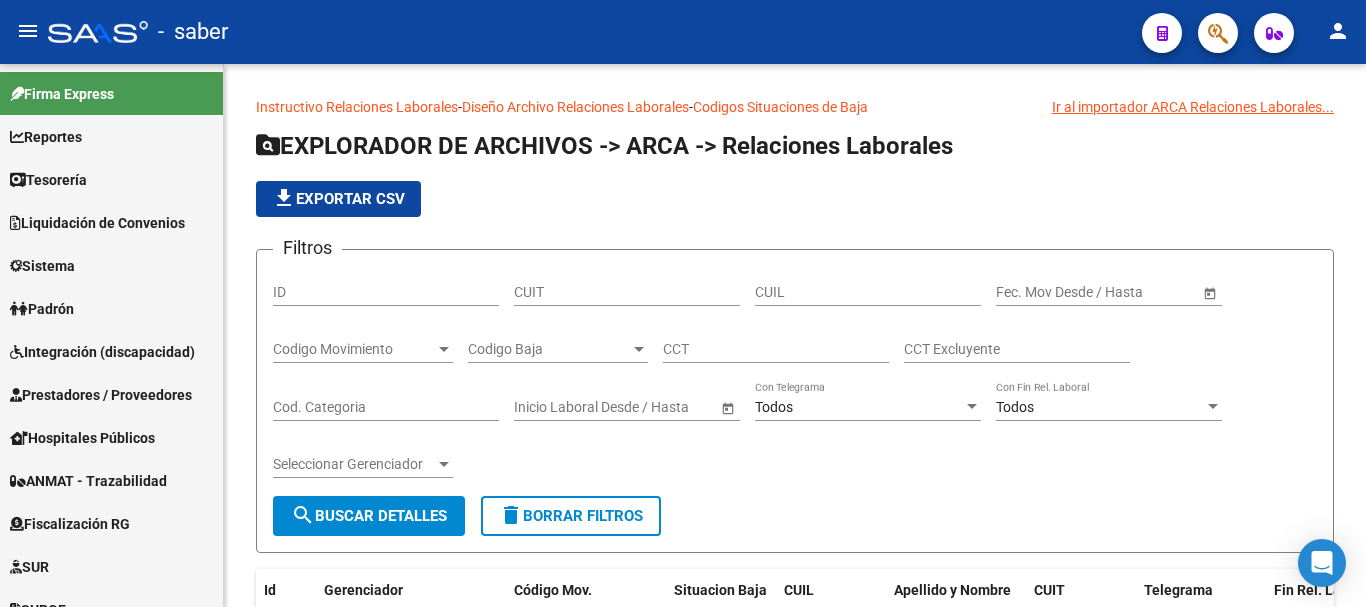 scroll, scrollTop: 0, scrollLeft: 0, axis: both 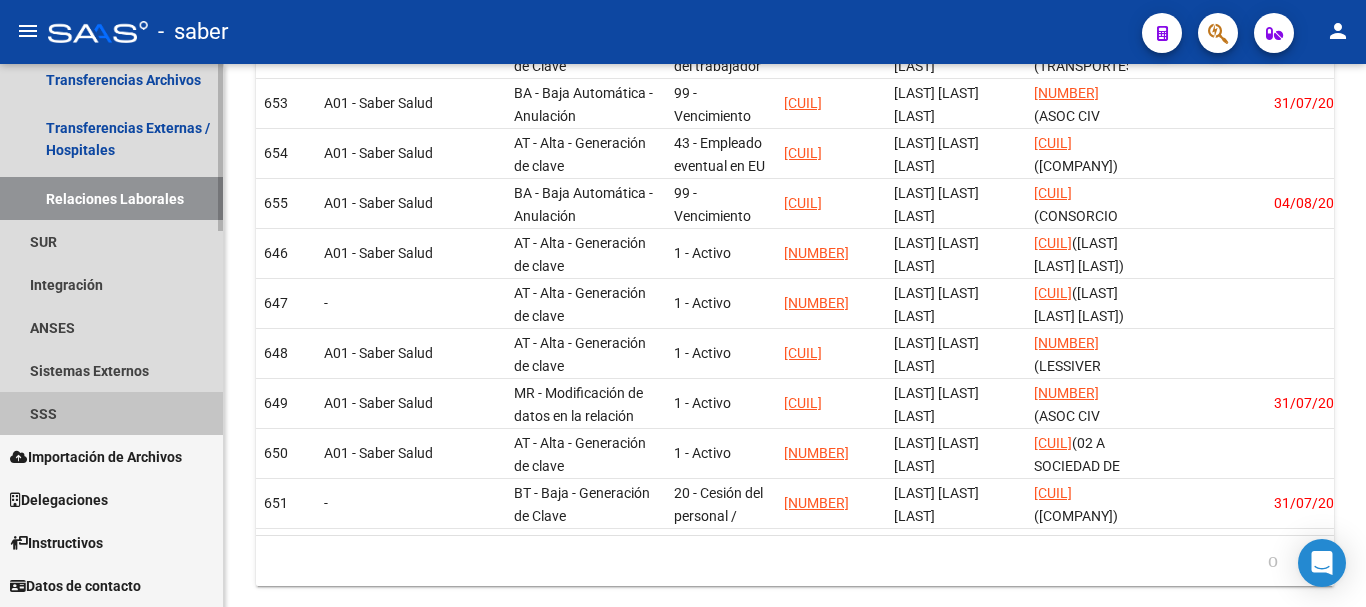 click on "SSS" at bounding box center [111, 413] 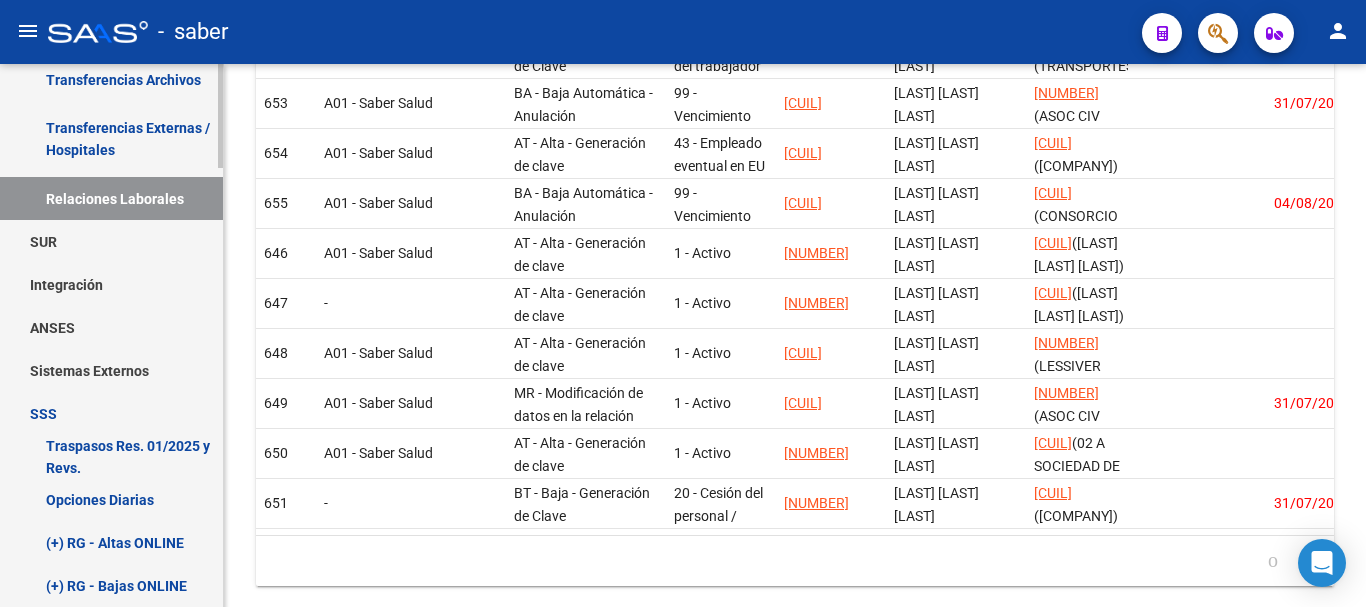 scroll, scrollTop: 1418, scrollLeft: 0, axis: vertical 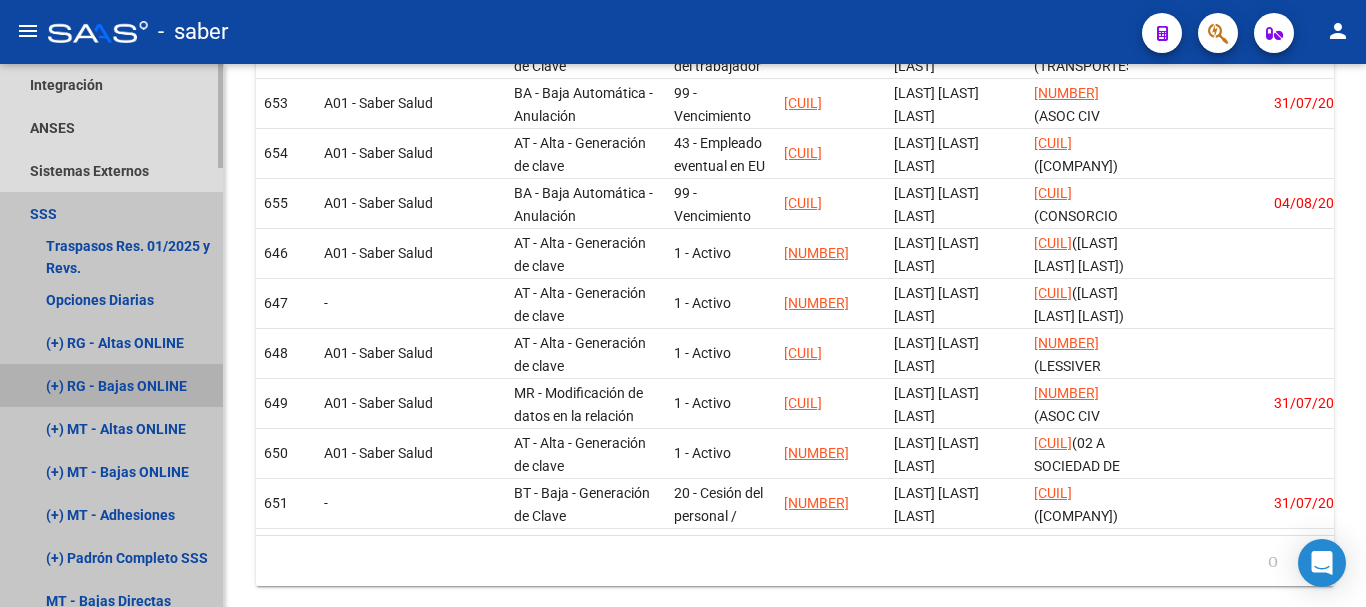 click on "(+) RG - Bajas ONLINE" at bounding box center (111, 385) 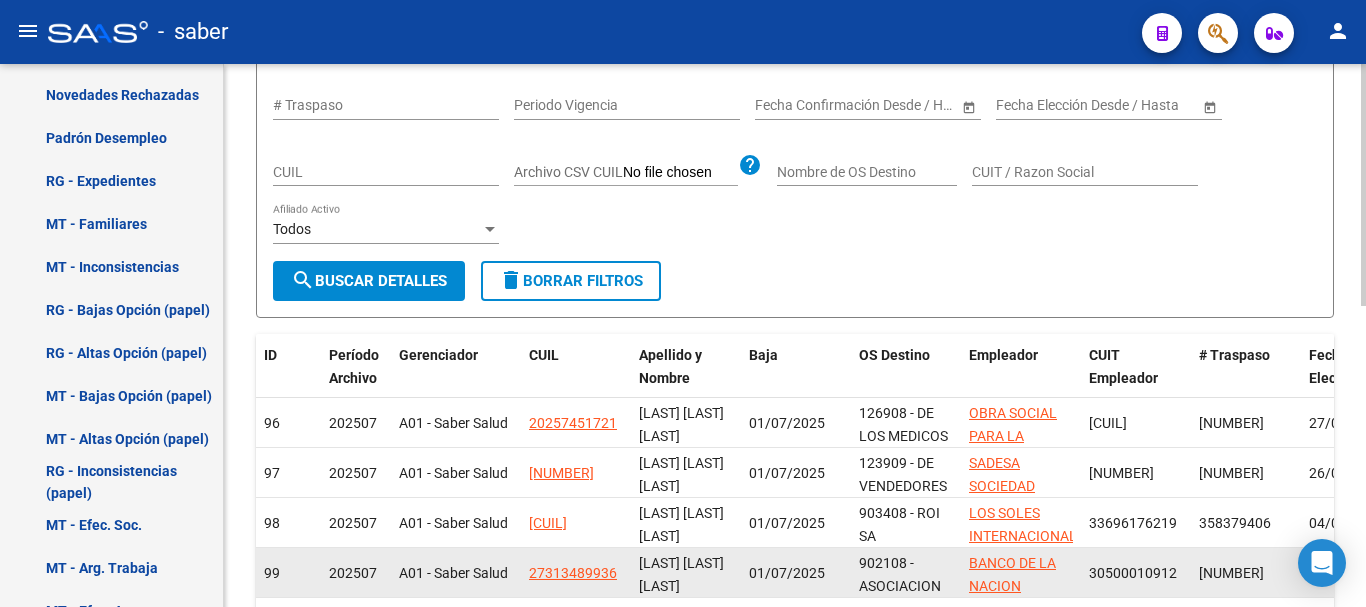 scroll, scrollTop: 100, scrollLeft: 0, axis: vertical 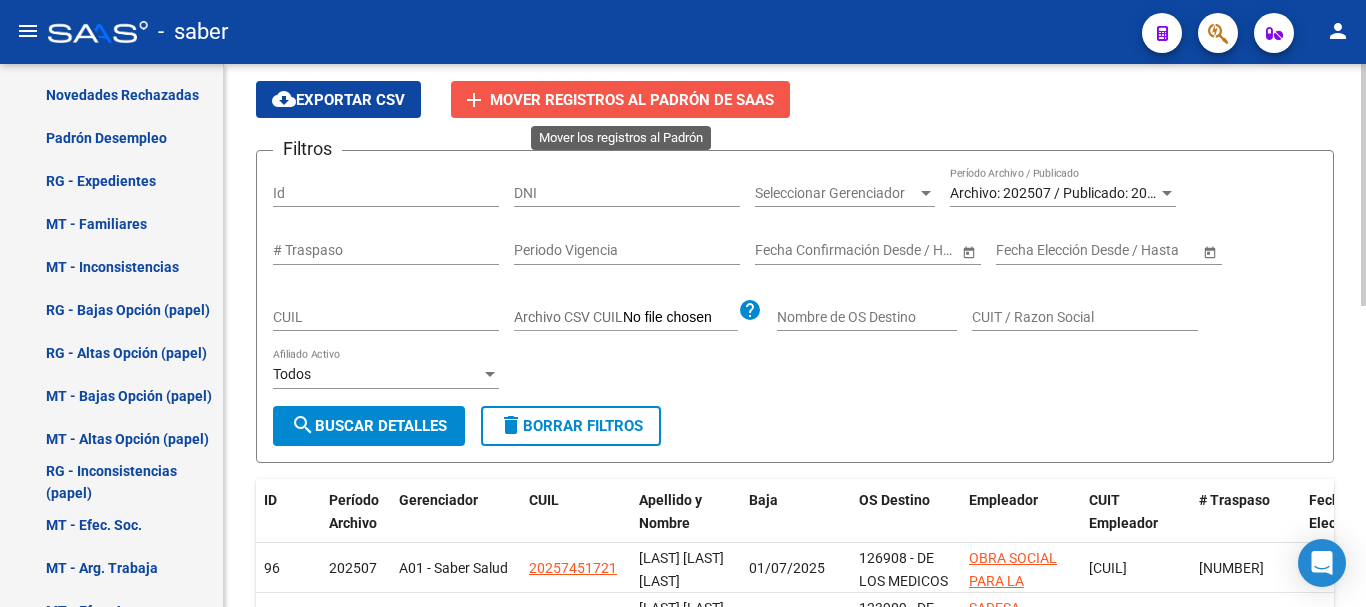 click on "Mover registros al PADRÓN de SAAS" 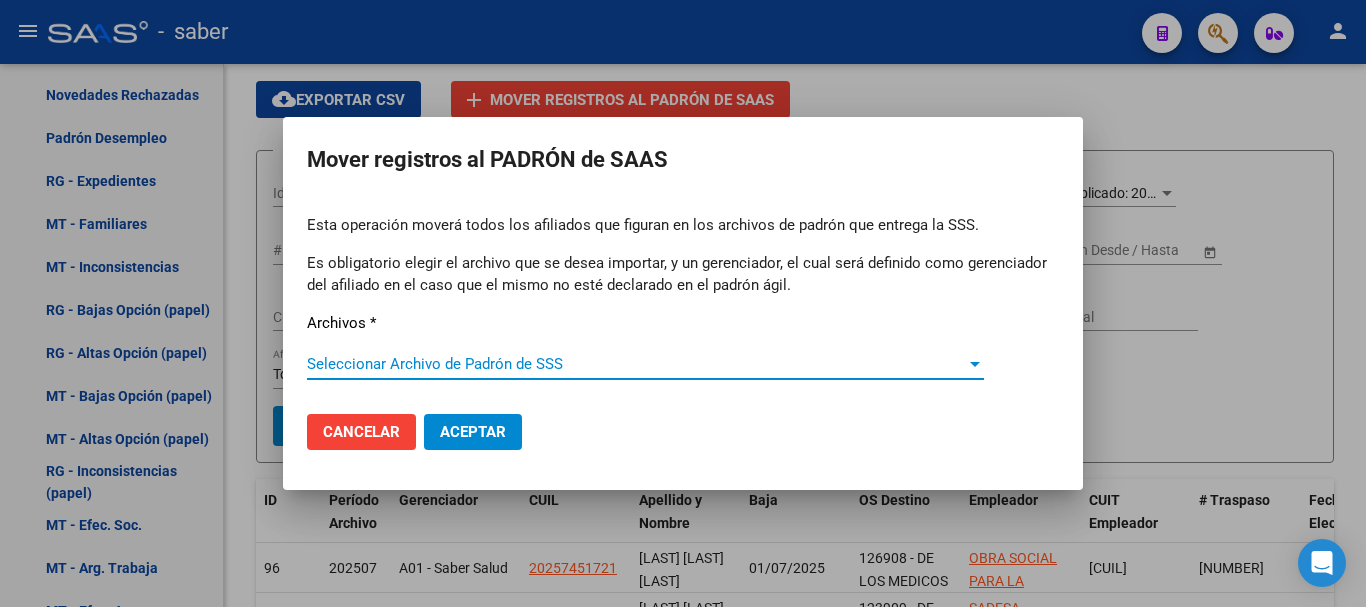 click on "Seleccionar Archivo de Padrón de SSS" at bounding box center [636, 364] 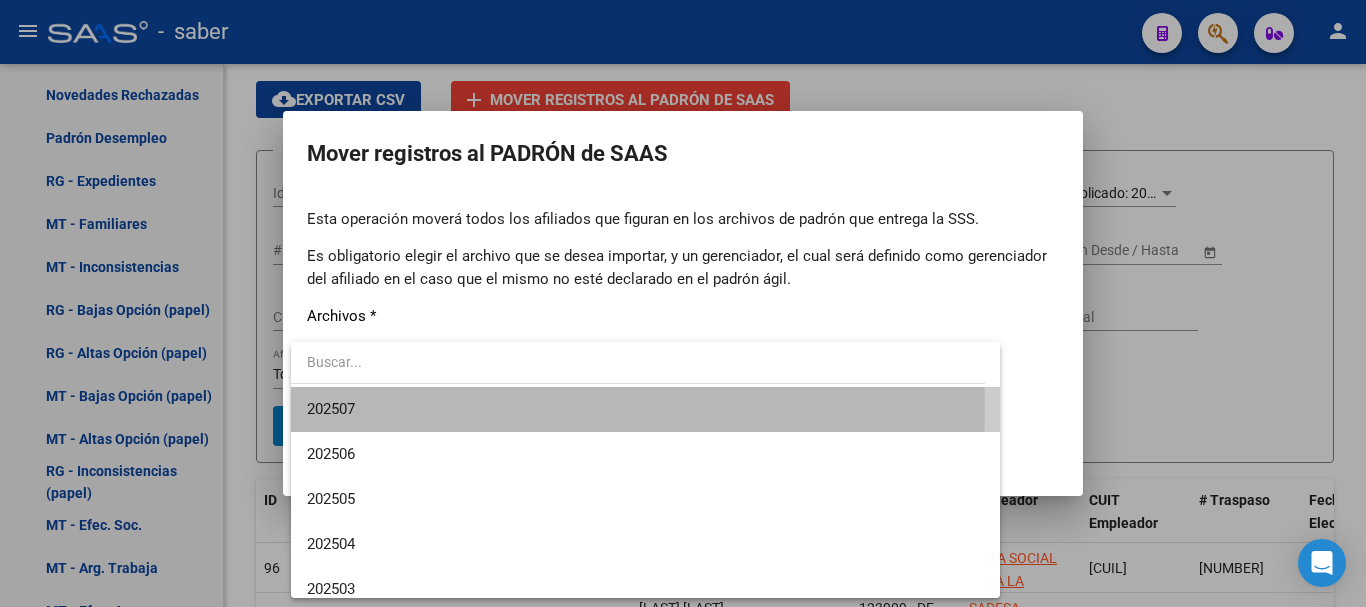 drag, startPoint x: 362, startPoint y: 408, endPoint x: 430, endPoint y: 449, distance: 79.40403 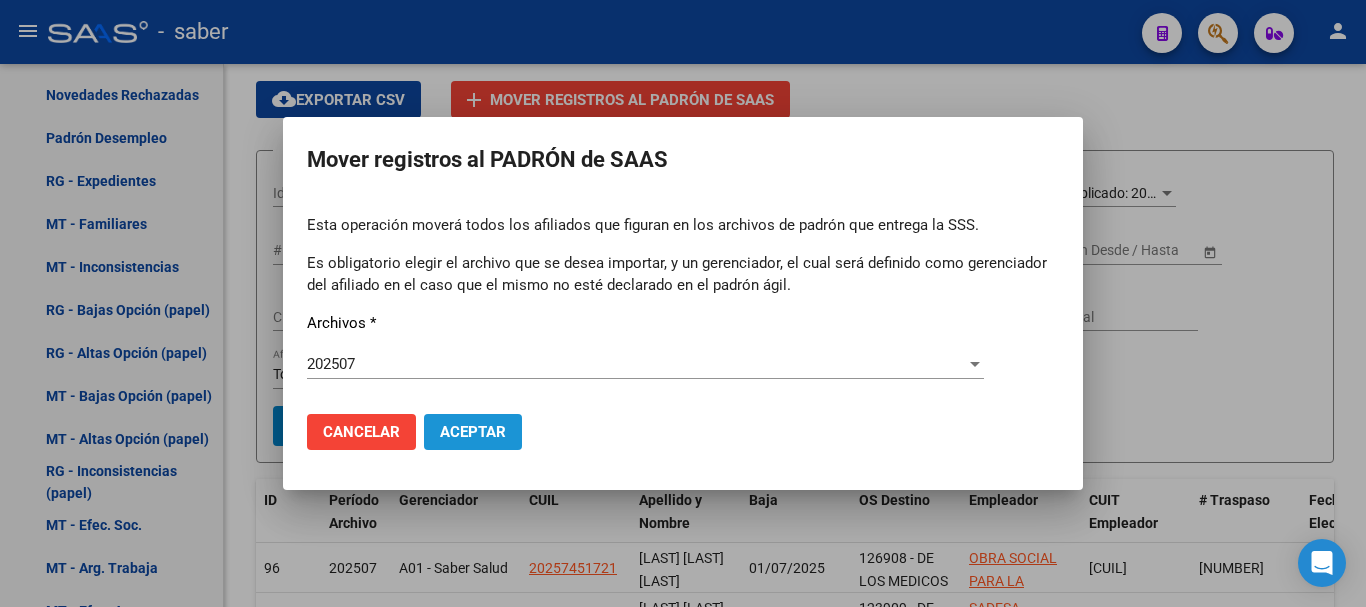 click on "Aceptar" at bounding box center [473, 432] 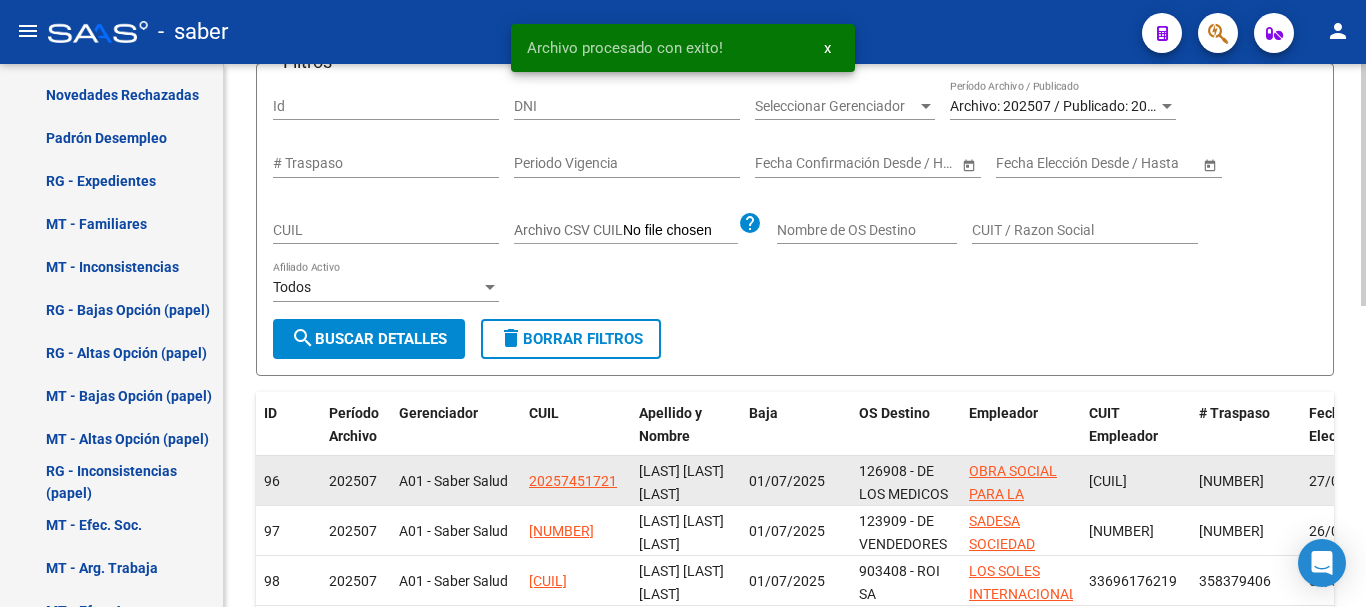 scroll, scrollTop: 500, scrollLeft: 0, axis: vertical 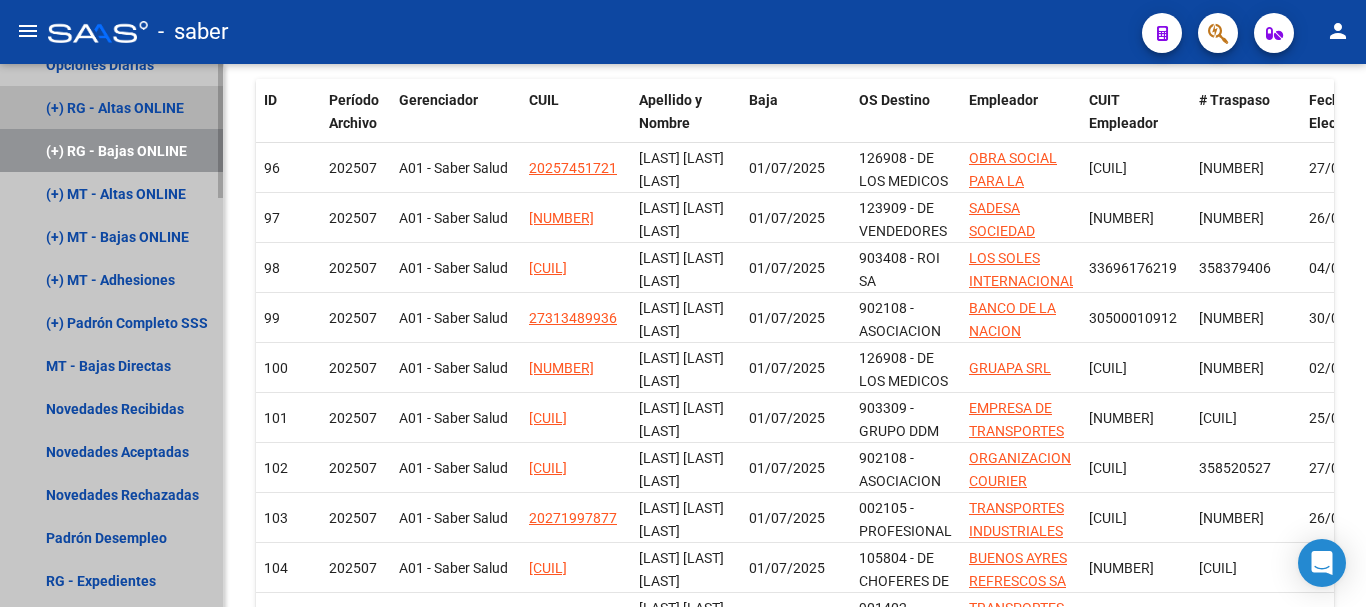 click on "(+) RG - Altas ONLINE" at bounding box center (111, 107) 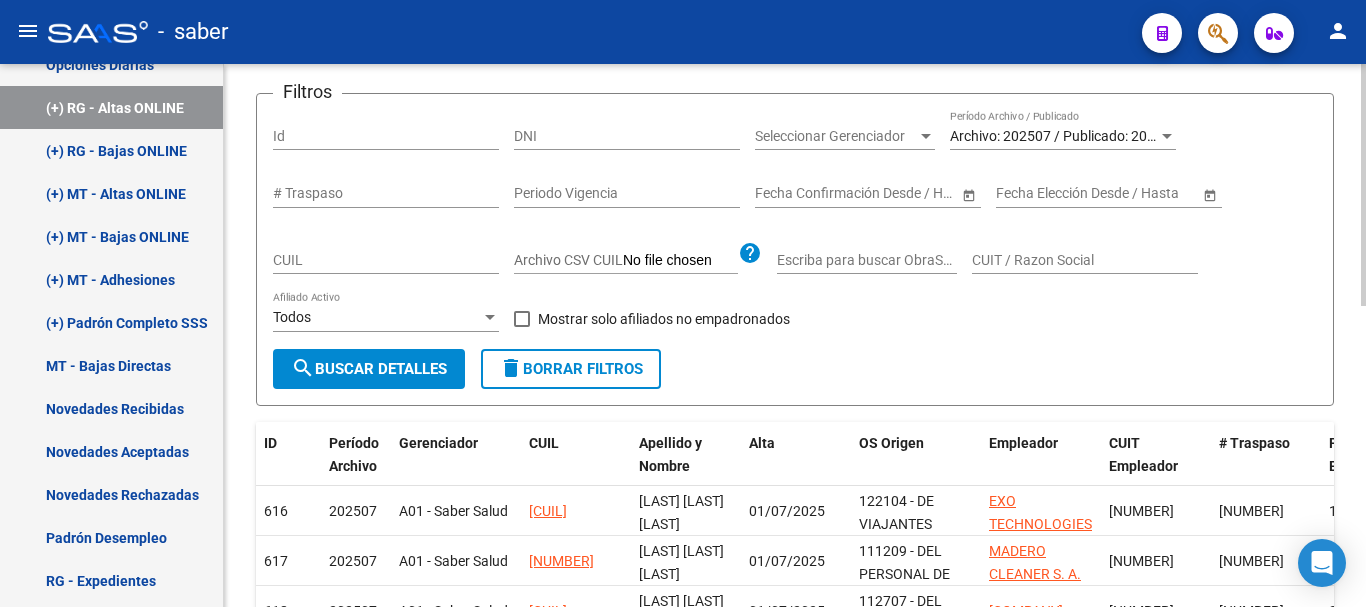 scroll, scrollTop: 0, scrollLeft: 0, axis: both 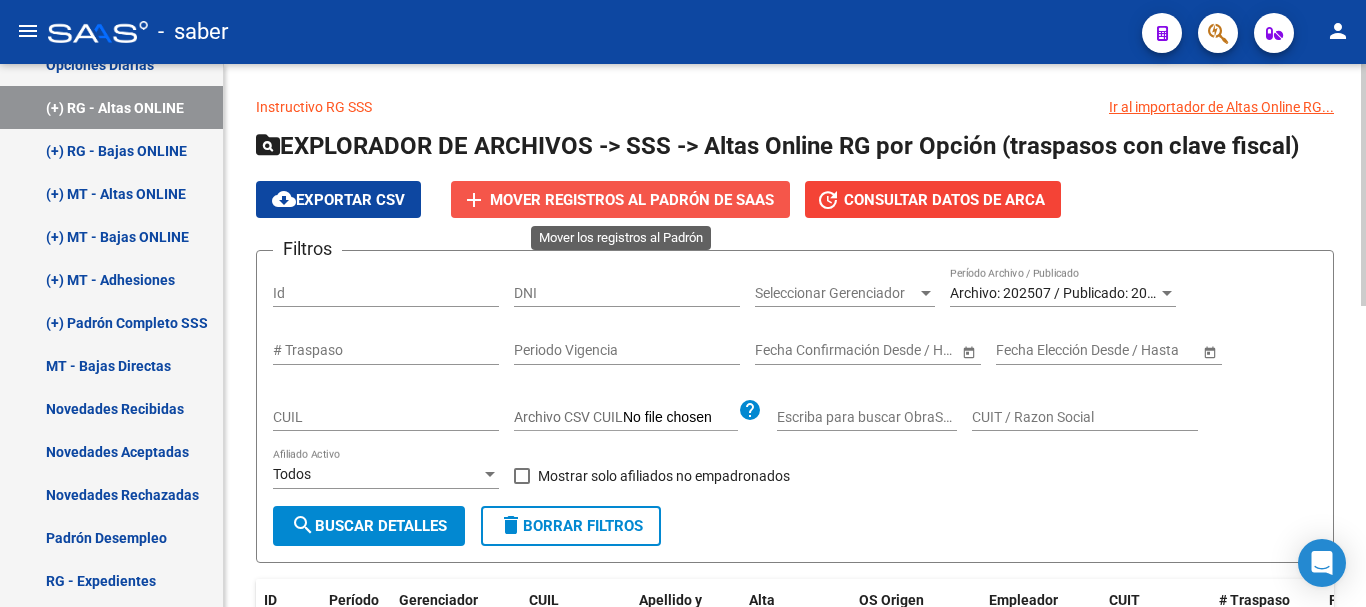 click on "Mover registros al PADRÓN de SAAS" 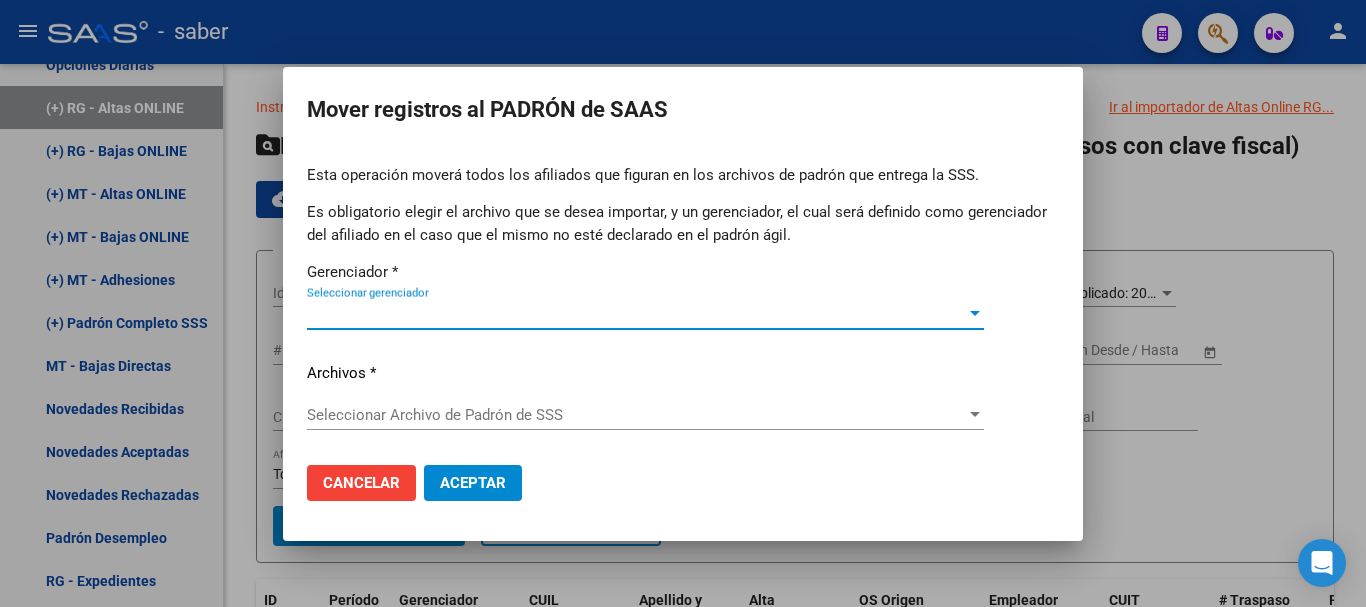 click on "Seleccionar gerenciador" at bounding box center [636, 314] 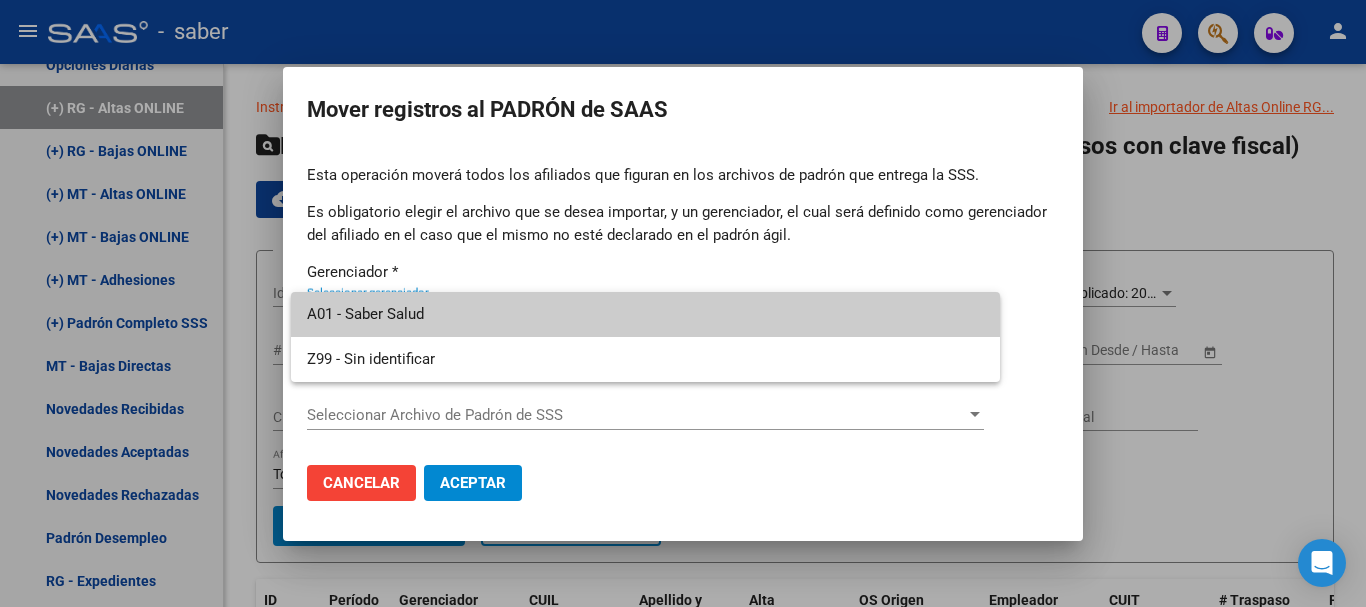 click on "A01 - Saber Salud" at bounding box center [645, 314] 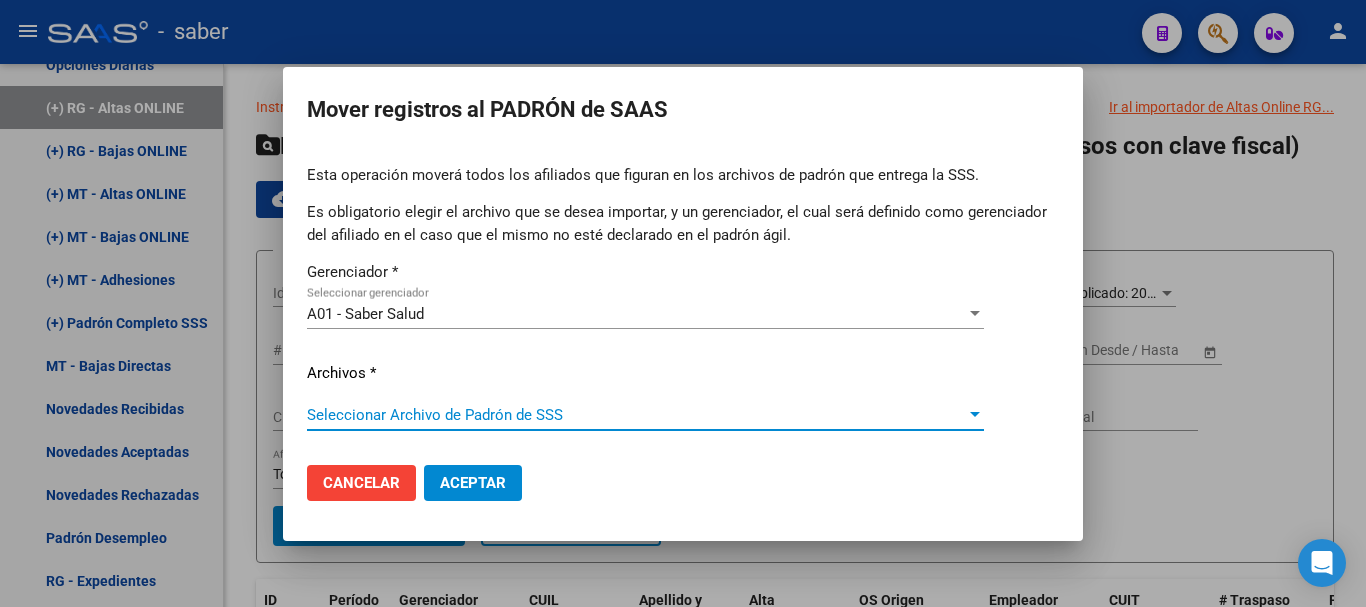 click on "Seleccionar Archivo de Padrón de SSS" at bounding box center (636, 415) 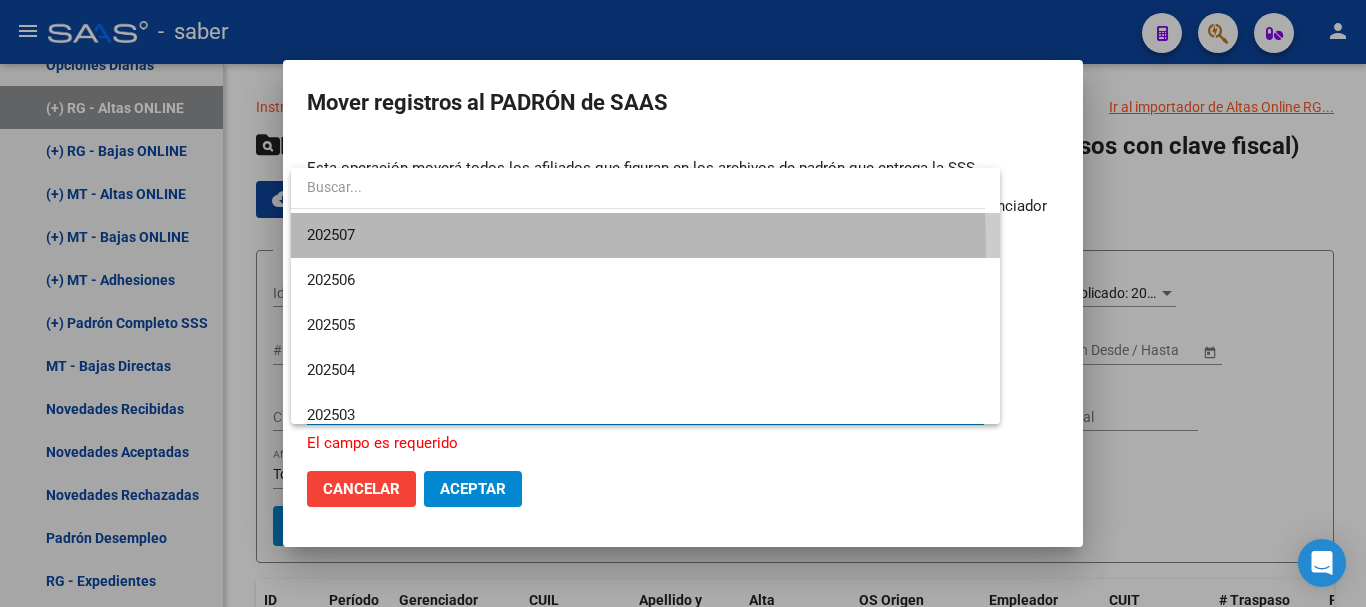 click on "202507" at bounding box center (645, 235) 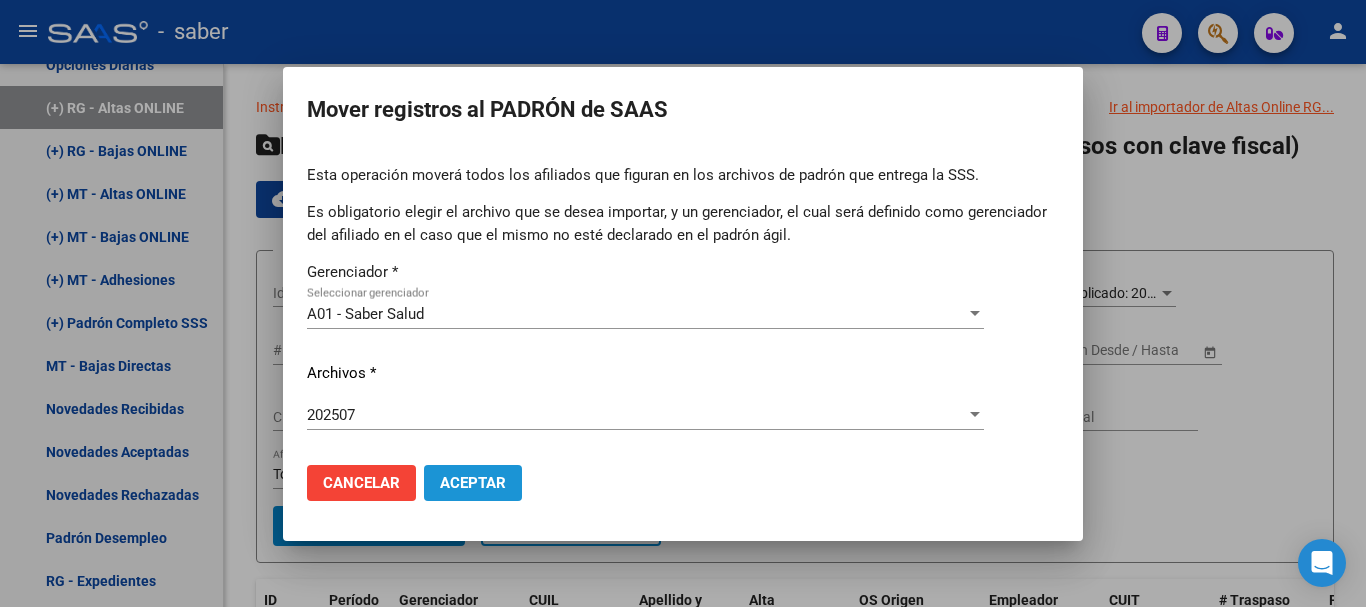 click on "Aceptar" at bounding box center (473, 483) 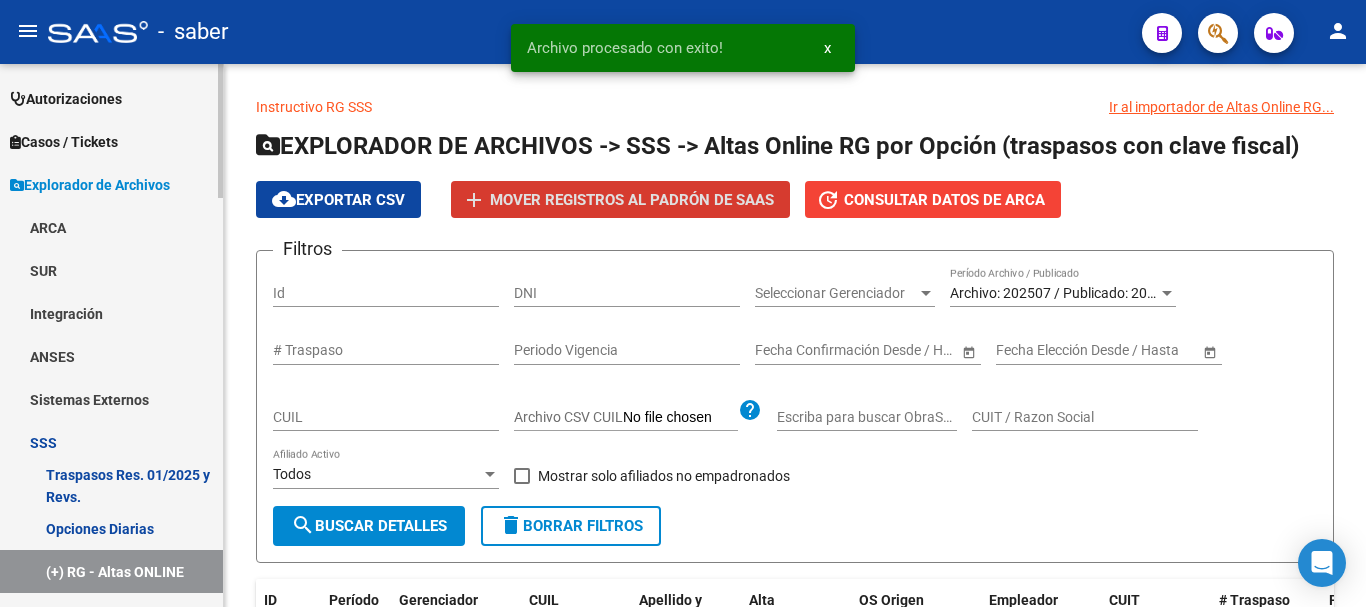 scroll, scrollTop: 518, scrollLeft: 0, axis: vertical 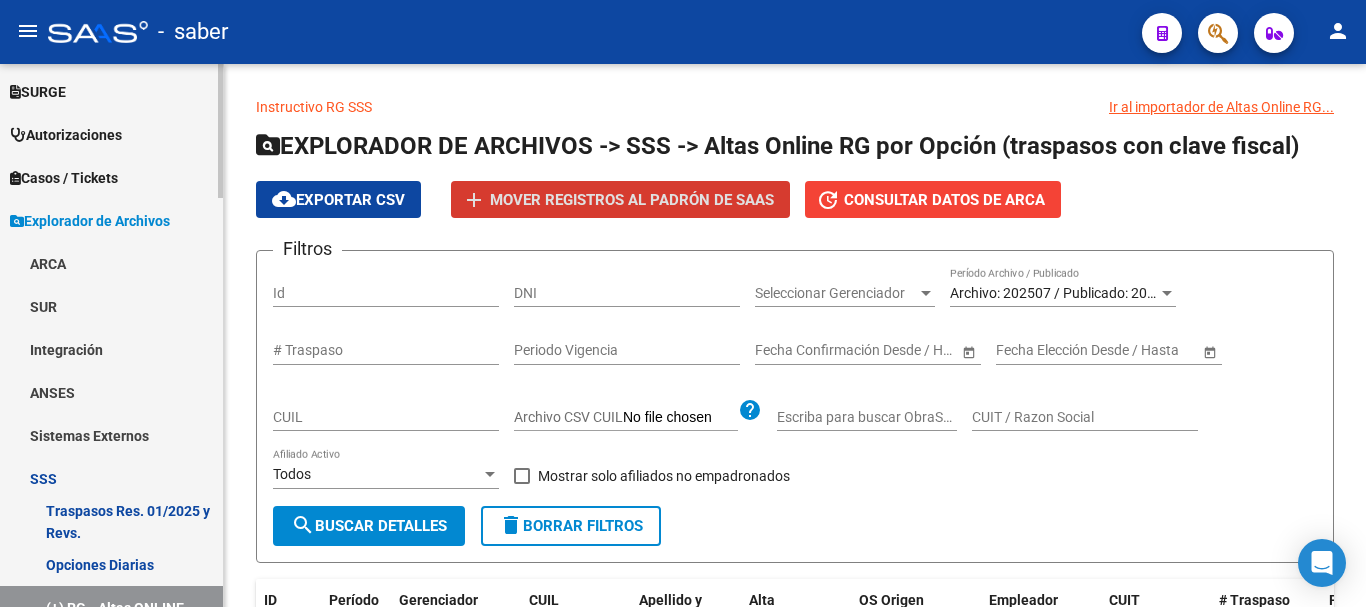 click on "Sistemas Externos" at bounding box center [111, 435] 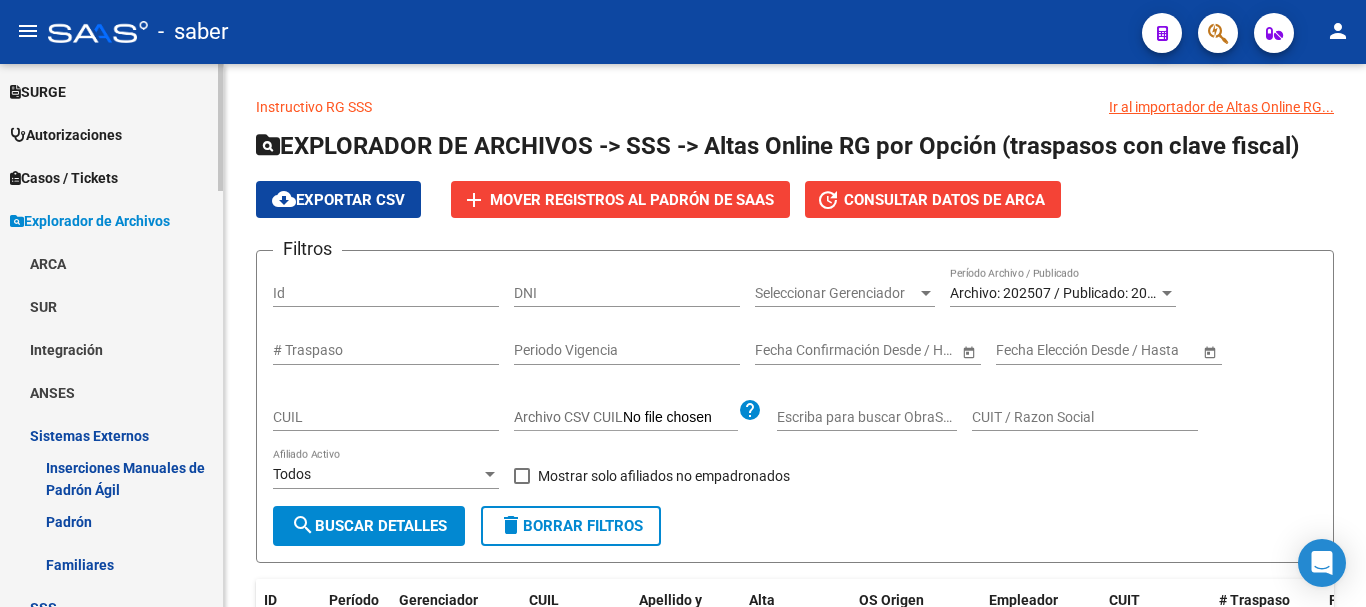 scroll, scrollTop: 618, scrollLeft: 0, axis: vertical 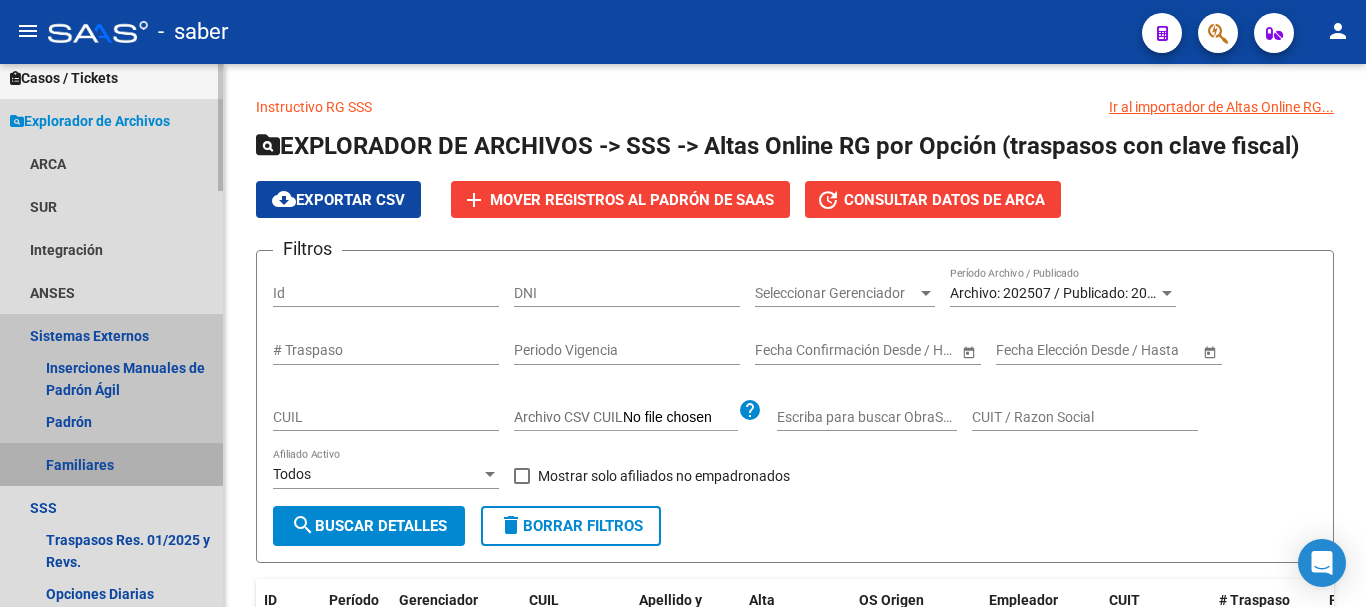 click on "Familiares" at bounding box center (111, 464) 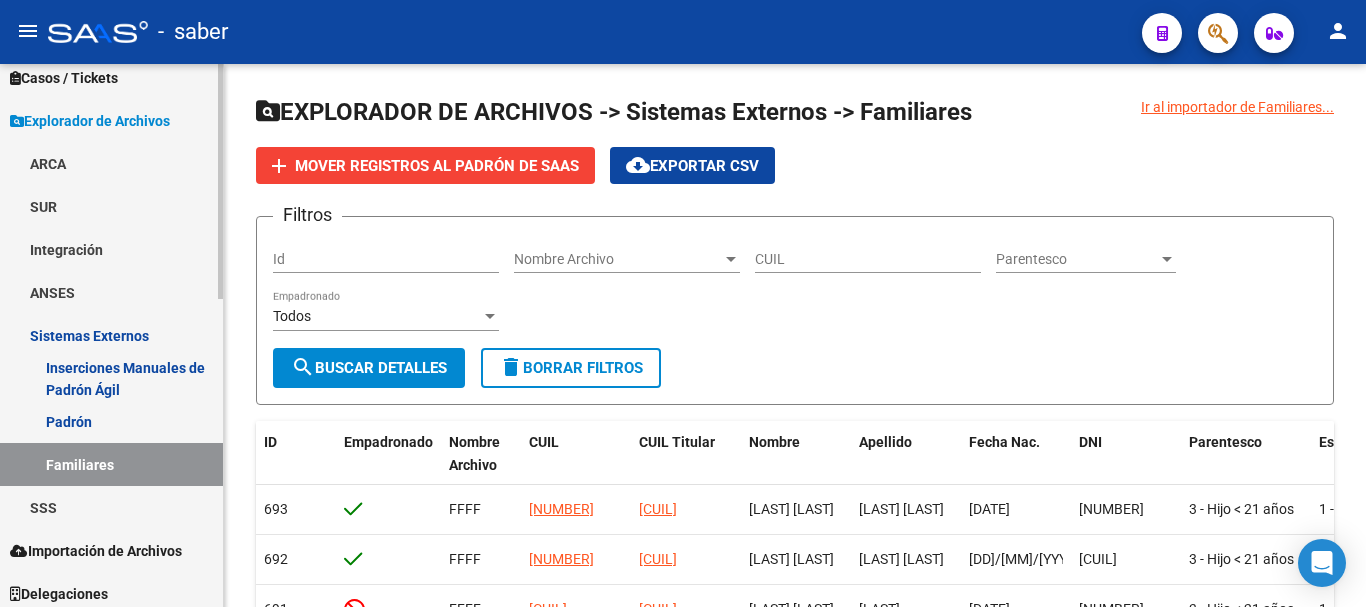 scroll, scrollTop: 712, scrollLeft: 0, axis: vertical 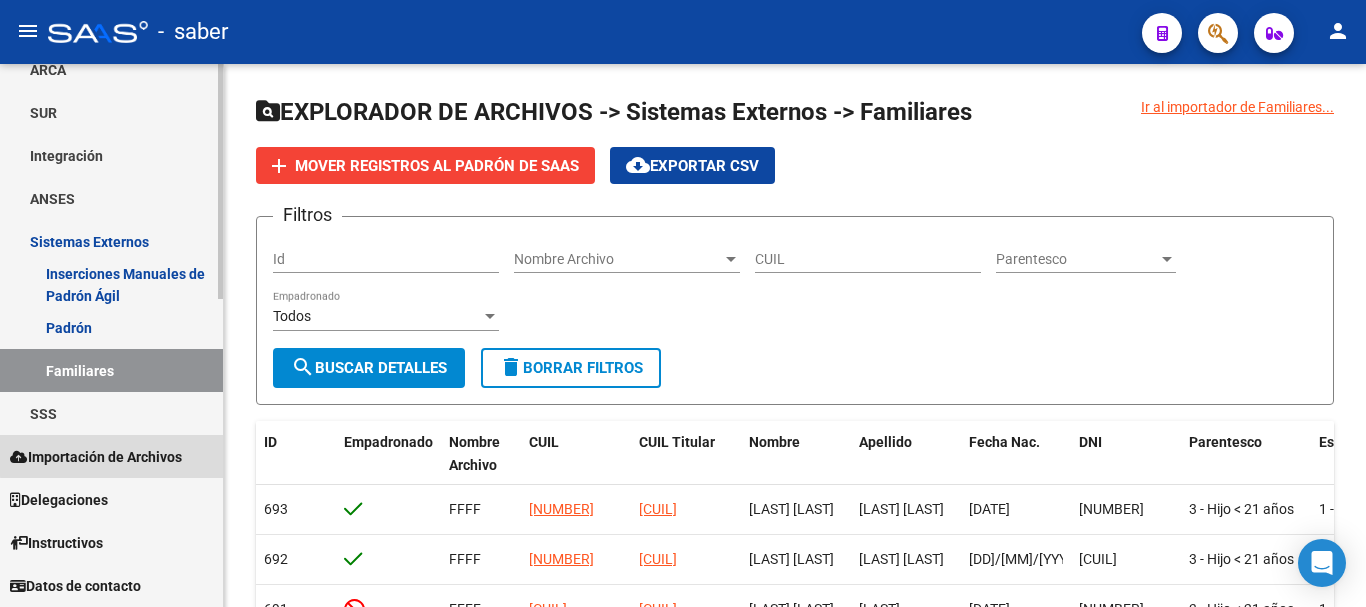 click on "Importación de Archivos" at bounding box center [96, 457] 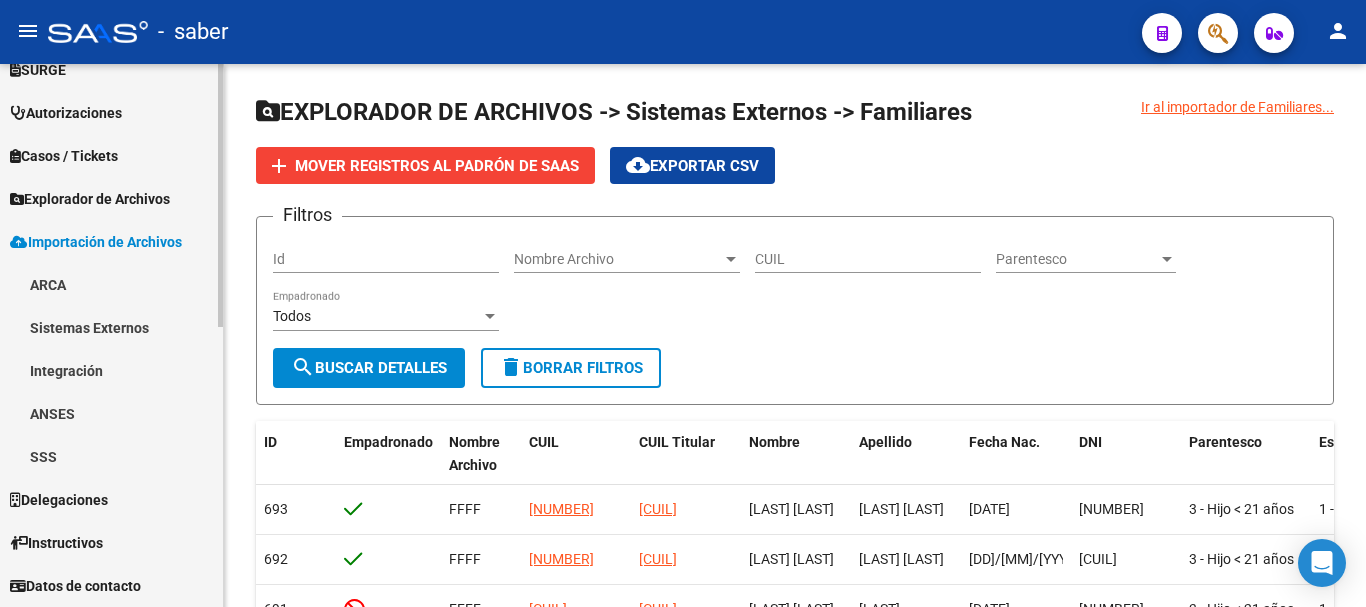 scroll, scrollTop: 540, scrollLeft: 0, axis: vertical 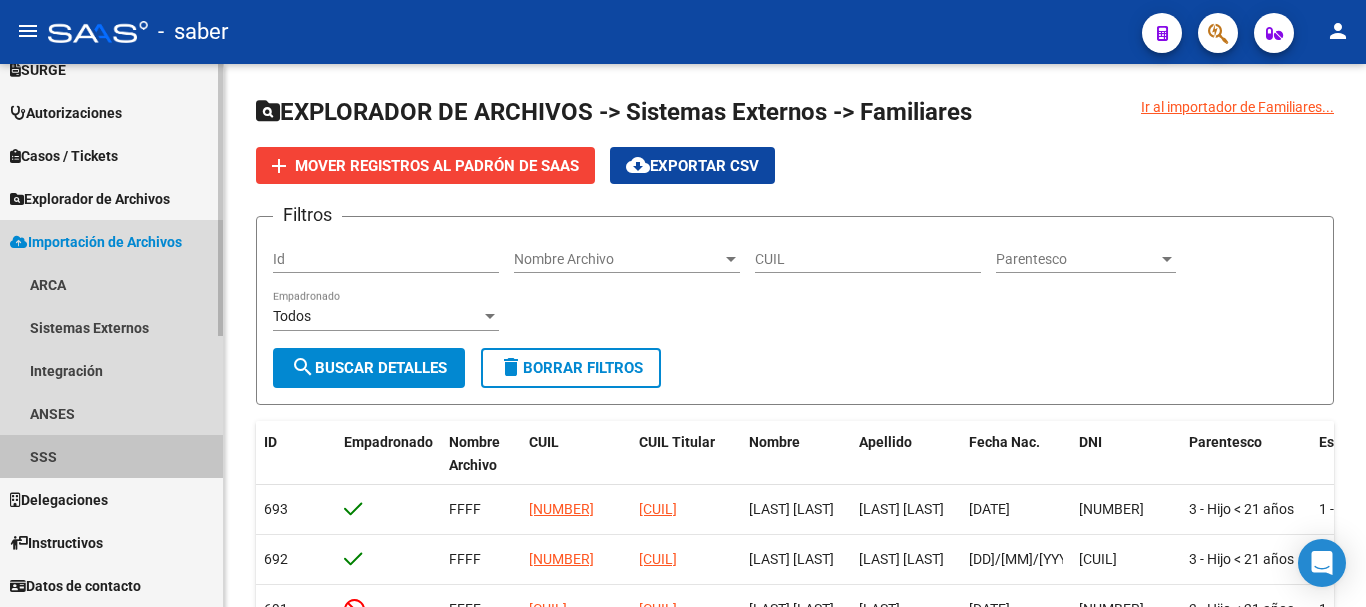 click on "SSS" at bounding box center (111, 456) 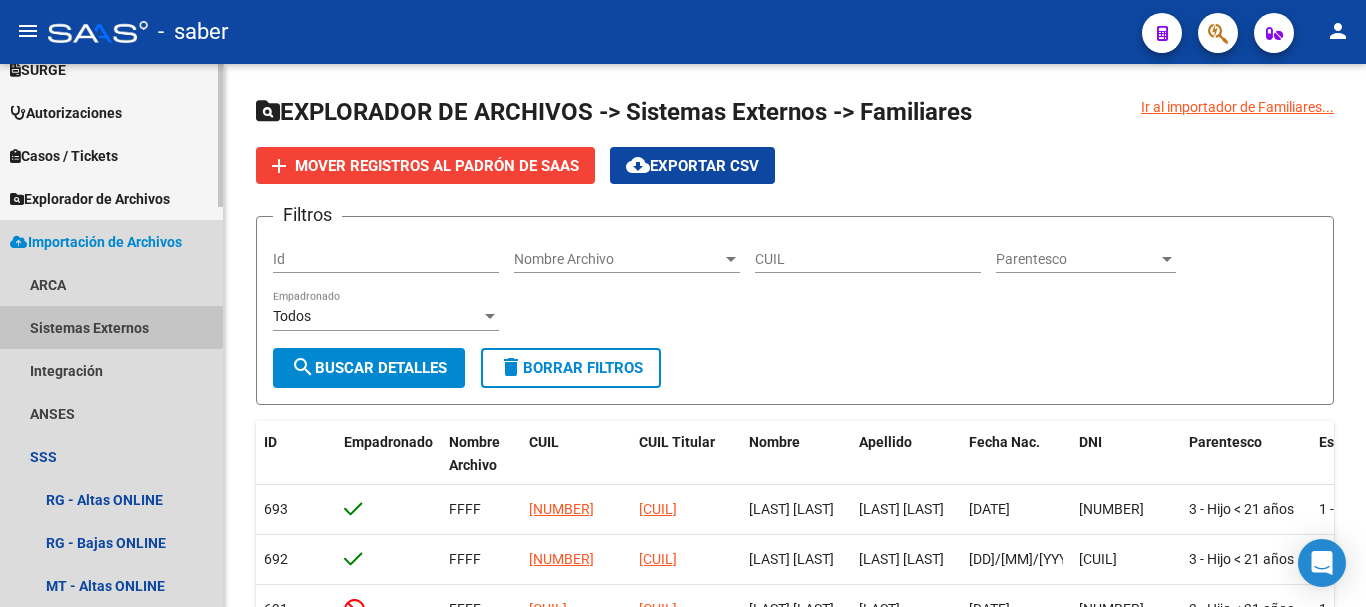 click on "Sistemas Externos" at bounding box center [111, 327] 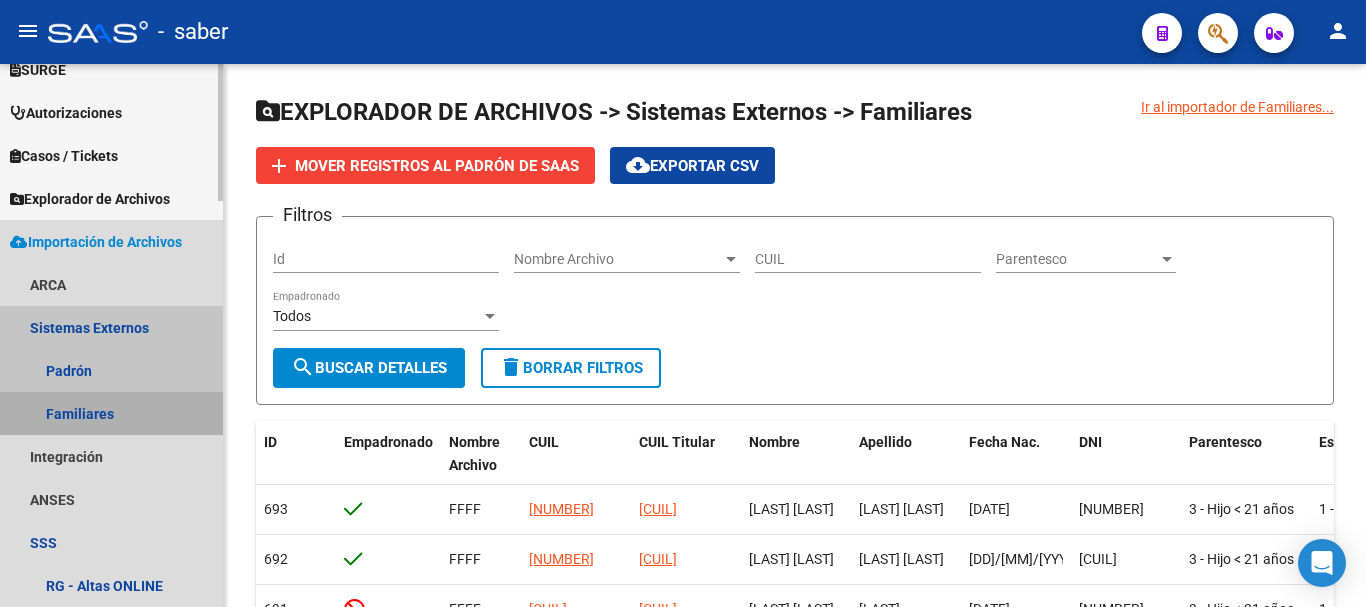 click on "Familiares" at bounding box center [111, 413] 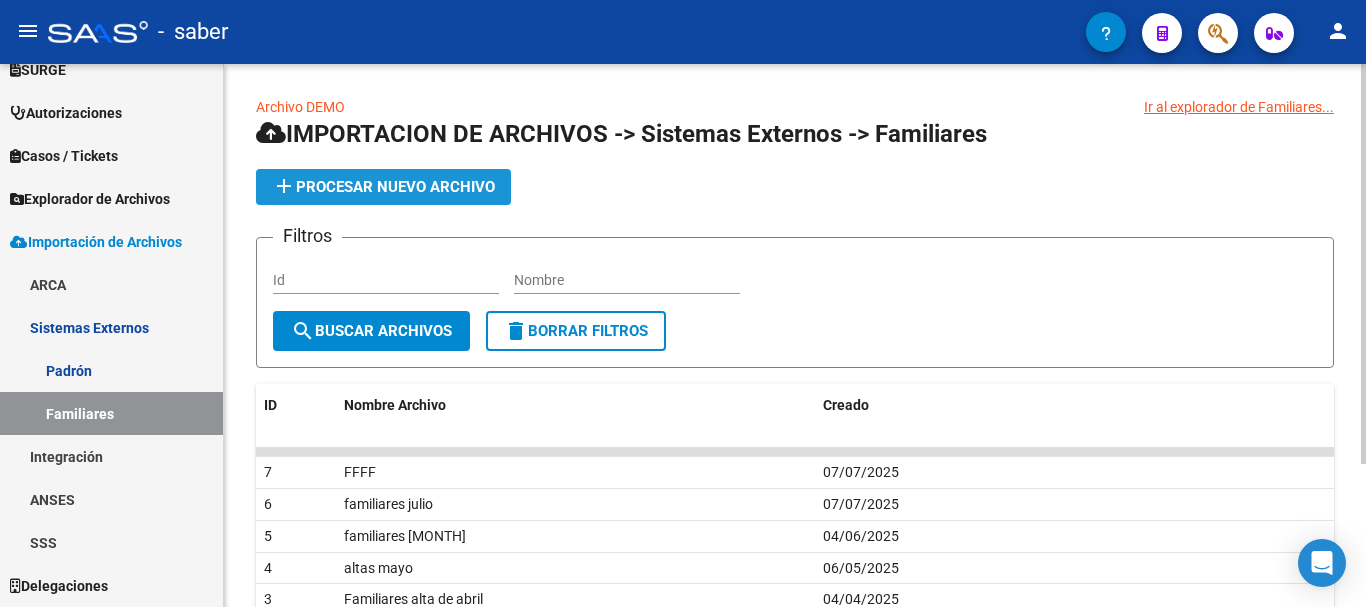 click on "add  Procesar nuevo archivo" 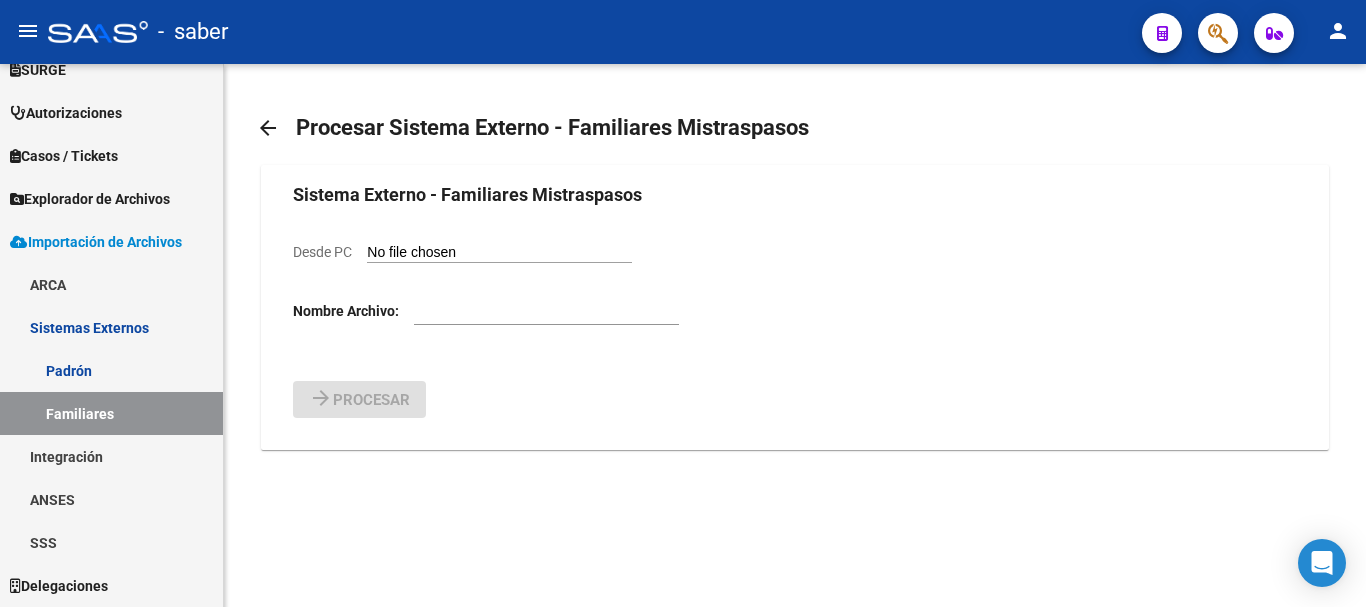 click on "Desde PC" 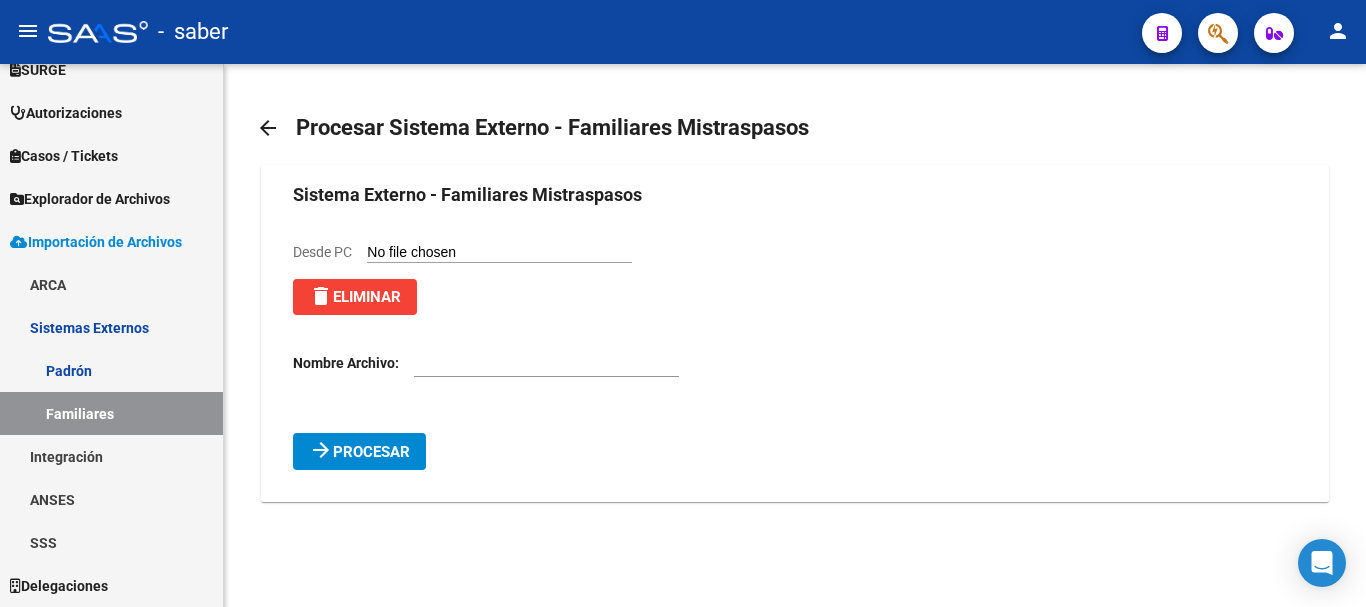 click at bounding box center [546, 363] 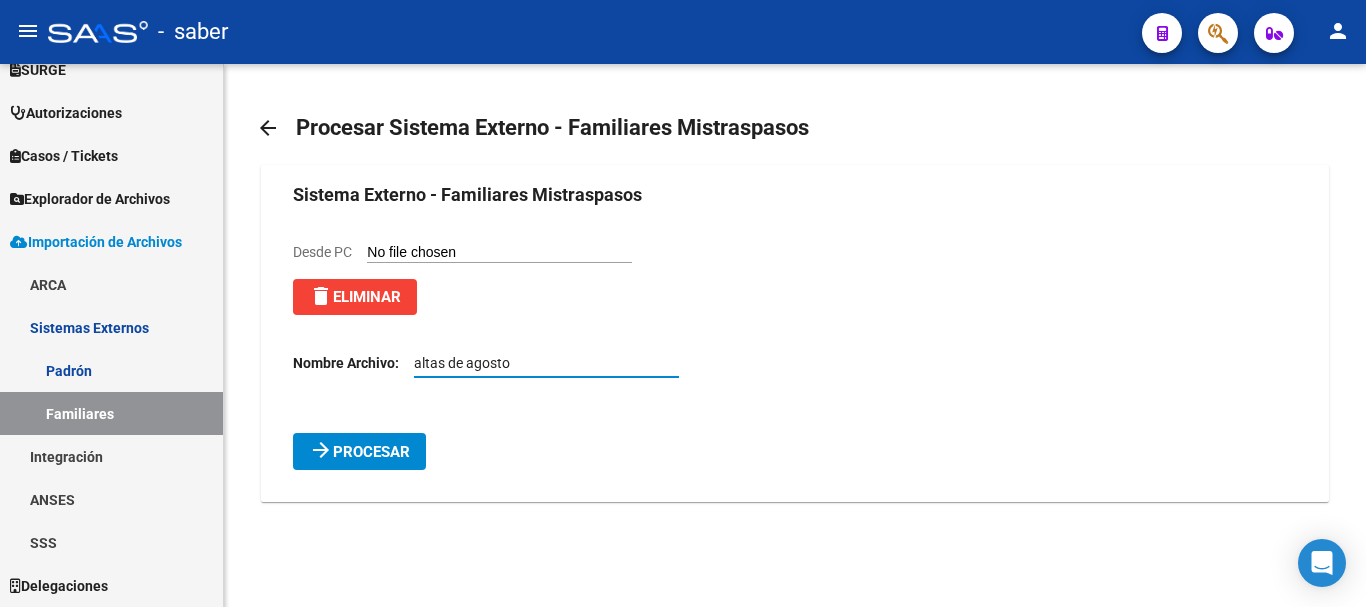 type on "altas de agosto" 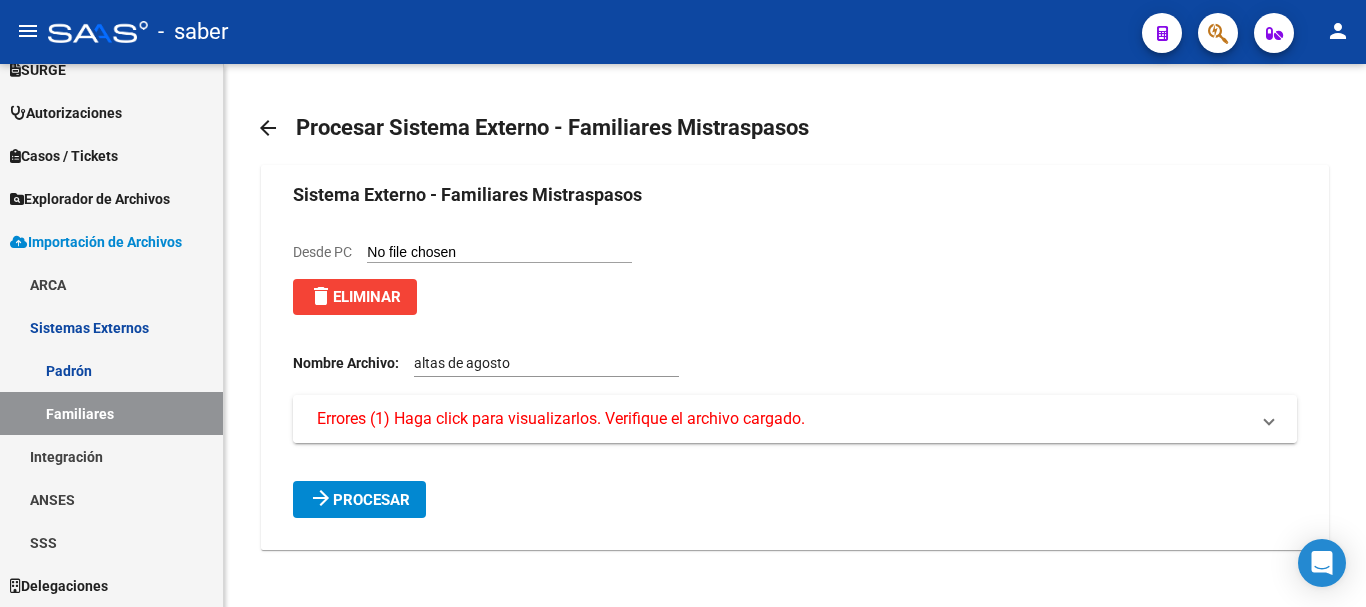 click on "Errores (1) Haga click para visualizarlos. Verifique el archivo cargado." at bounding box center (561, 419) 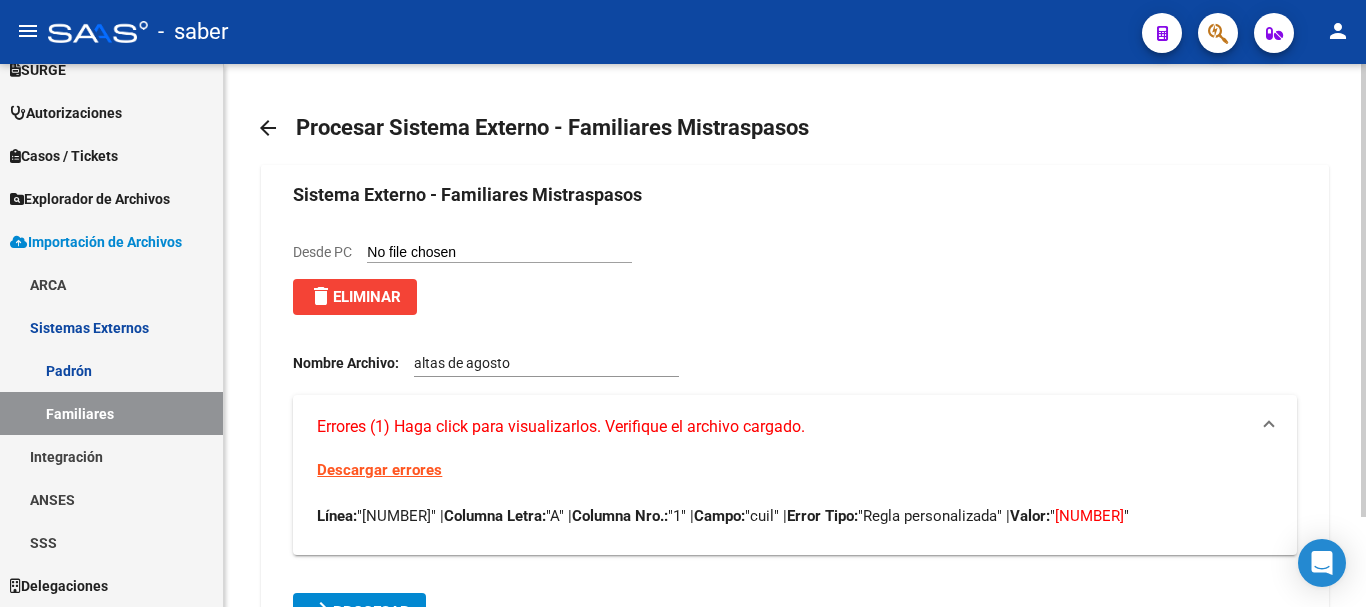 drag, startPoint x: 383, startPoint y: 288, endPoint x: 412, endPoint y: 242, distance: 54.378304 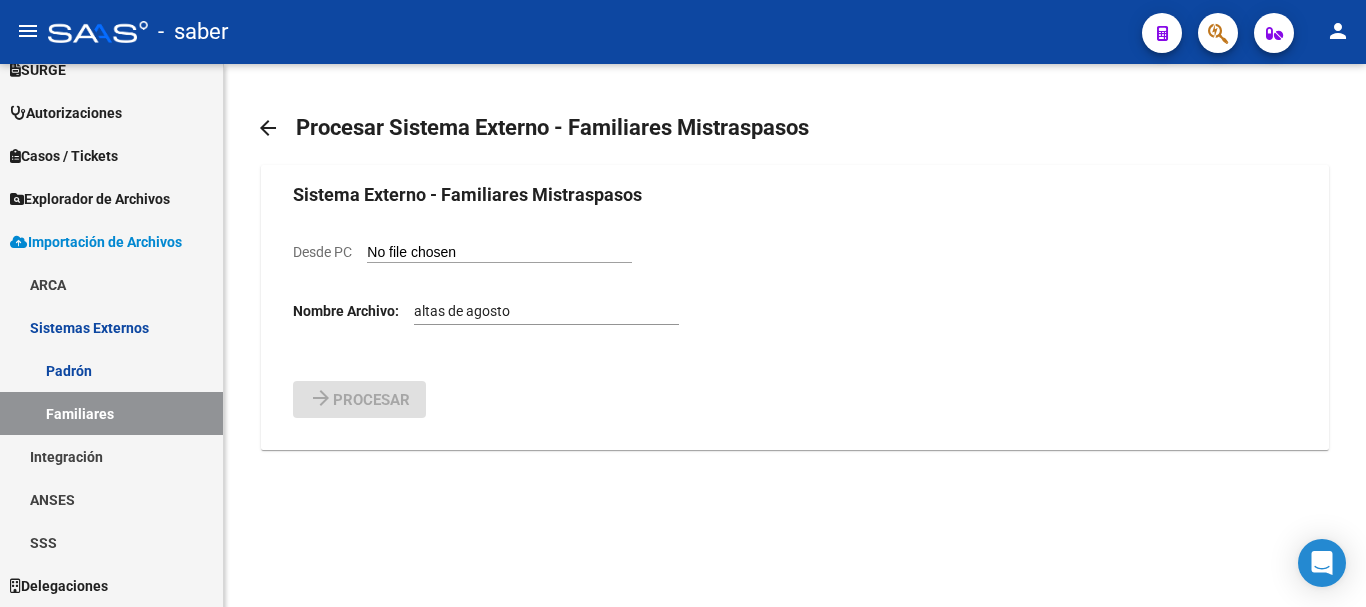 click on "Desde PC" 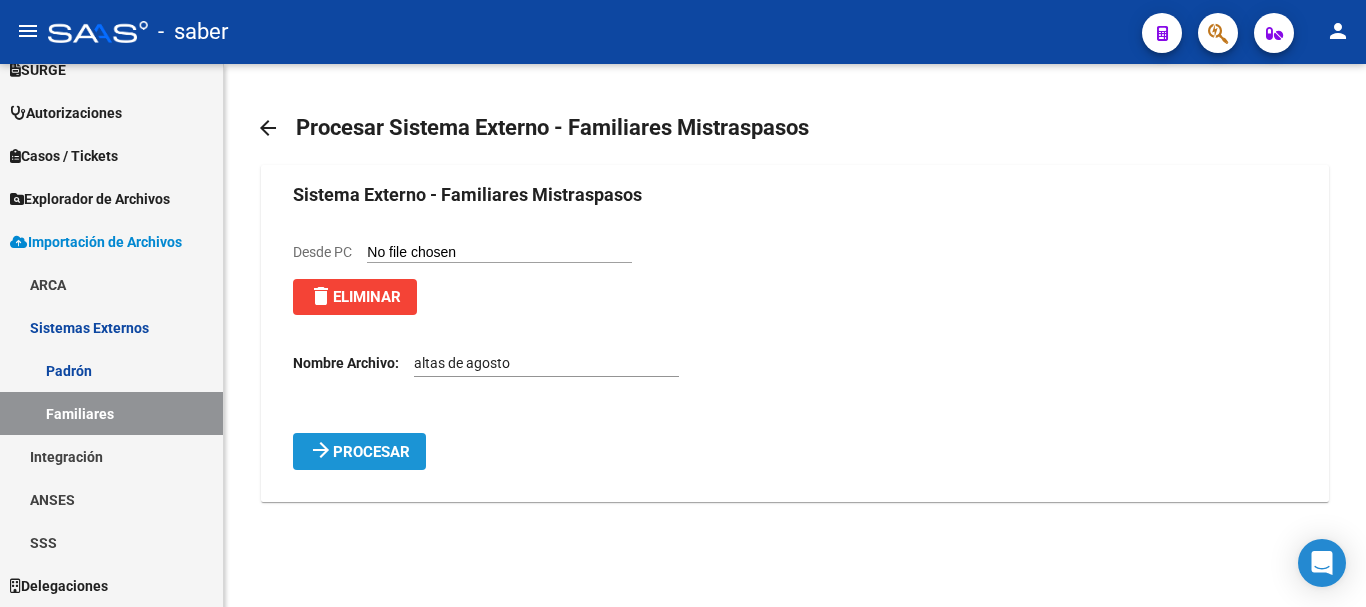 click on "Procesar" 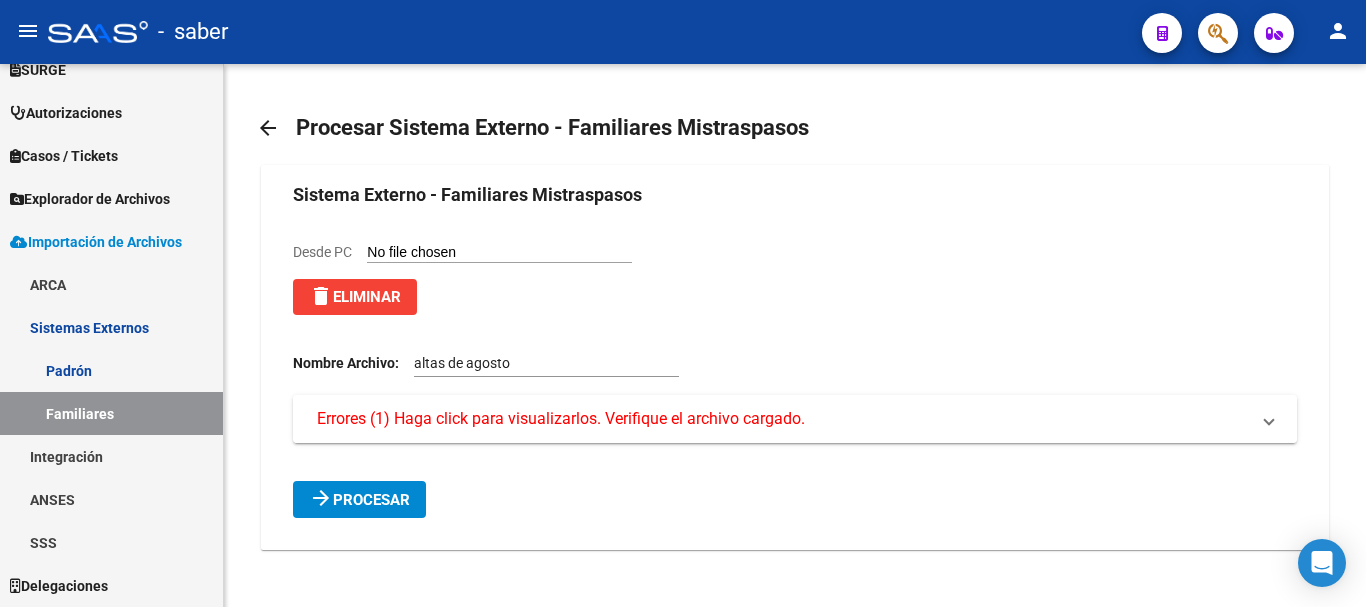 click on "Errores (1) Haga click para visualizarlos. Verifique el archivo cargado." at bounding box center (561, 419) 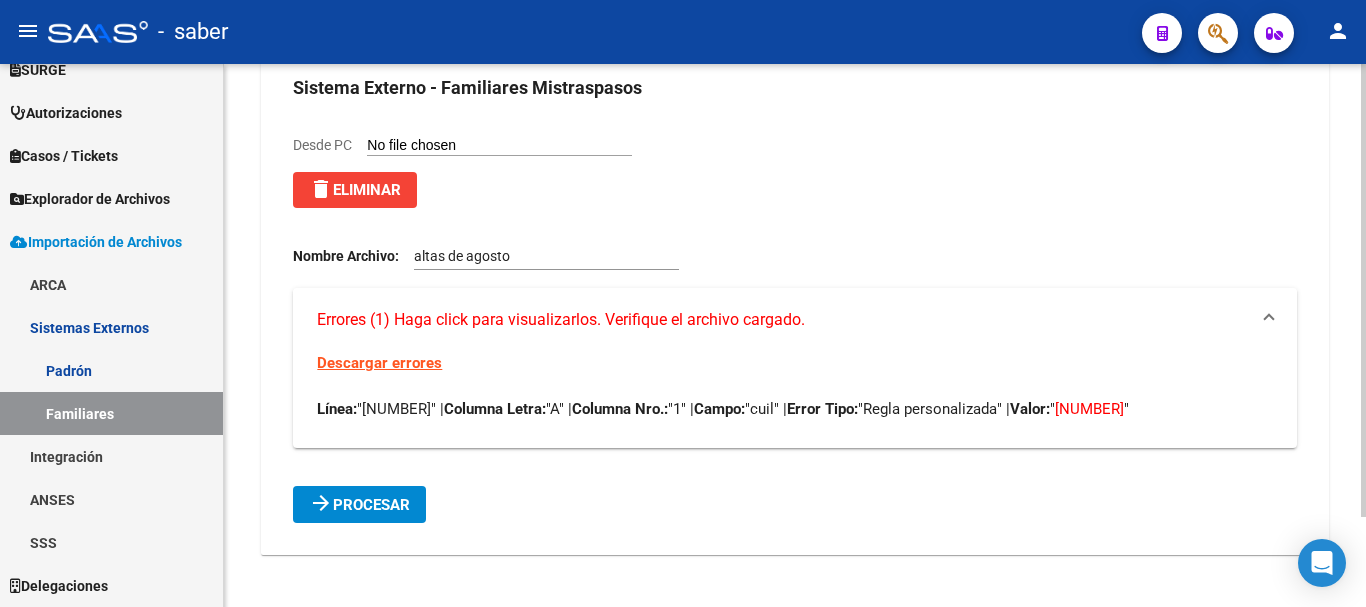 scroll, scrollTop: 108, scrollLeft: 0, axis: vertical 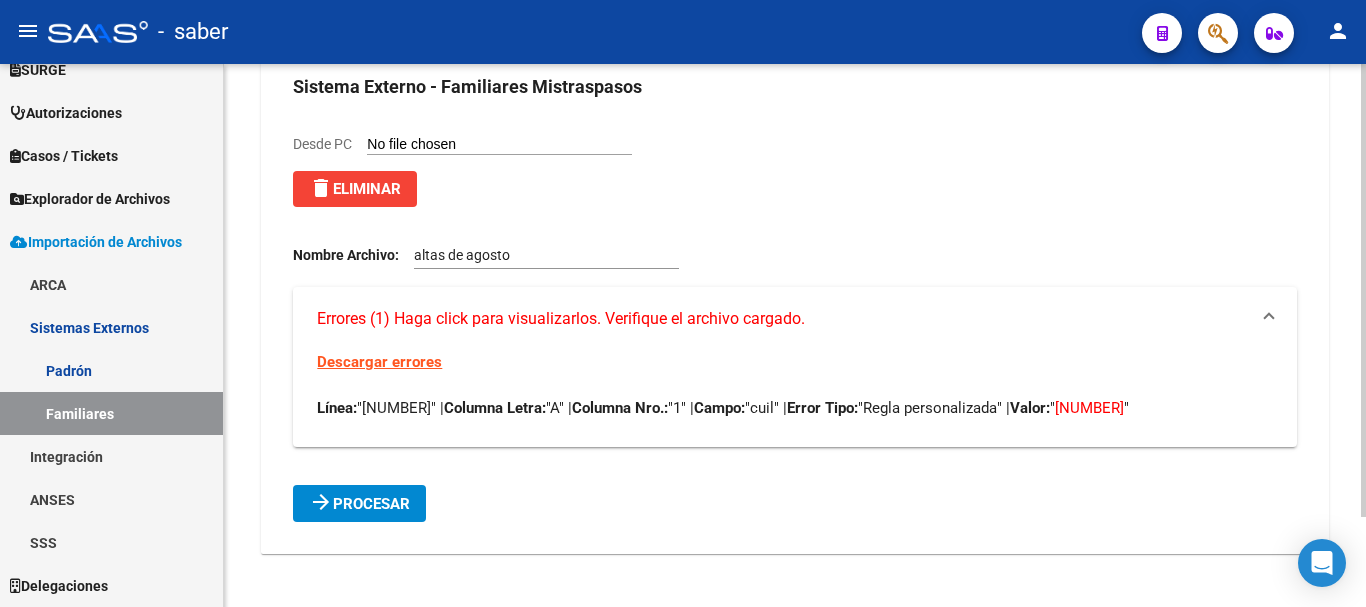 drag, startPoint x: 1060, startPoint y: 409, endPoint x: 1127, endPoint y: 412, distance: 67.06713 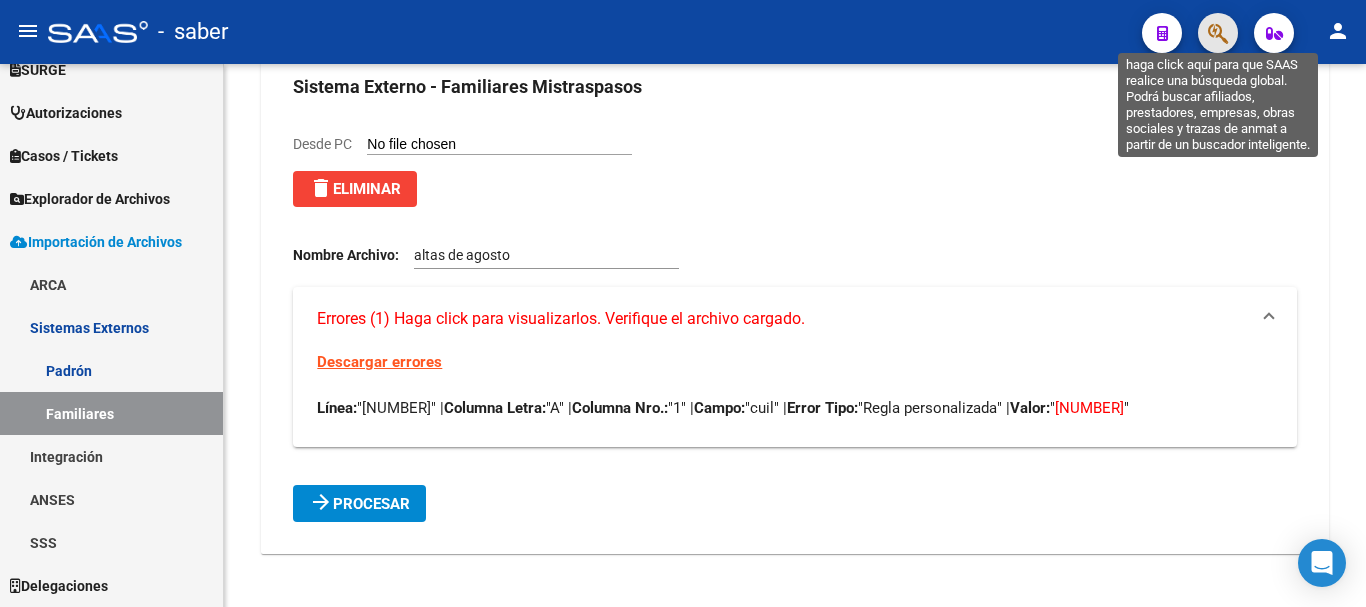 click 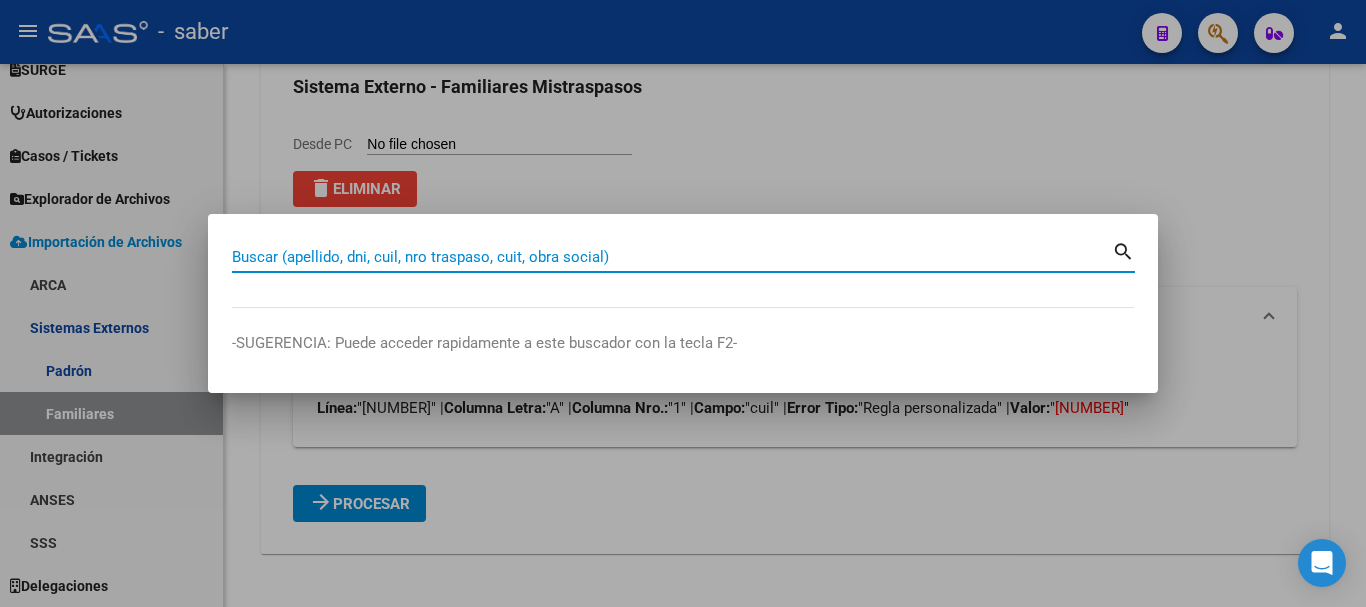 click on "Buscar (apellido, dni, cuil, nro traspaso, cuit, obra social)" at bounding box center [672, 257] 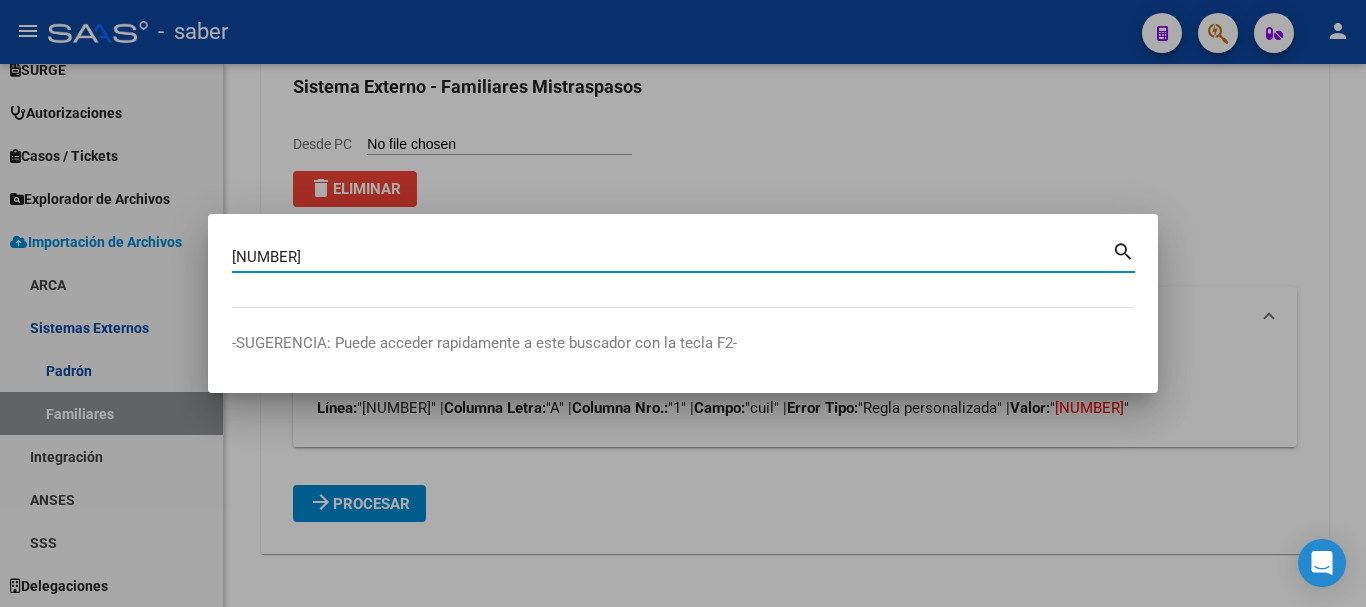 type on "49242313" 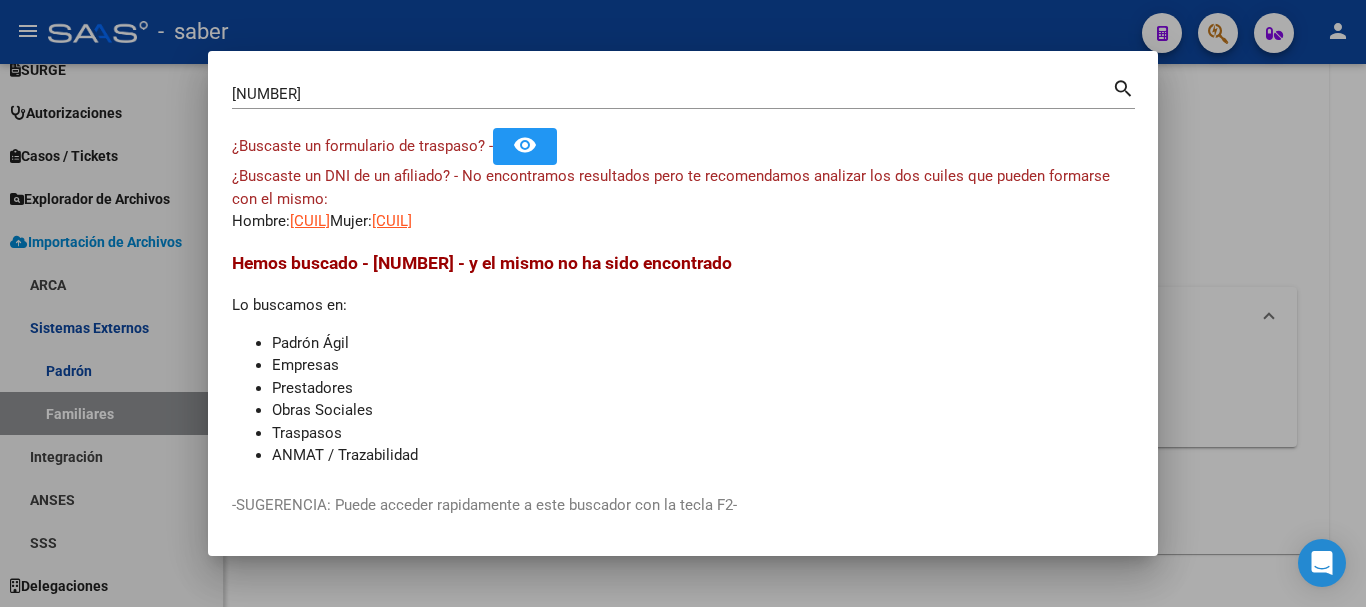 drag, startPoint x: 822, startPoint y: 82, endPoint x: 821, endPoint y: 101, distance: 19.026299 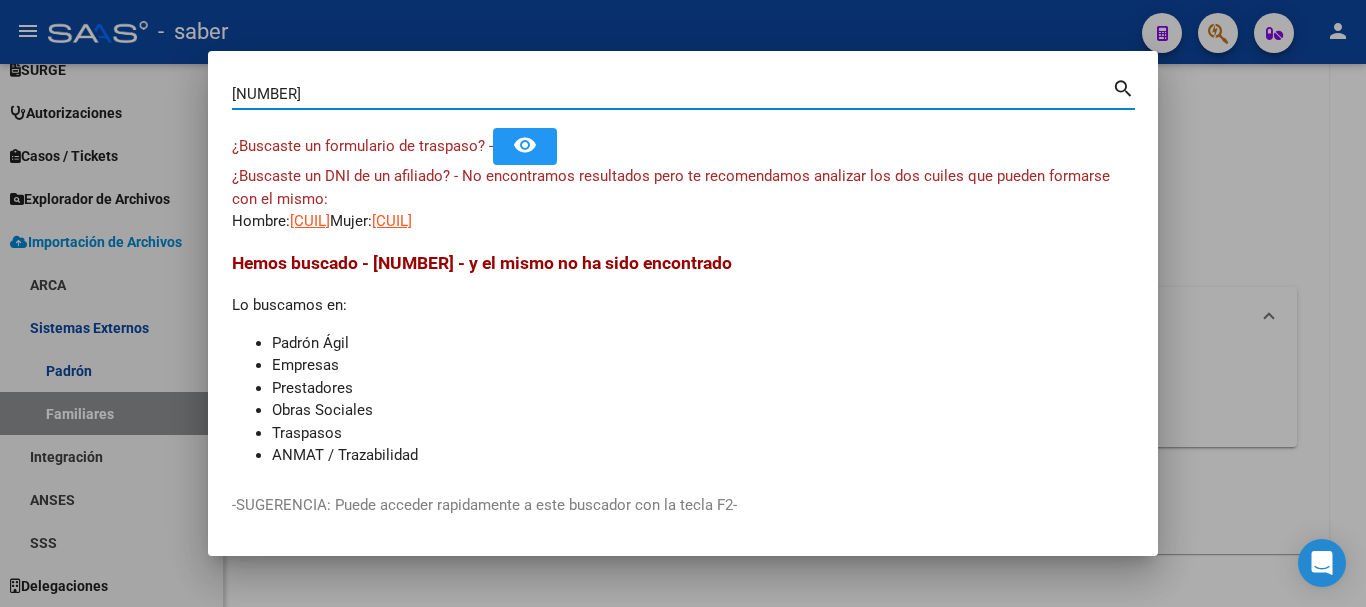 click at bounding box center (683, 303) 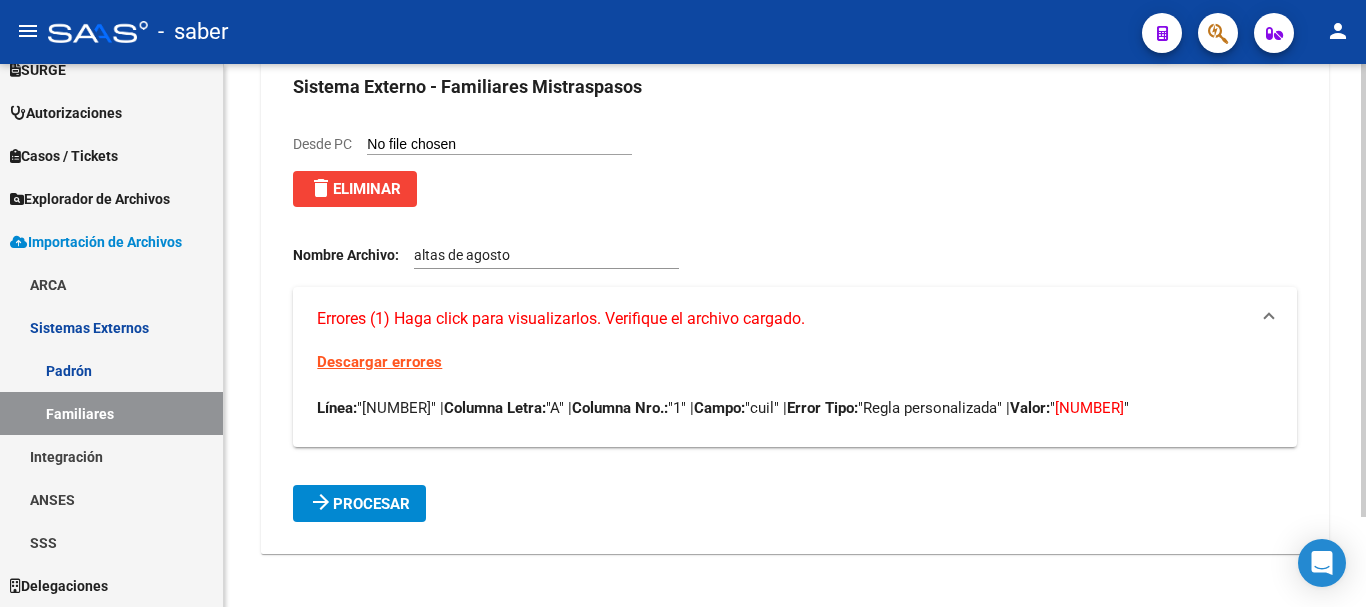 click on "Desde PC" 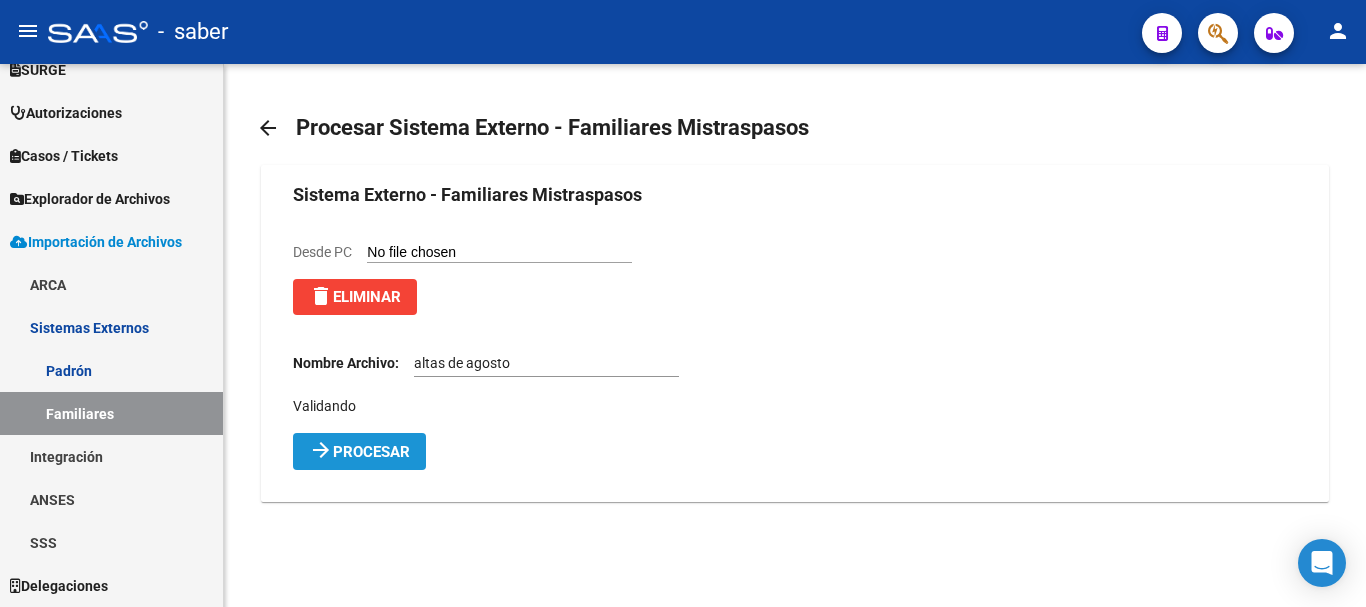 scroll, scrollTop: 0, scrollLeft: 0, axis: both 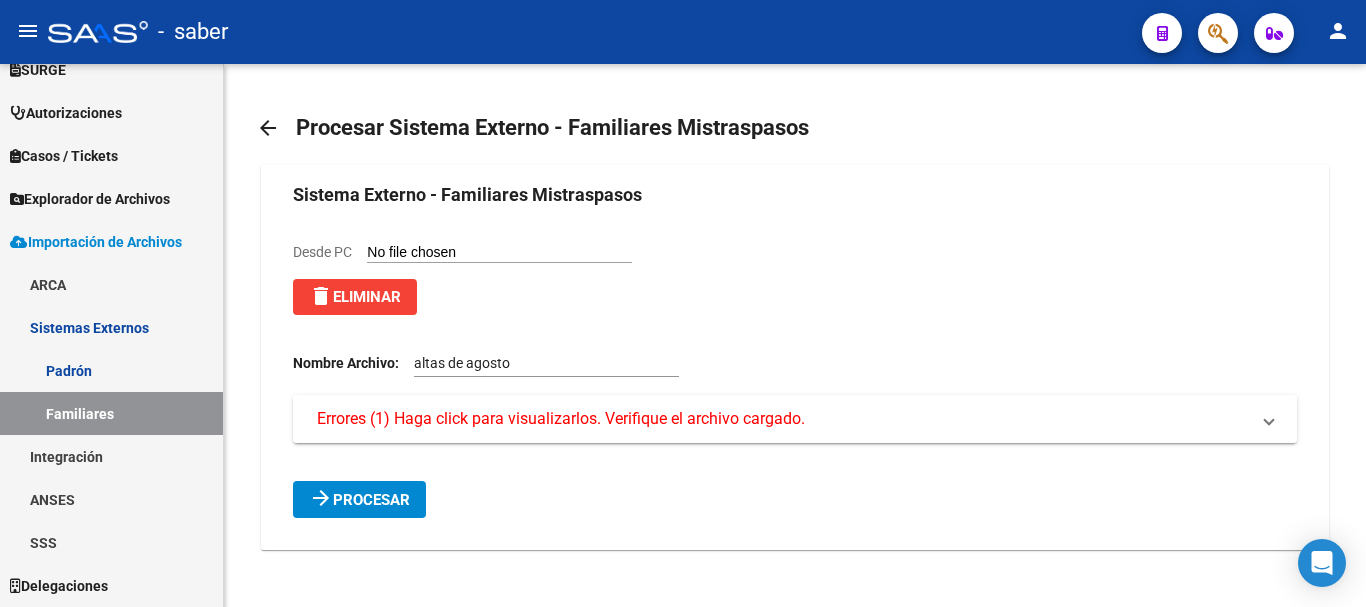 click on "Errores (1) Haga click para visualizarlos. Verifique el archivo cargado." at bounding box center (794, 419) 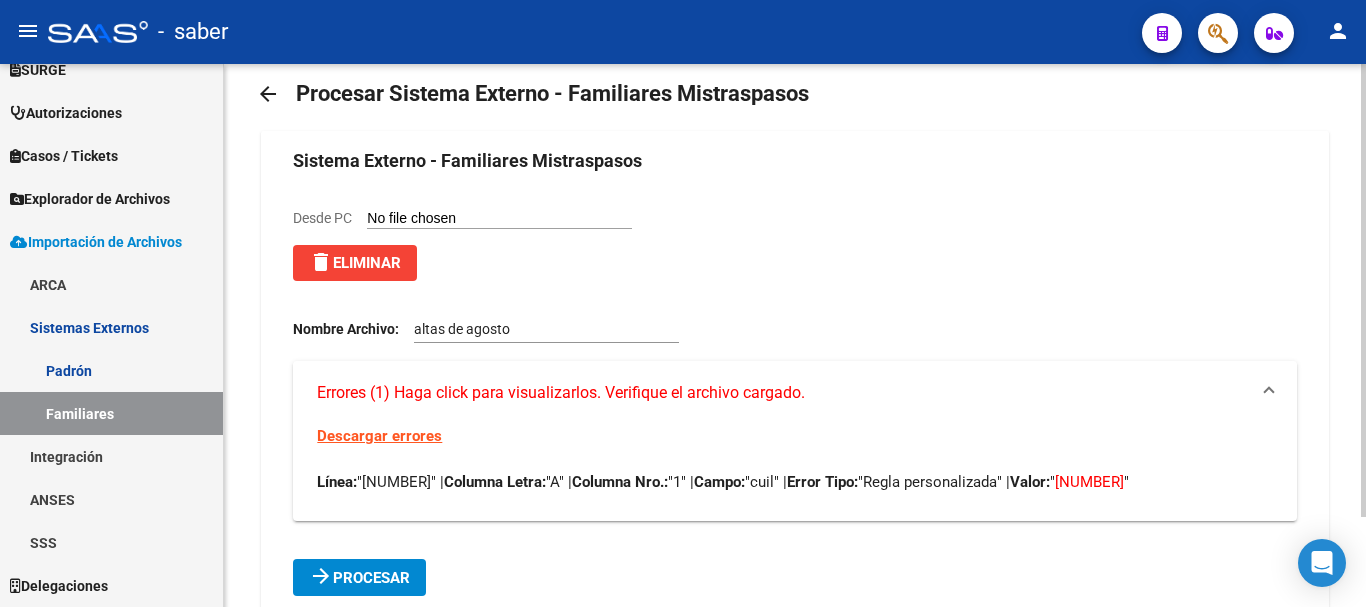 scroll, scrollTop: 0, scrollLeft: 0, axis: both 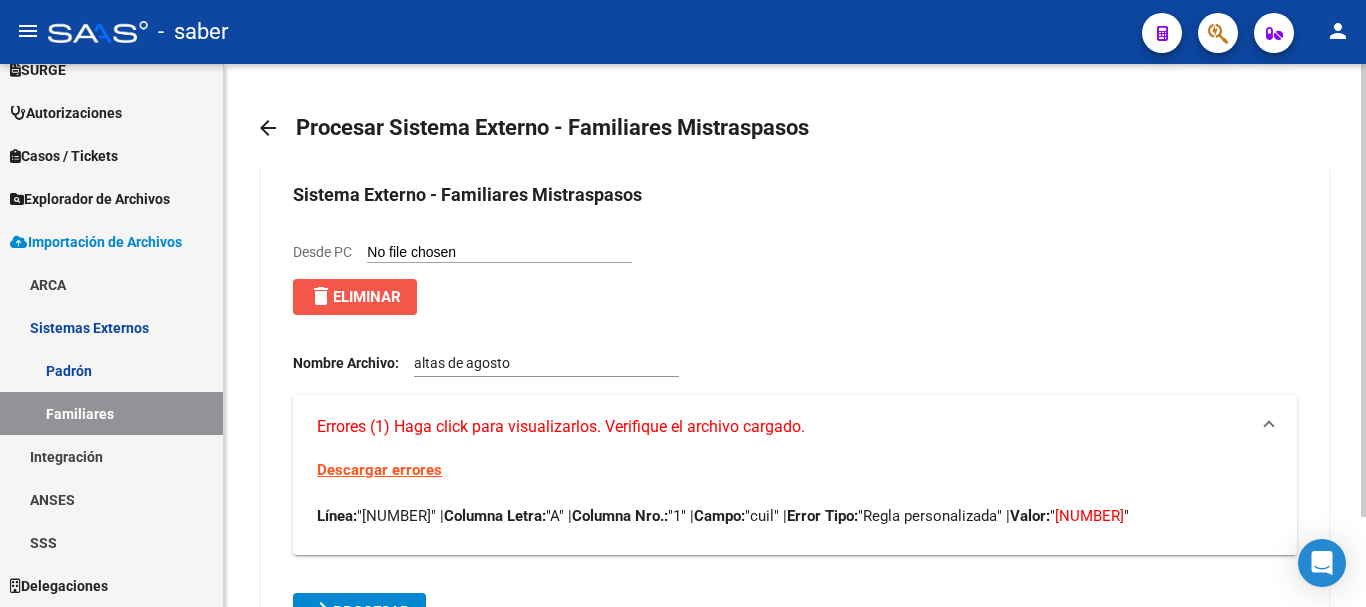 click on "delete  Eliminar" 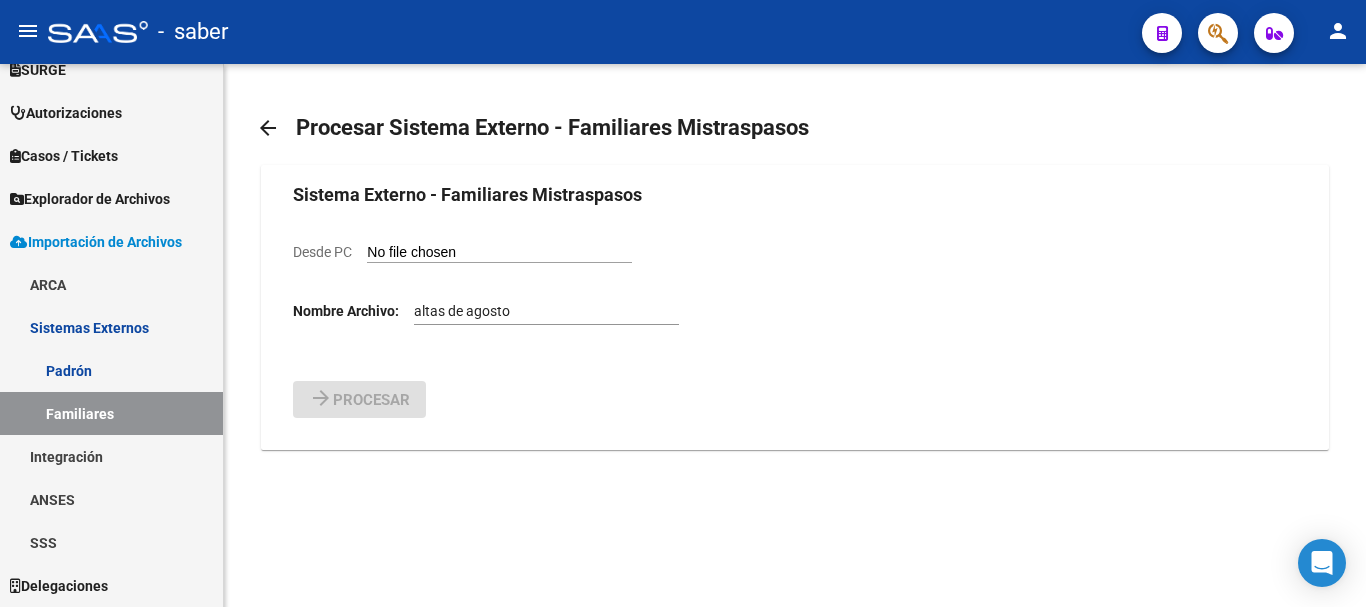 click on "Sistema Externo - Familiares Mistraspasos Desde PC Nombre Archivo:  altas de agosto arrow_forward Procesar" 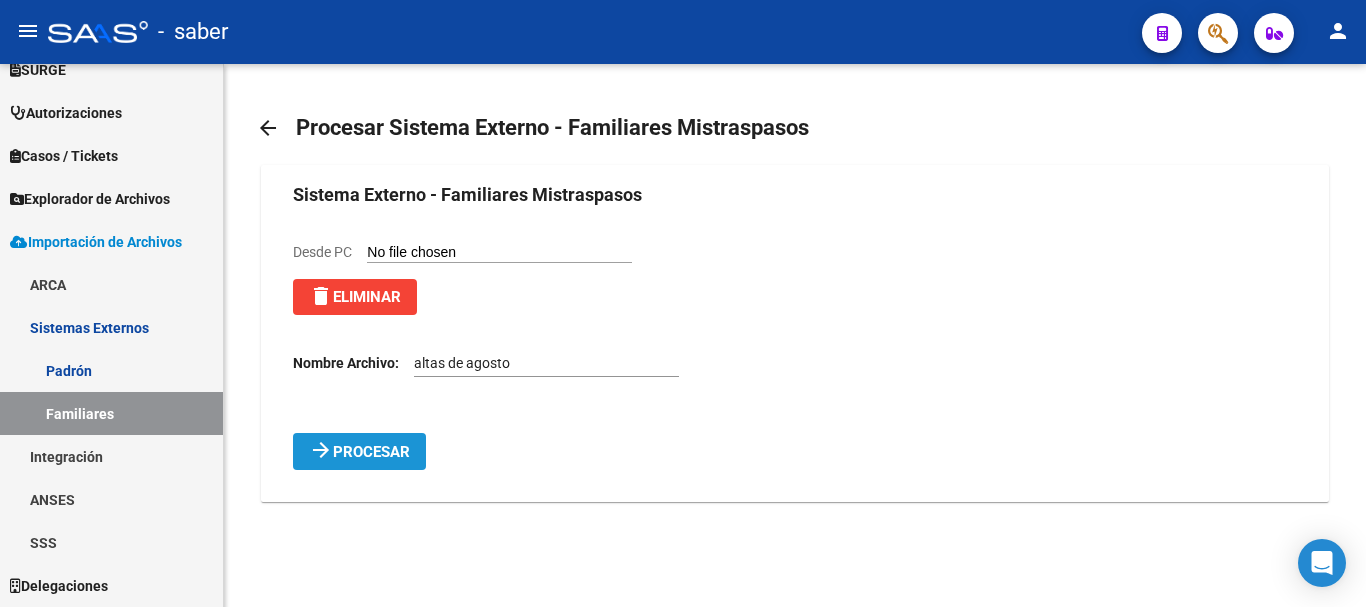 click on "Procesar" 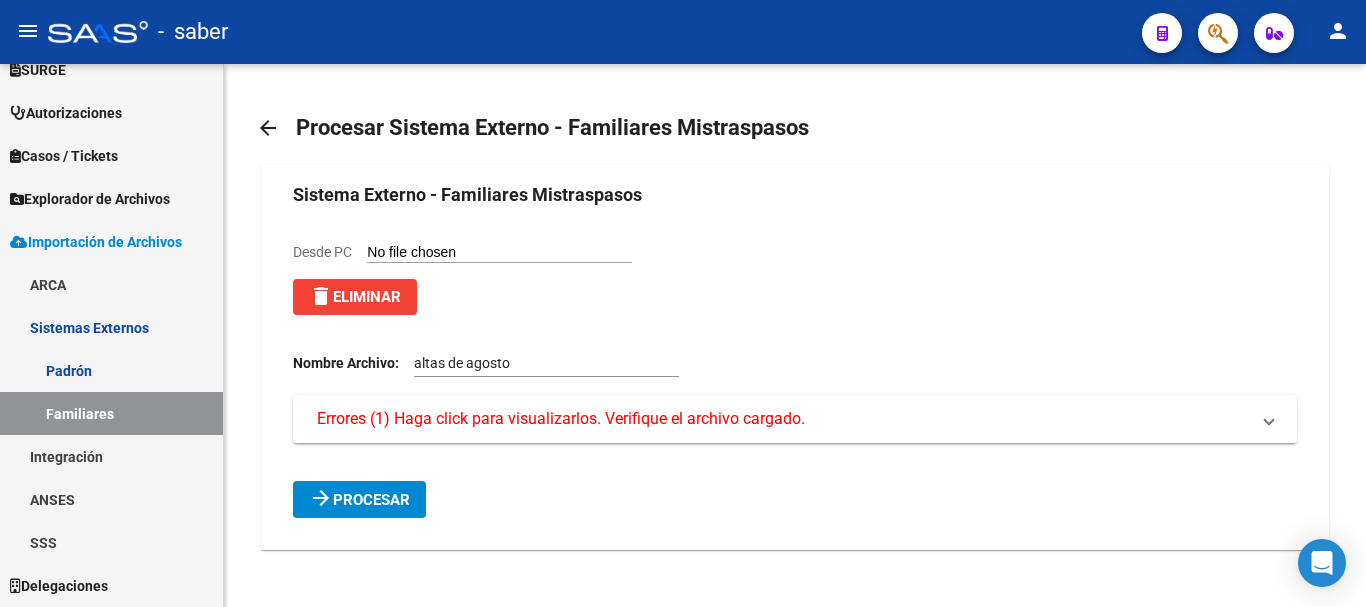 click on "Errores (1) Haga click para visualizarlos. Verifique el archivo cargado." at bounding box center [561, 419] 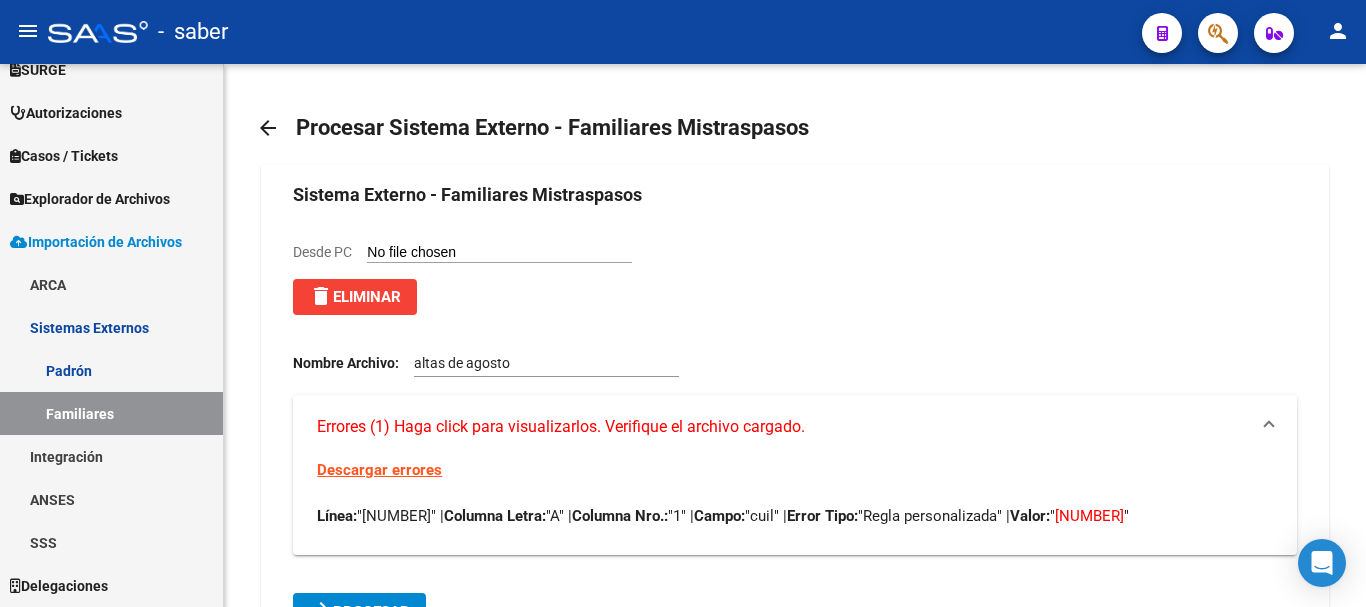 drag, startPoint x: 440, startPoint y: 238, endPoint x: 411, endPoint y: 272, distance: 44.687805 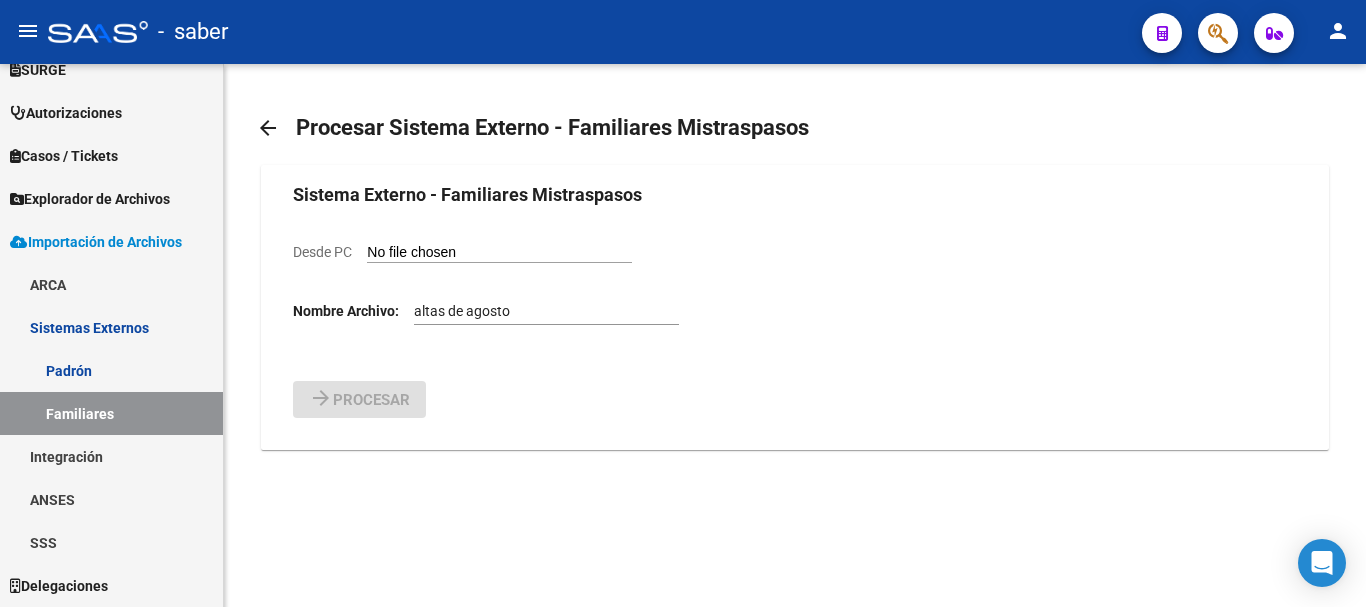 click on "Desde PC" 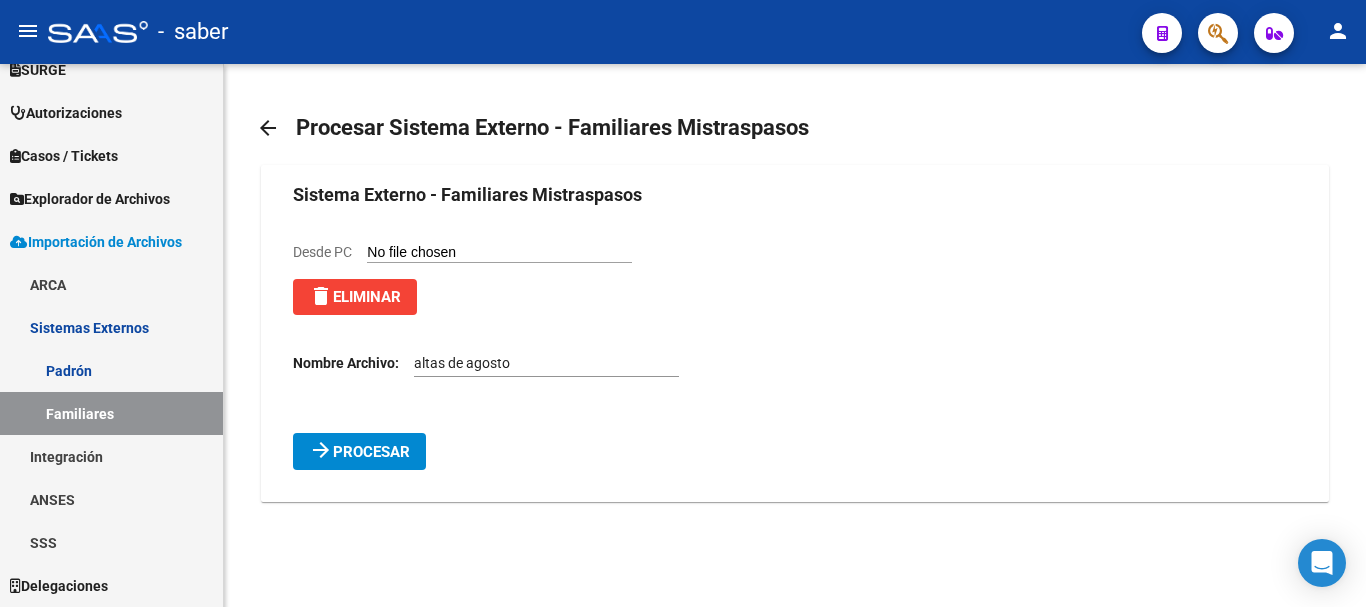 click on "Procesar" 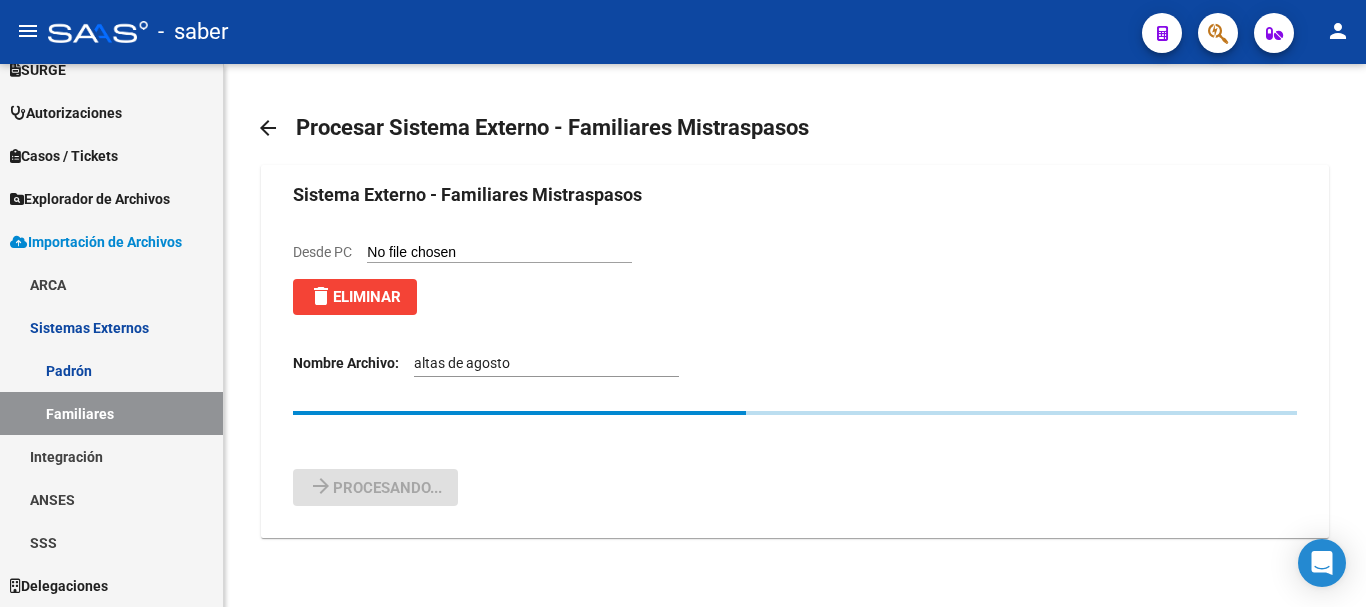 click on "Sistema Externo - Familiares Mistraspasos Desde PC delete  Eliminar  Nombre Archivo:  altas de agosto arrow_forward Procesando..." 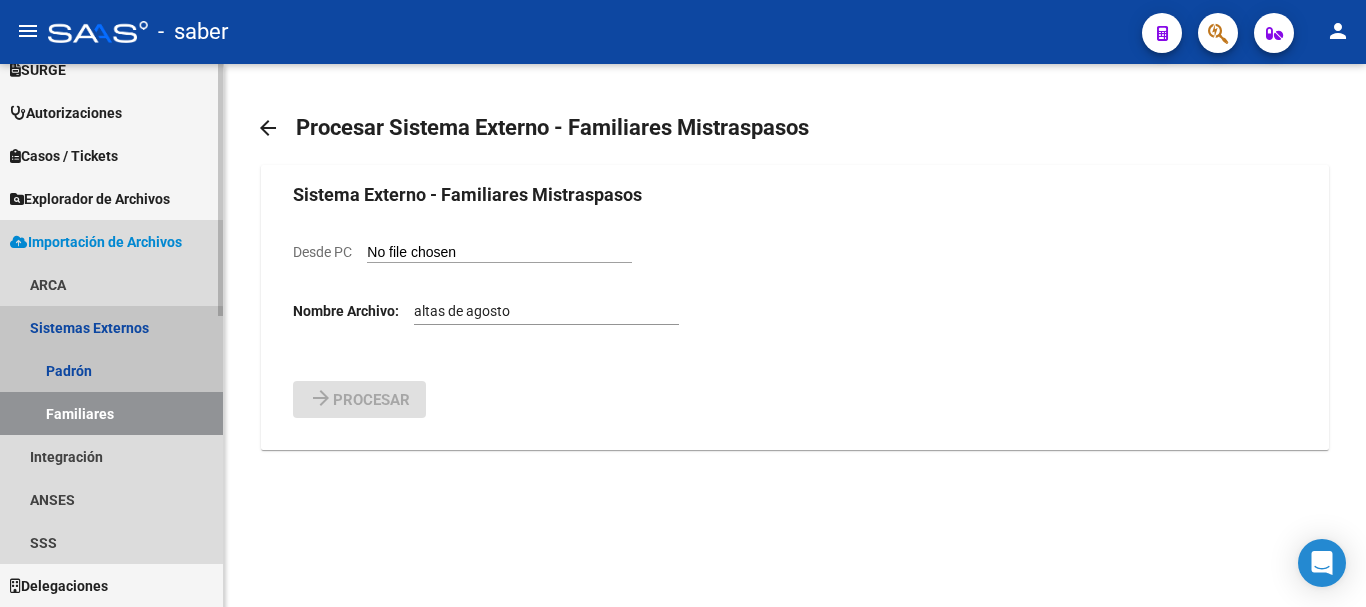 click on "Familiares" at bounding box center (111, 413) 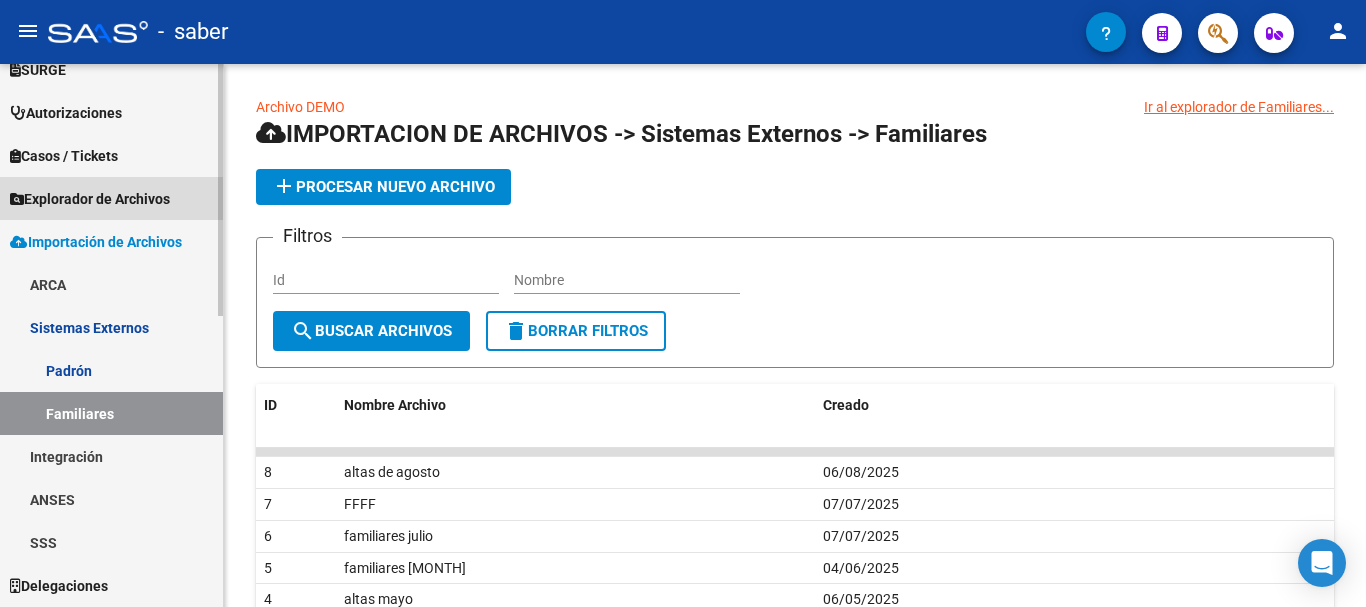 click on "Explorador de Archivos" at bounding box center [111, 198] 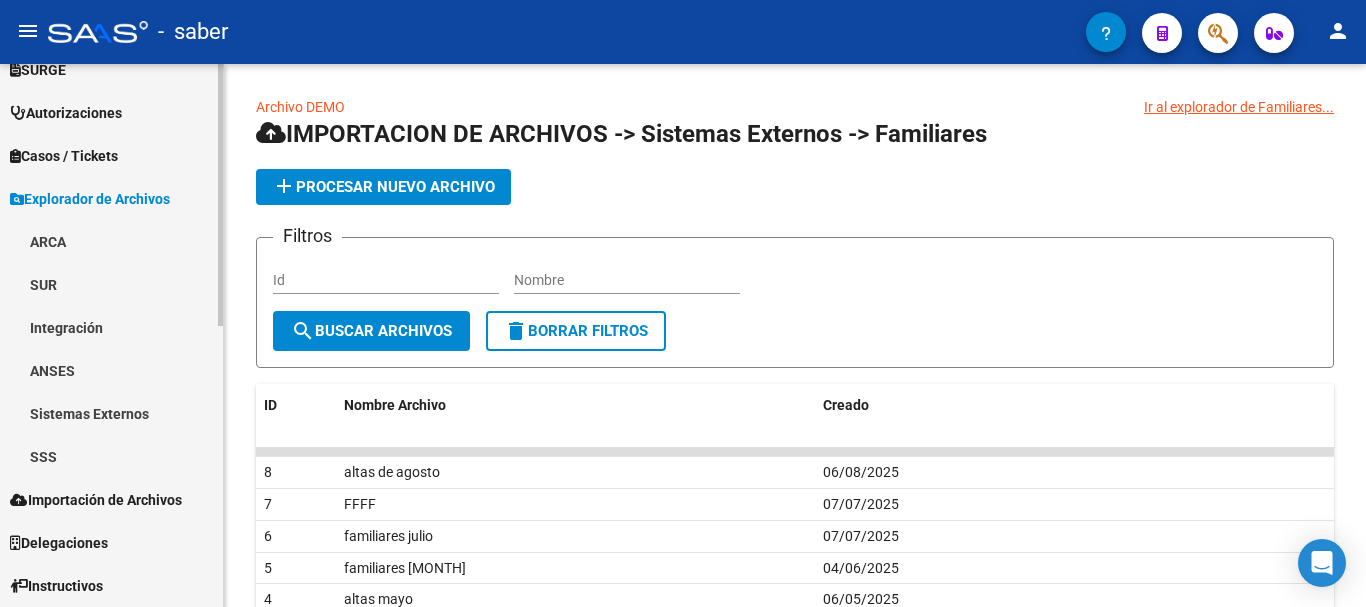 click on "Sistemas Externos" at bounding box center (111, 413) 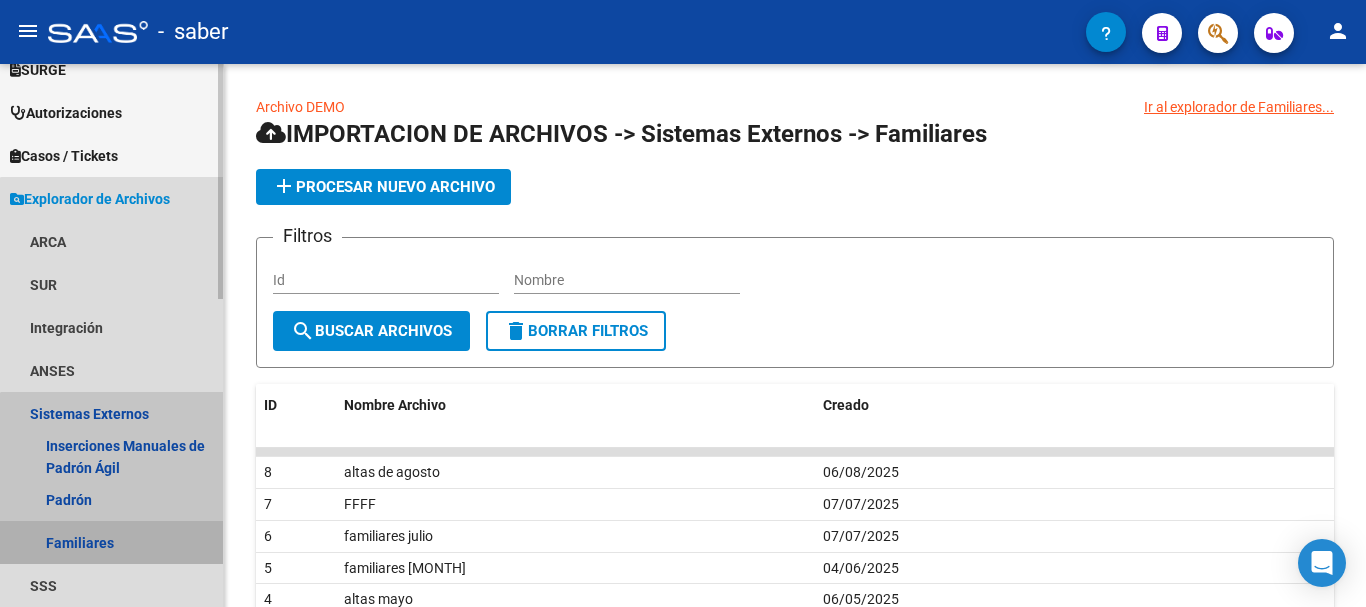 click on "Familiares" at bounding box center [111, 542] 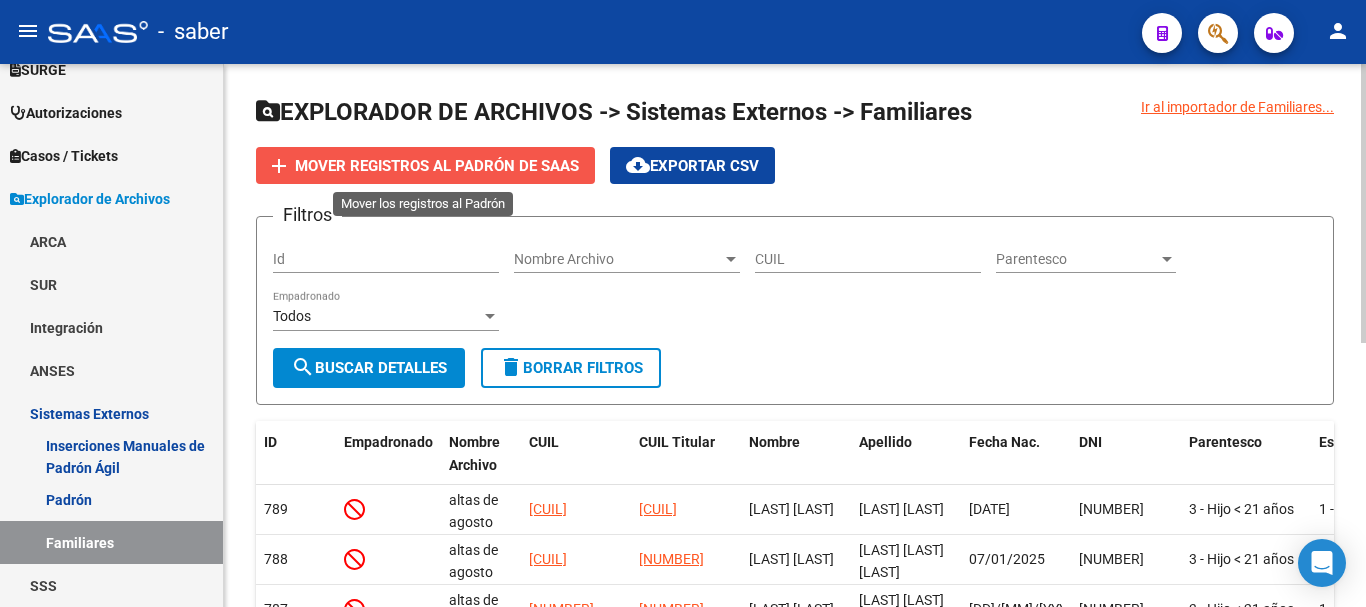 click on "Mover registros al PADRÓN de SAAS" 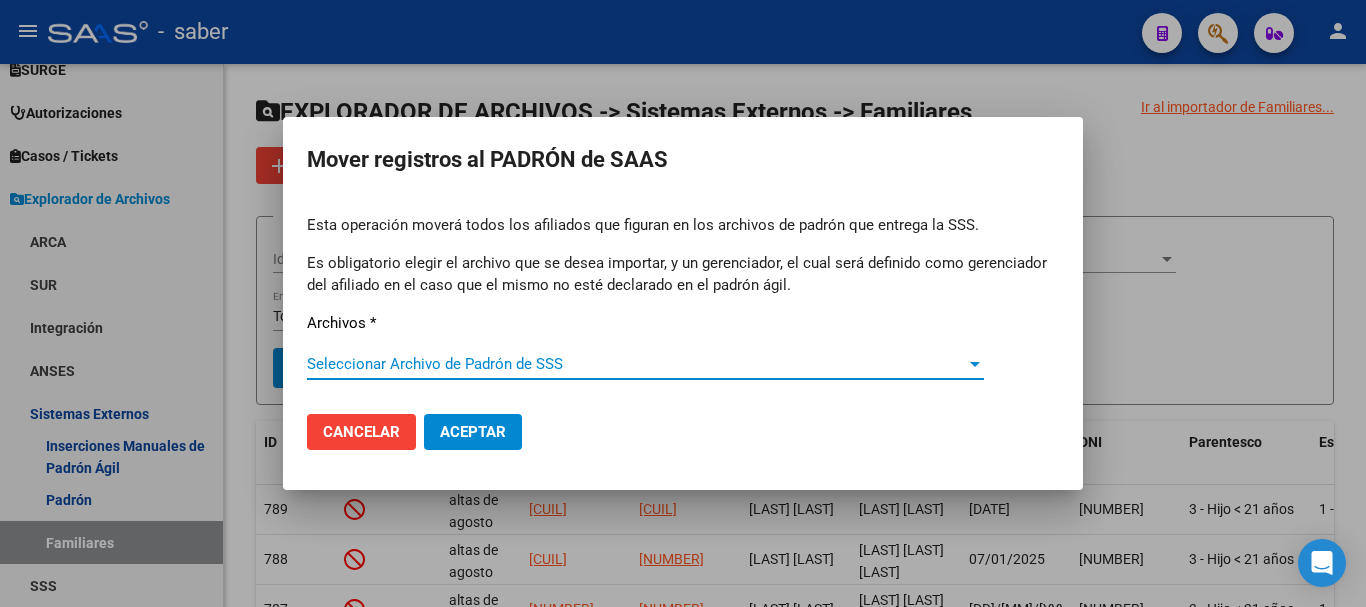 click on "Seleccionar Archivo de Padrón de SSS" at bounding box center [636, 364] 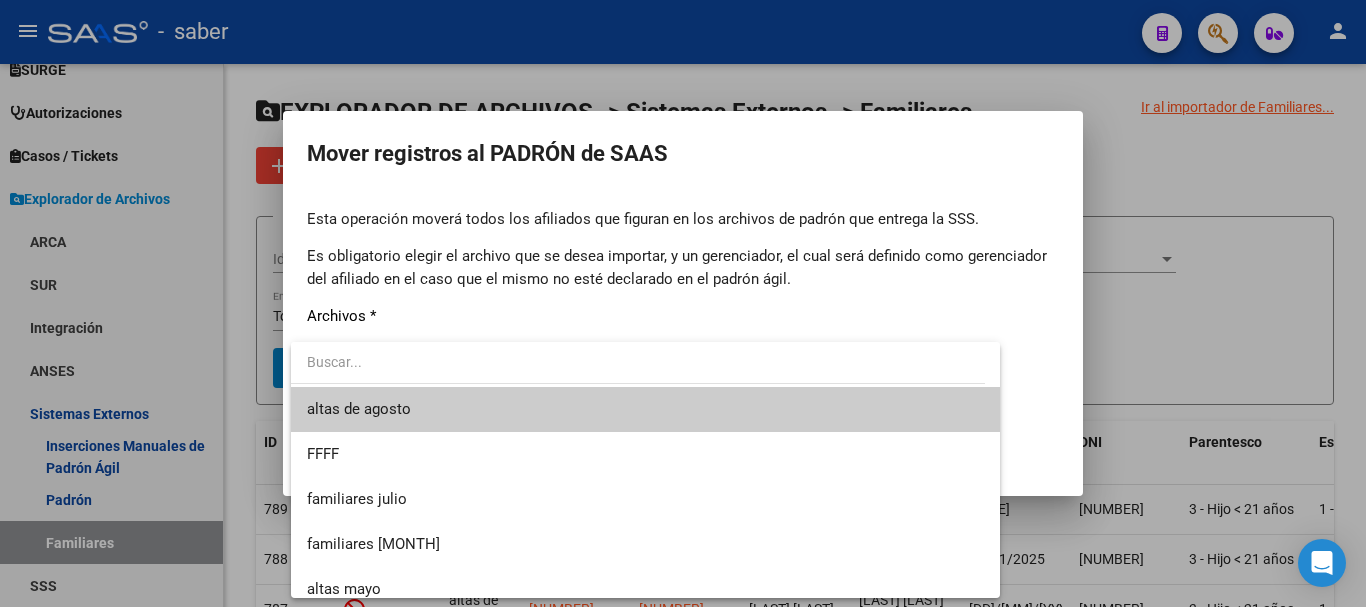 click on "altas de agosto" at bounding box center [645, 409] 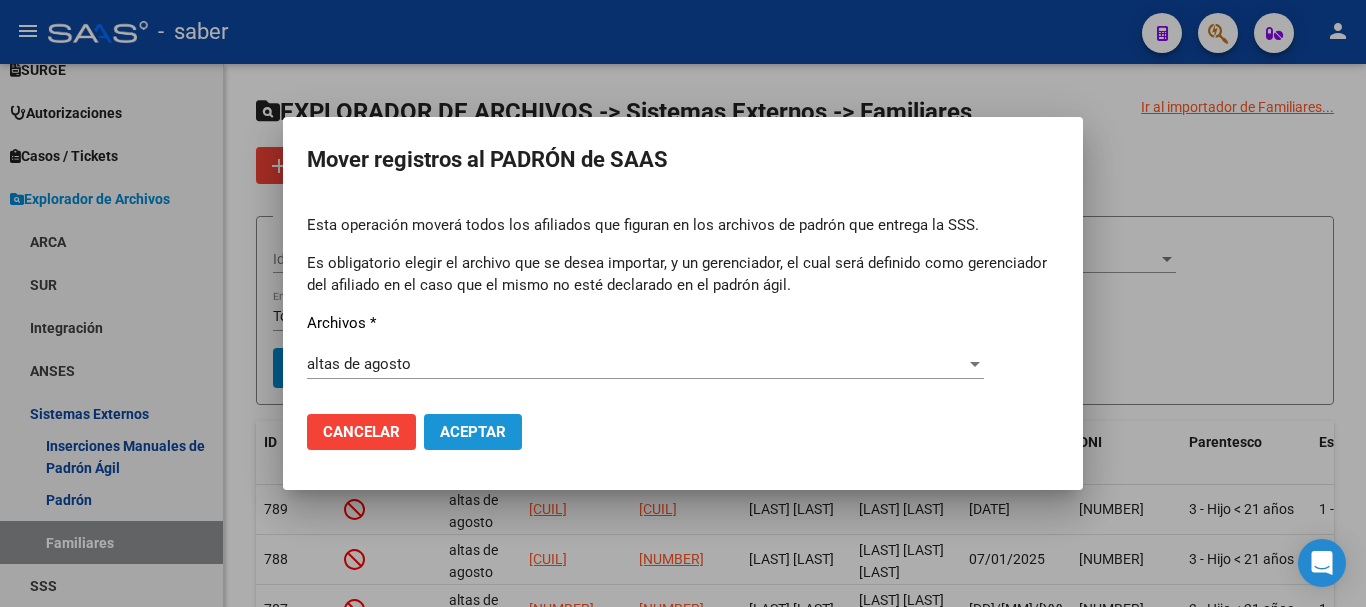 click on "Aceptar" at bounding box center [473, 432] 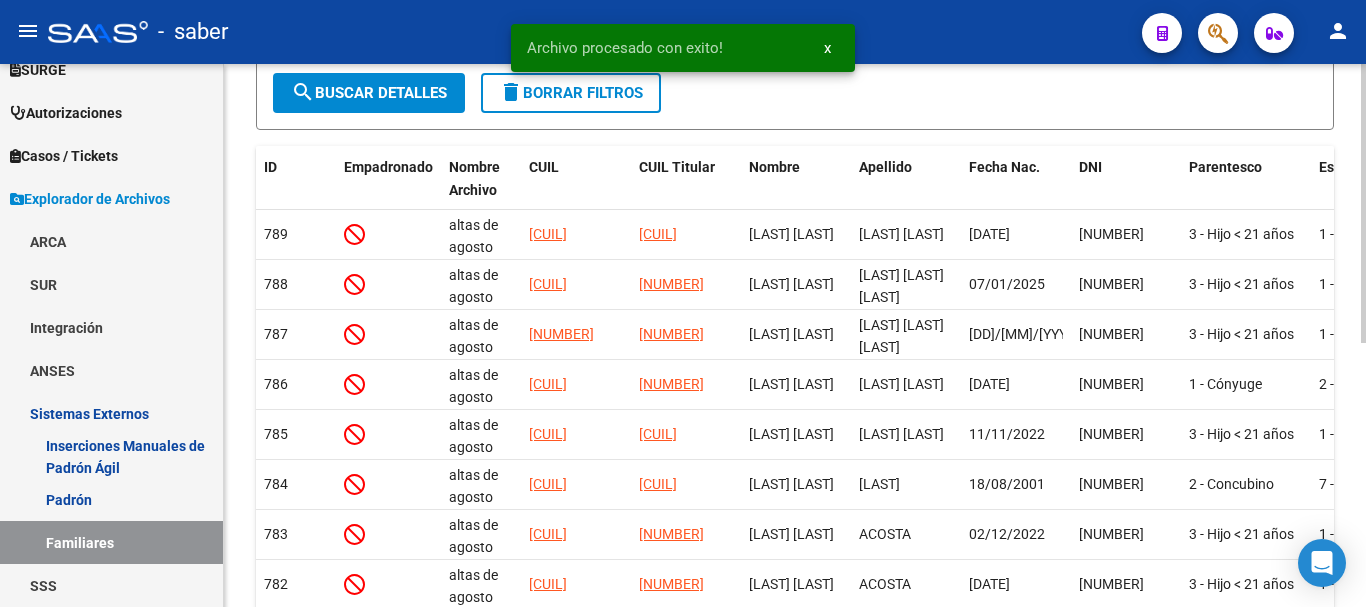 scroll, scrollTop: 300, scrollLeft: 0, axis: vertical 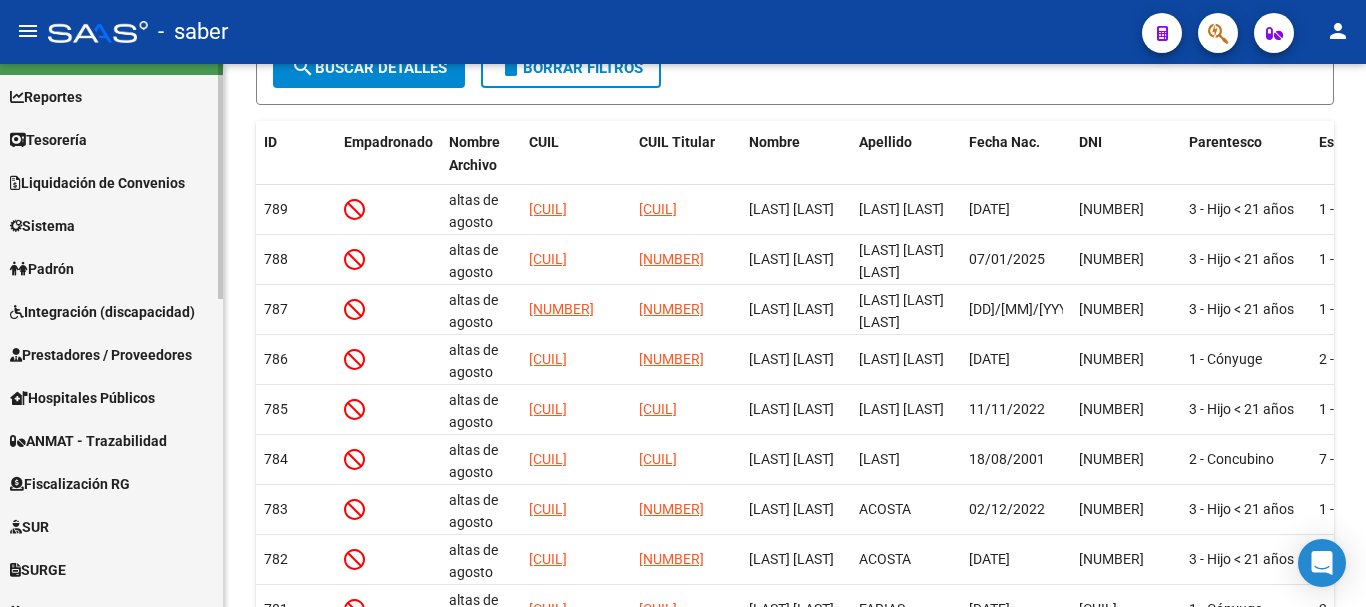 click on "Fiscalización RG" at bounding box center (70, 484) 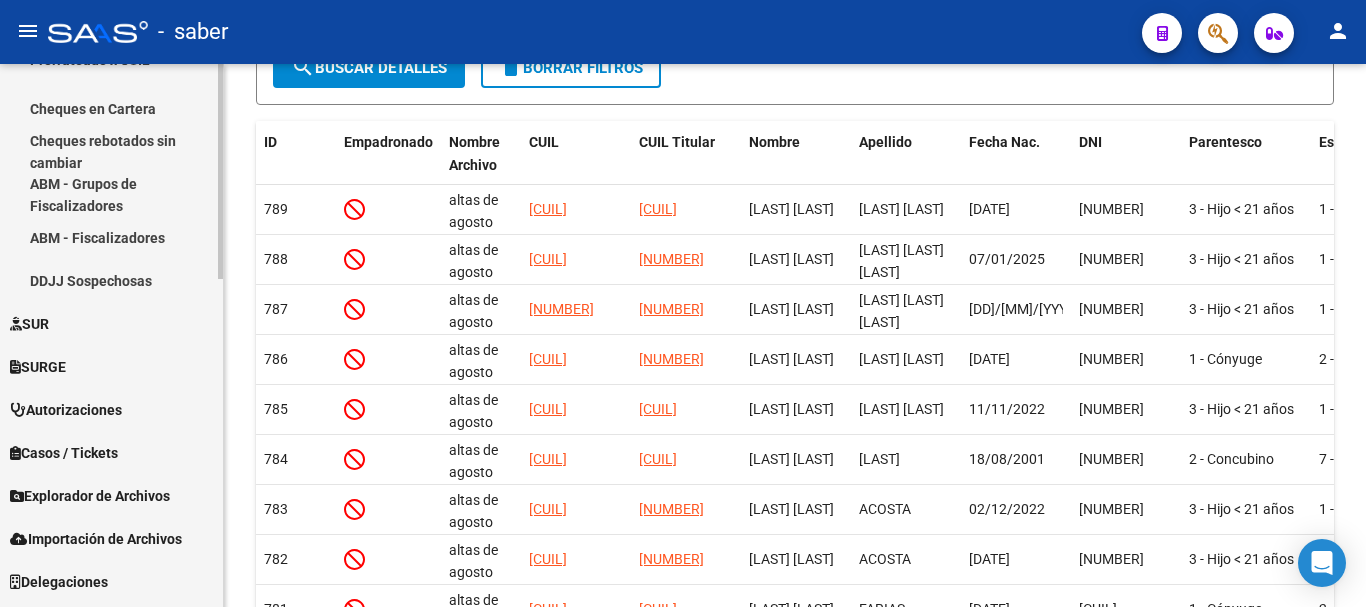scroll, scrollTop: 831, scrollLeft: 0, axis: vertical 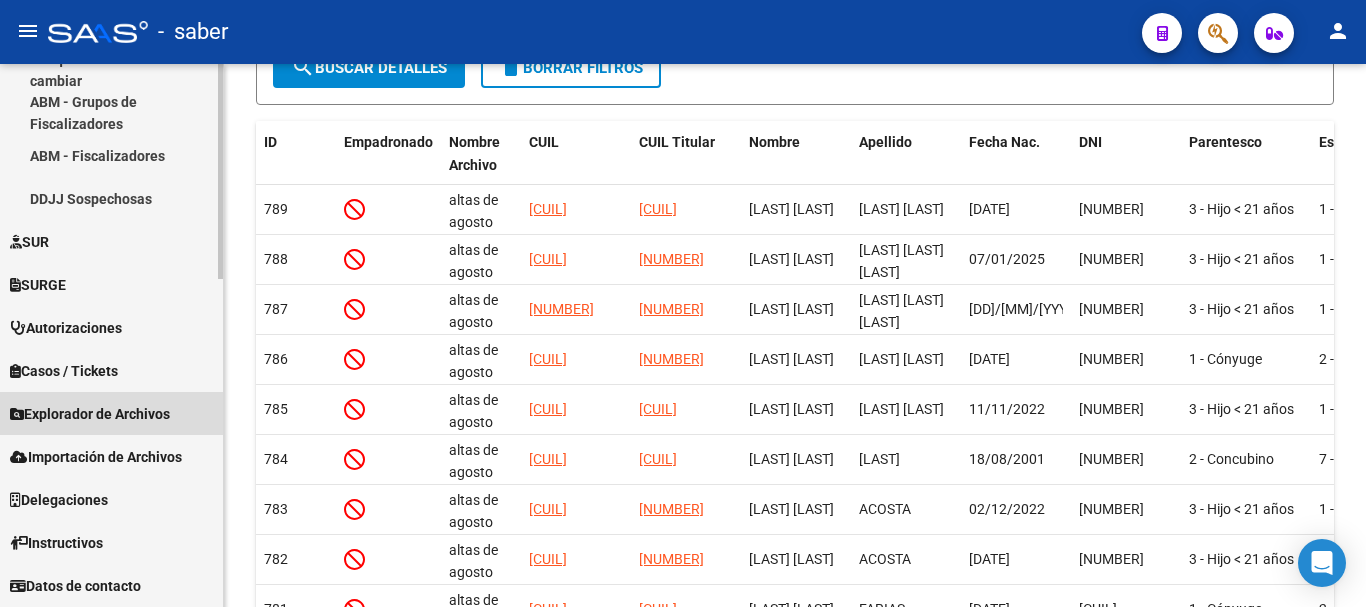 click on "Explorador de Archivos" at bounding box center (90, 414) 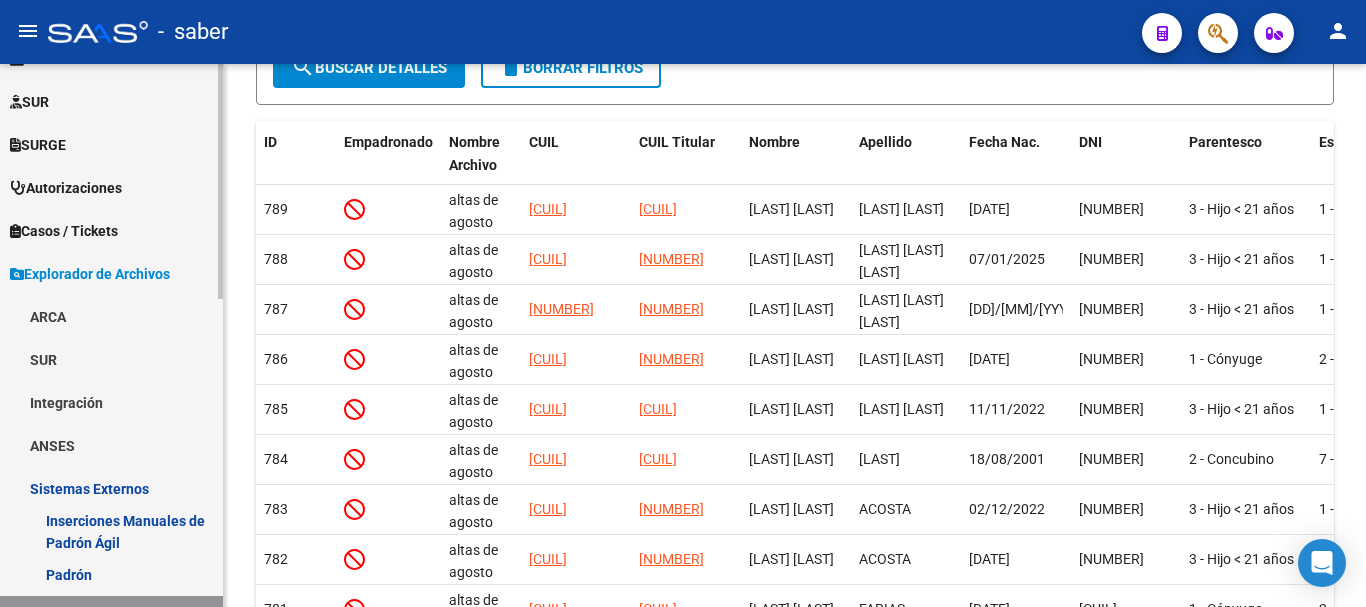 scroll, scrollTop: 312, scrollLeft: 0, axis: vertical 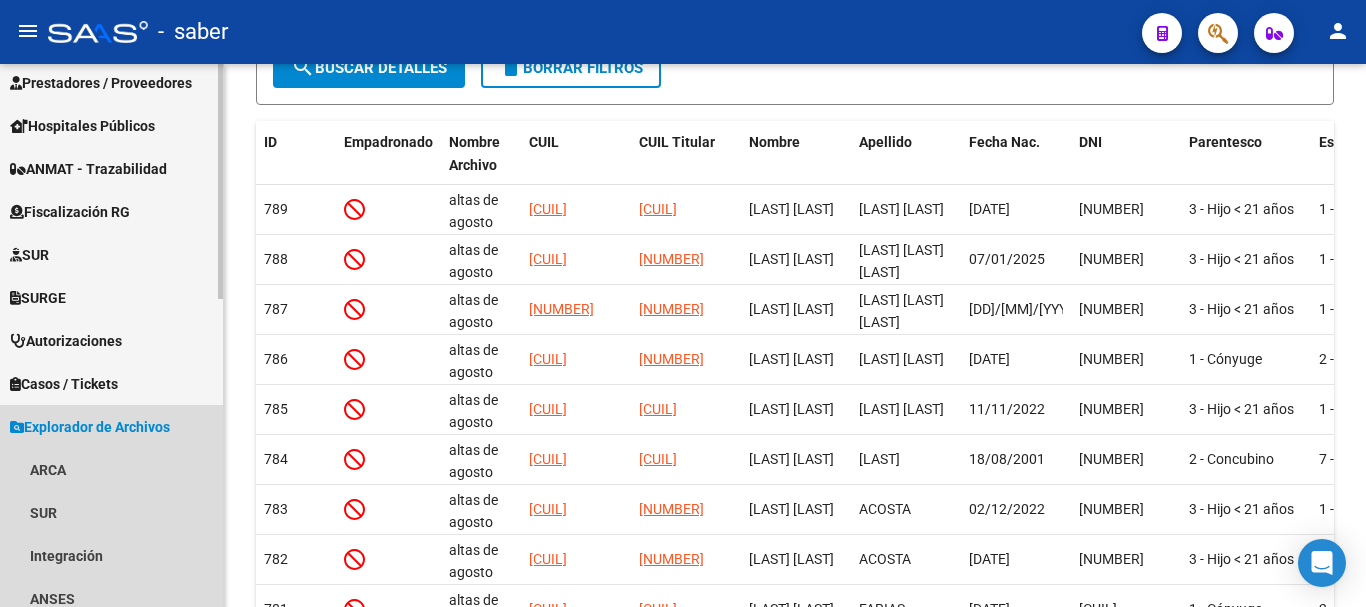 click on "Explorador de Archivos" at bounding box center (90, 427) 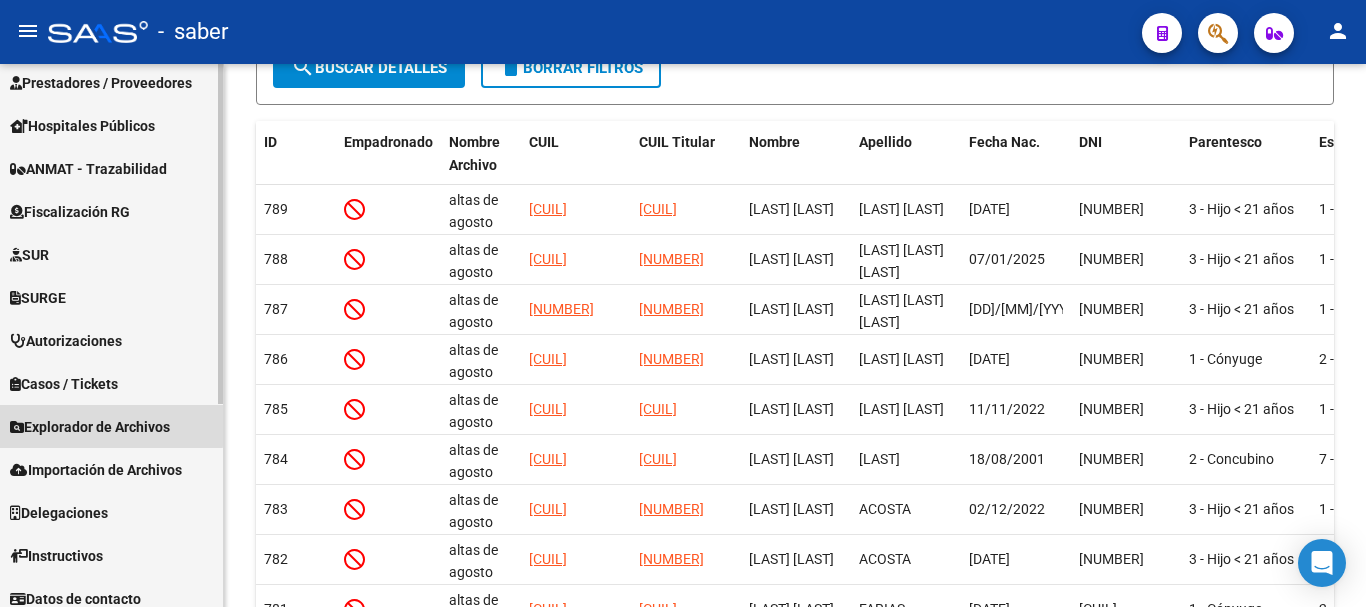 click on "Explorador de Archivos" at bounding box center [90, 427] 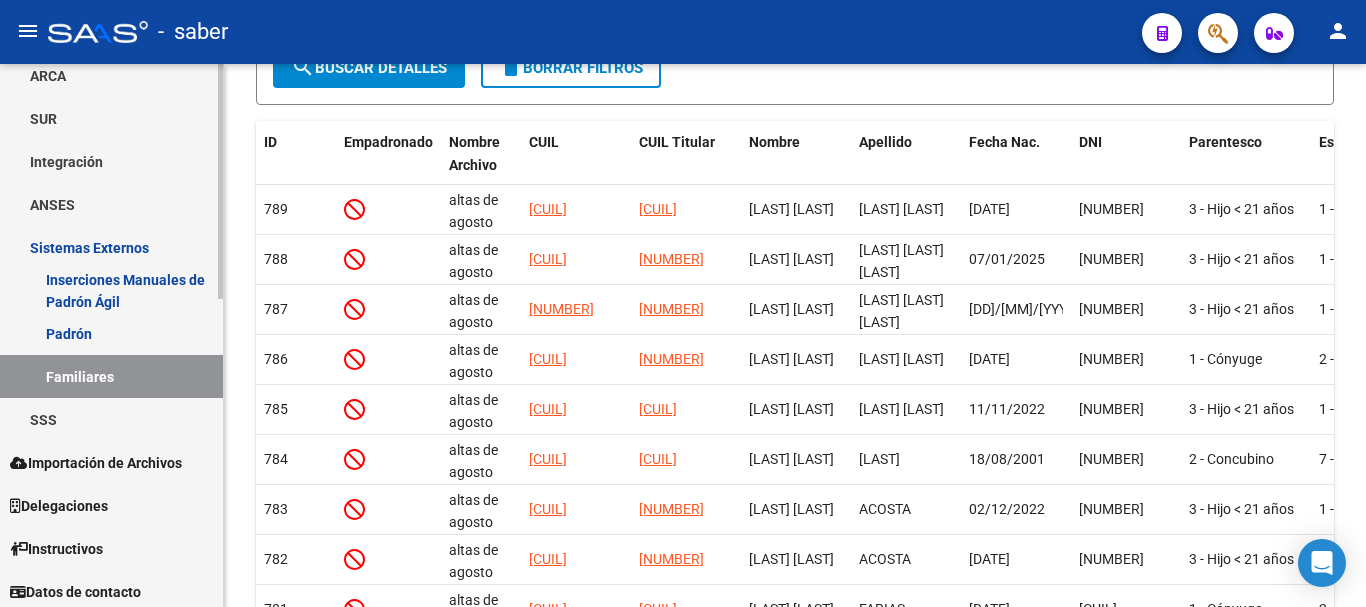 scroll, scrollTop: 712, scrollLeft: 0, axis: vertical 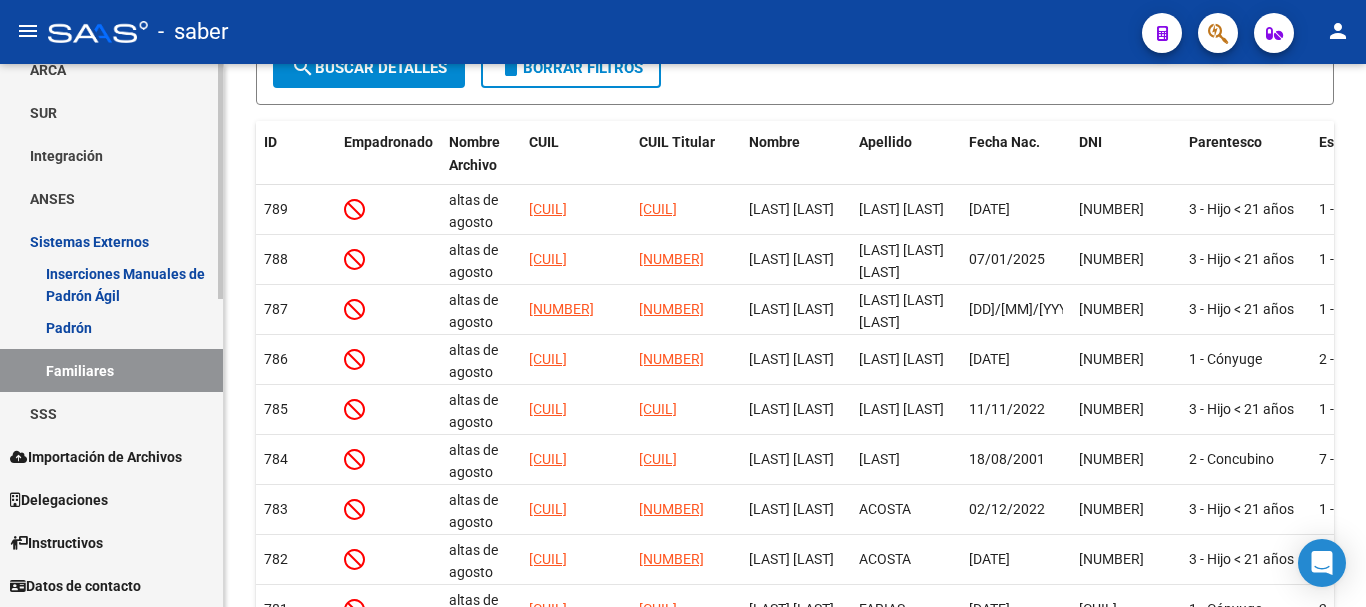 click on "SSS" at bounding box center [111, 413] 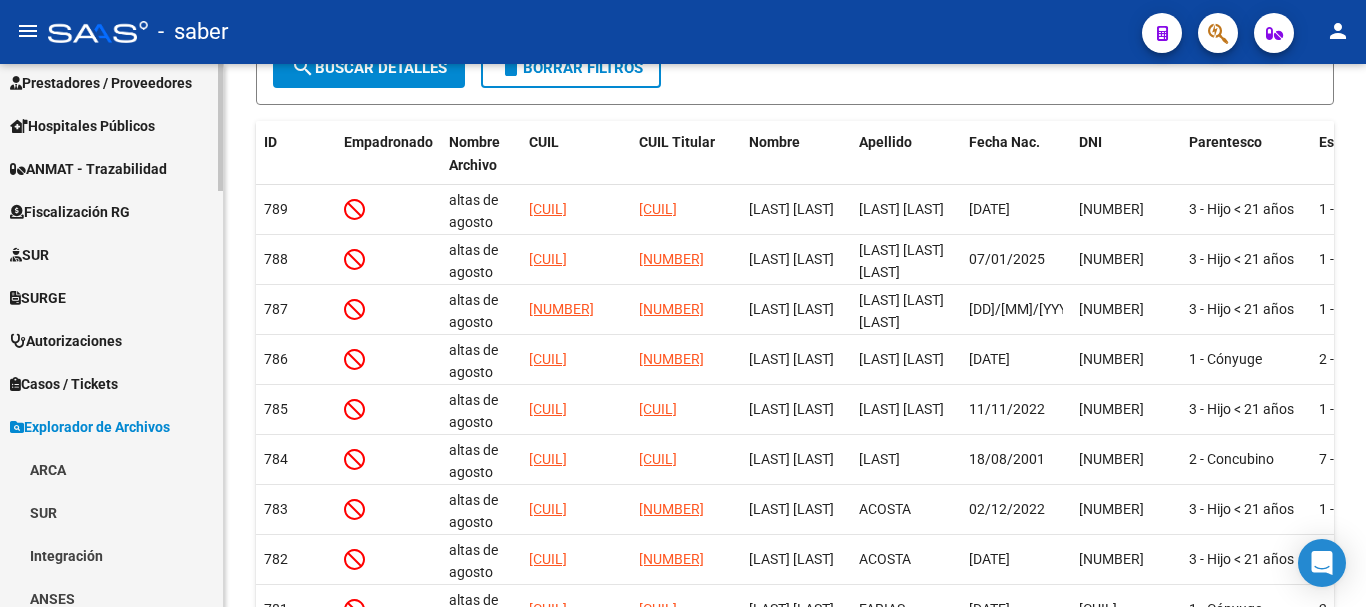scroll, scrollTop: 12, scrollLeft: 0, axis: vertical 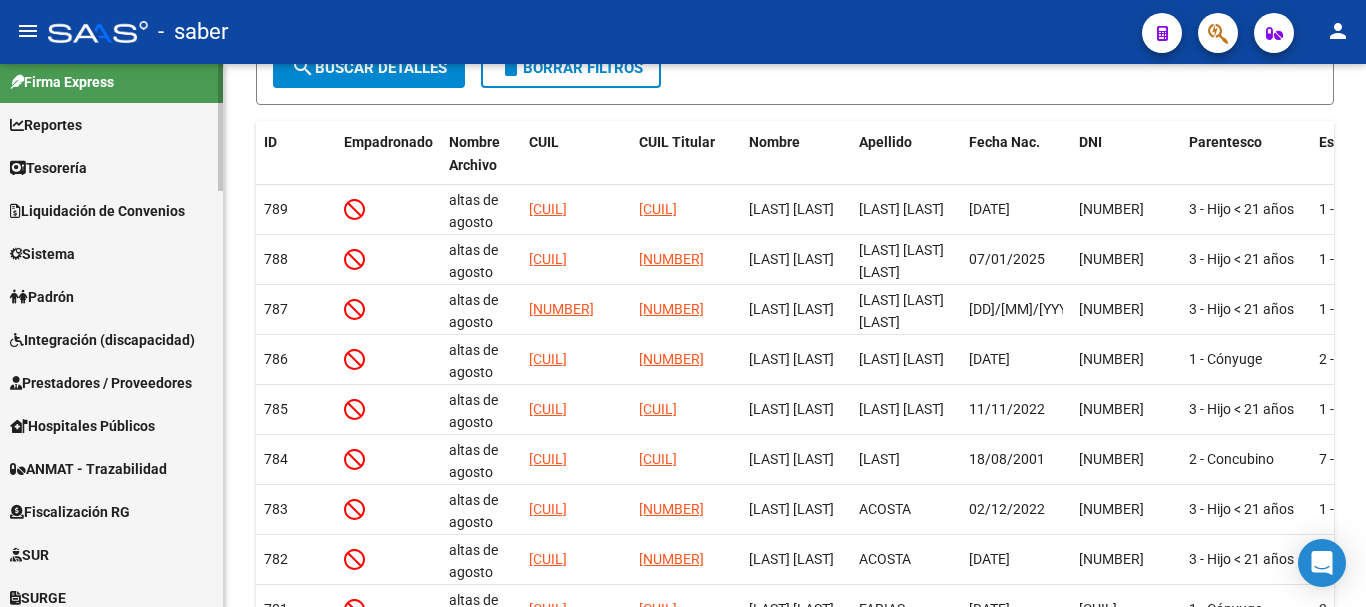 click on "Padrón" at bounding box center [42, 297] 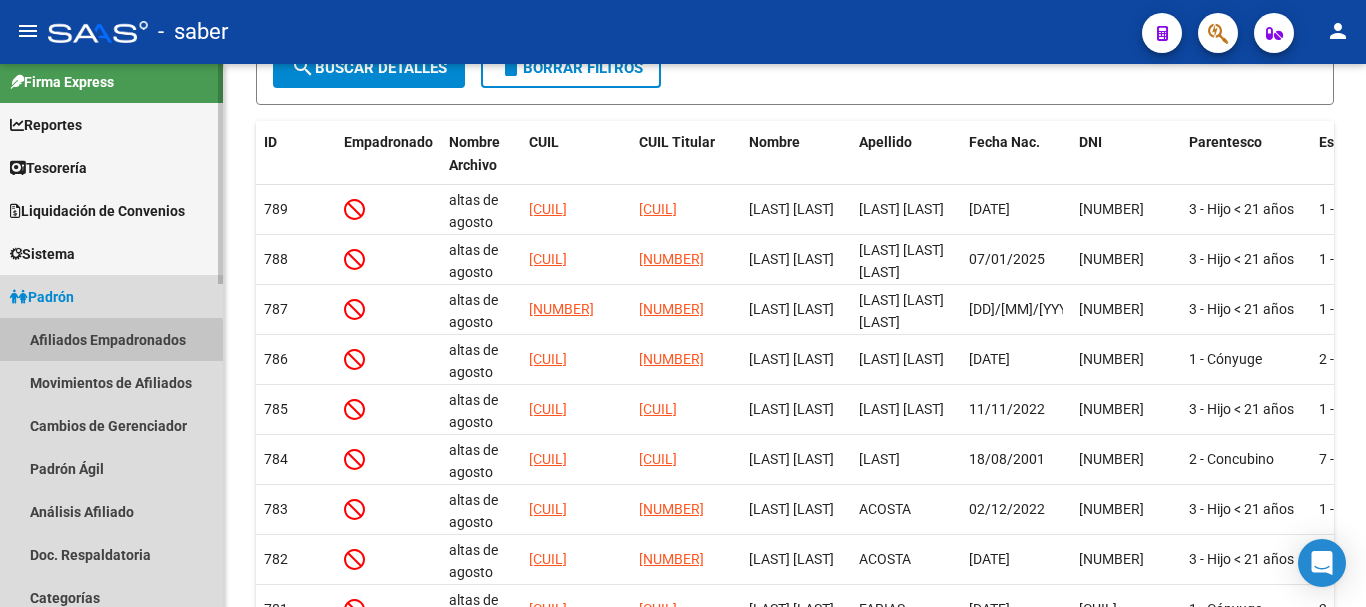click on "Afiliados Empadronados" at bounding box center (111, 339) 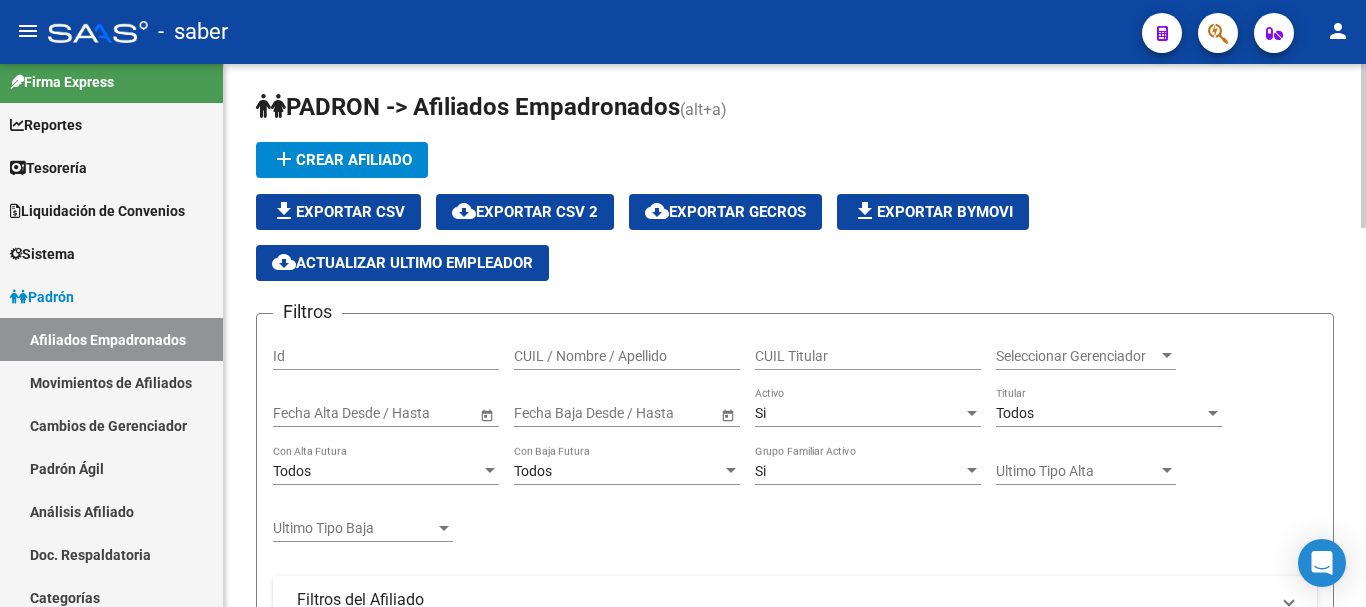 scroll, scrollTop: 0, scrollLeft: 0, axis: both 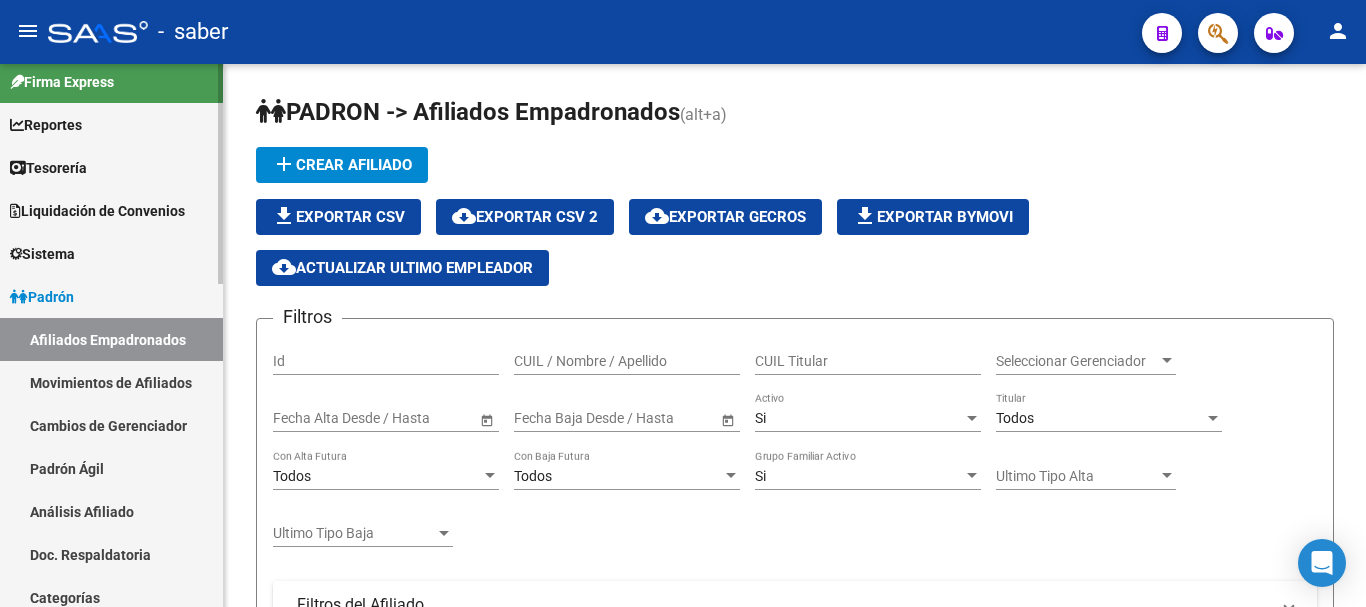 click on "Movimientos de Afiliados" at bounding box center [111, 382] 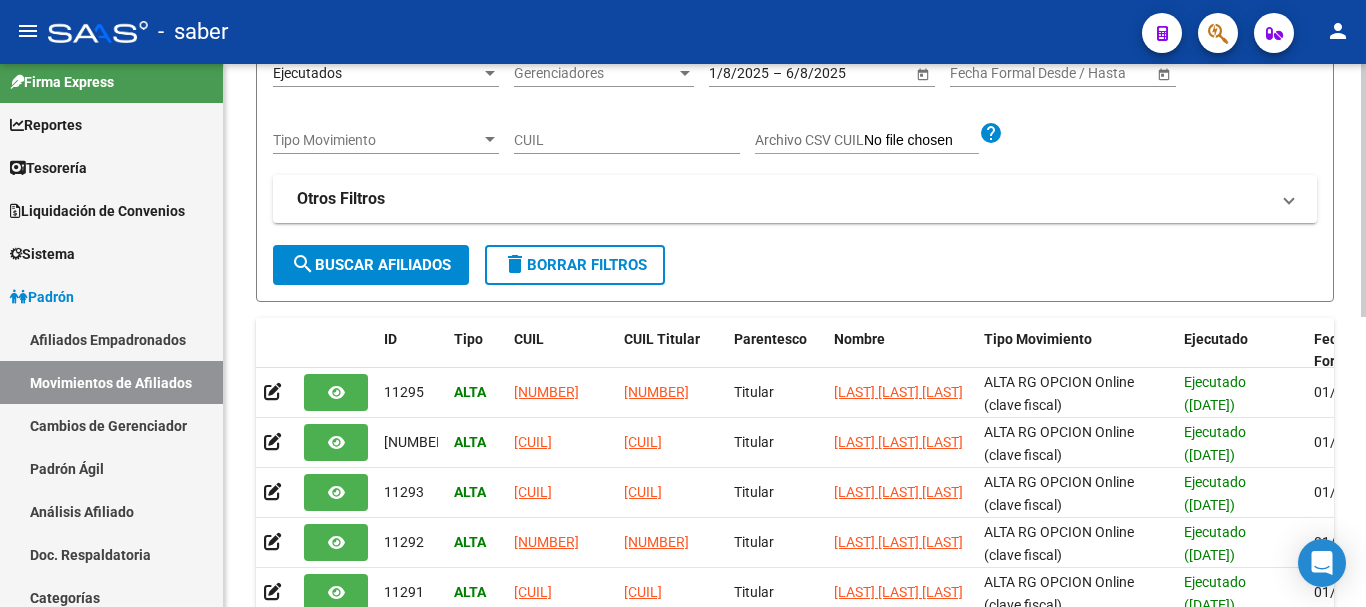 scroll, scrollTop: 222, scrollLeft: 0, axis: vertical 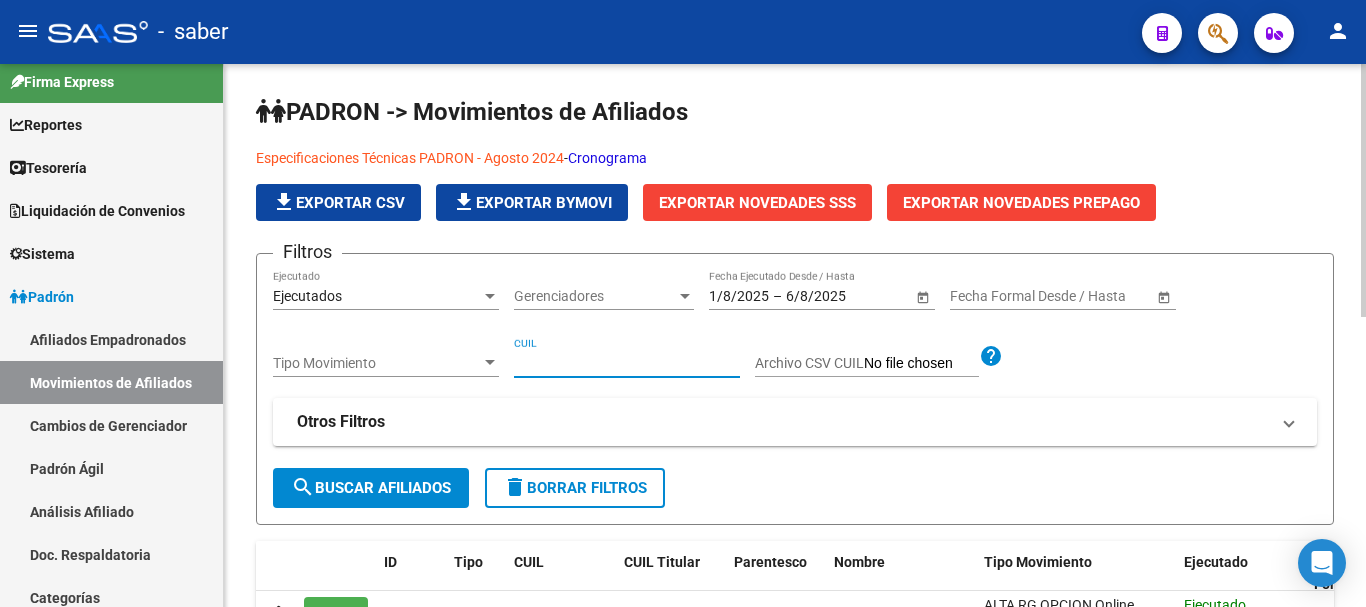 click on "CUIL" at bounding box center (627, 363) 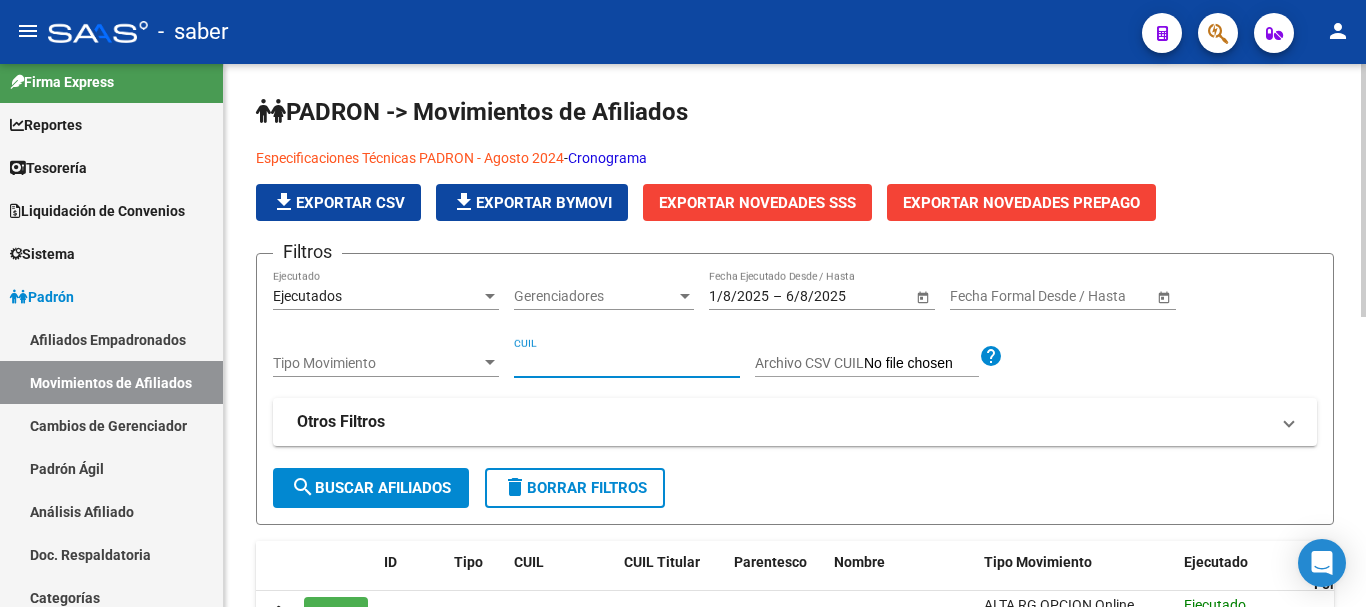 paste on "27235547606" 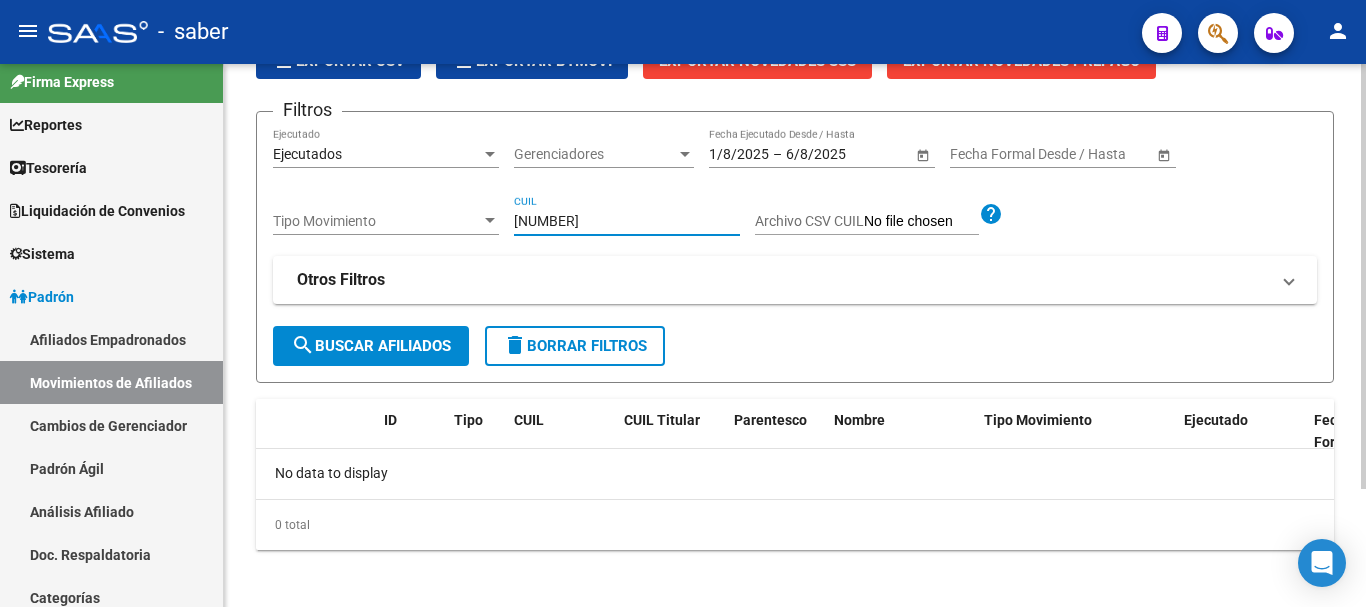 scroll, scrollTop: 150, scrollLeft: 0, axis: vertical 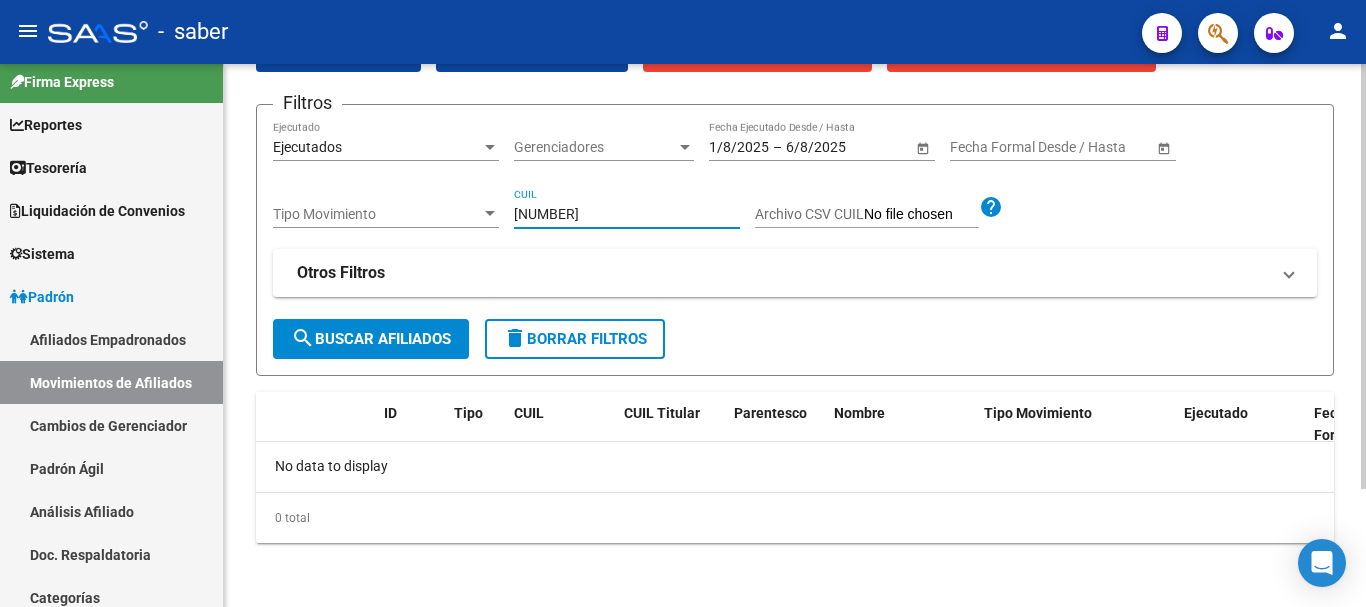 click on "27235547606" at bounding box center (627, 214) 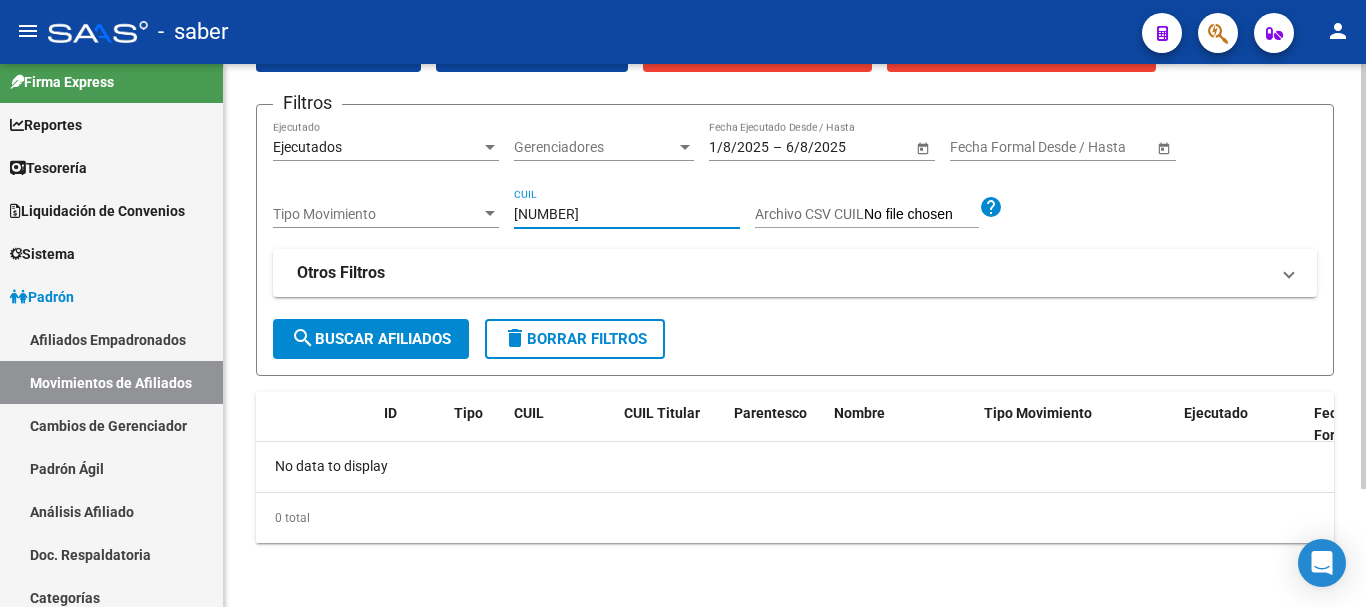 type 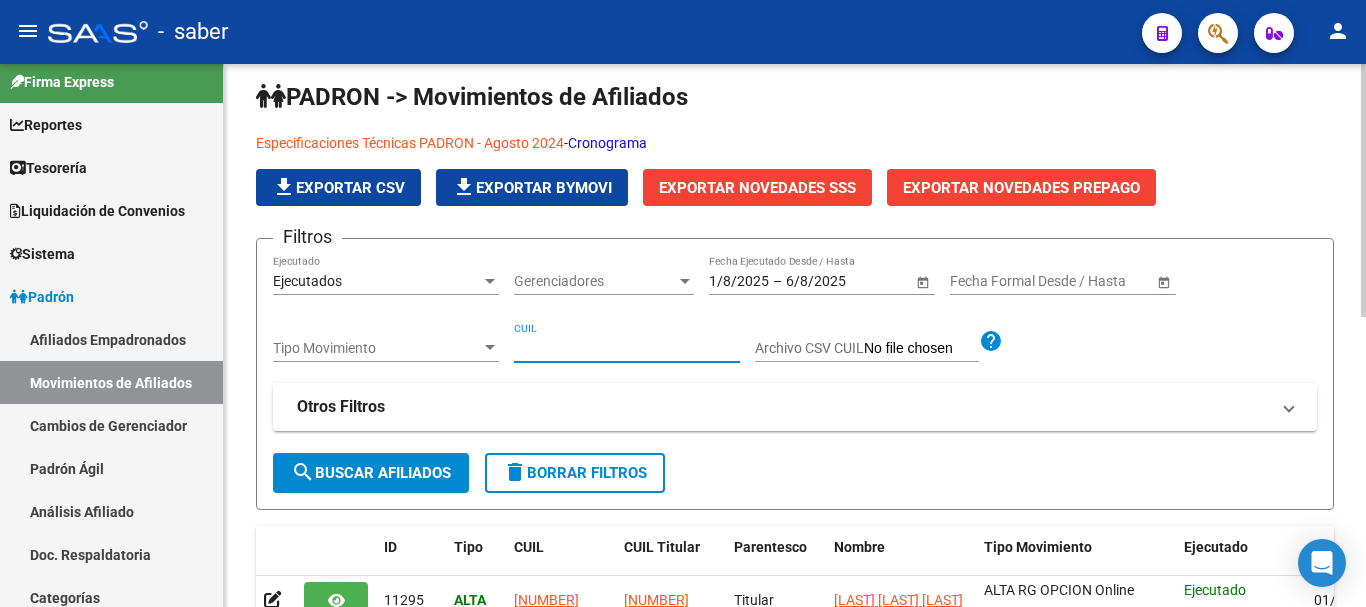 scroll, scrollTop: 0, scrollLeft: 0, axis: both 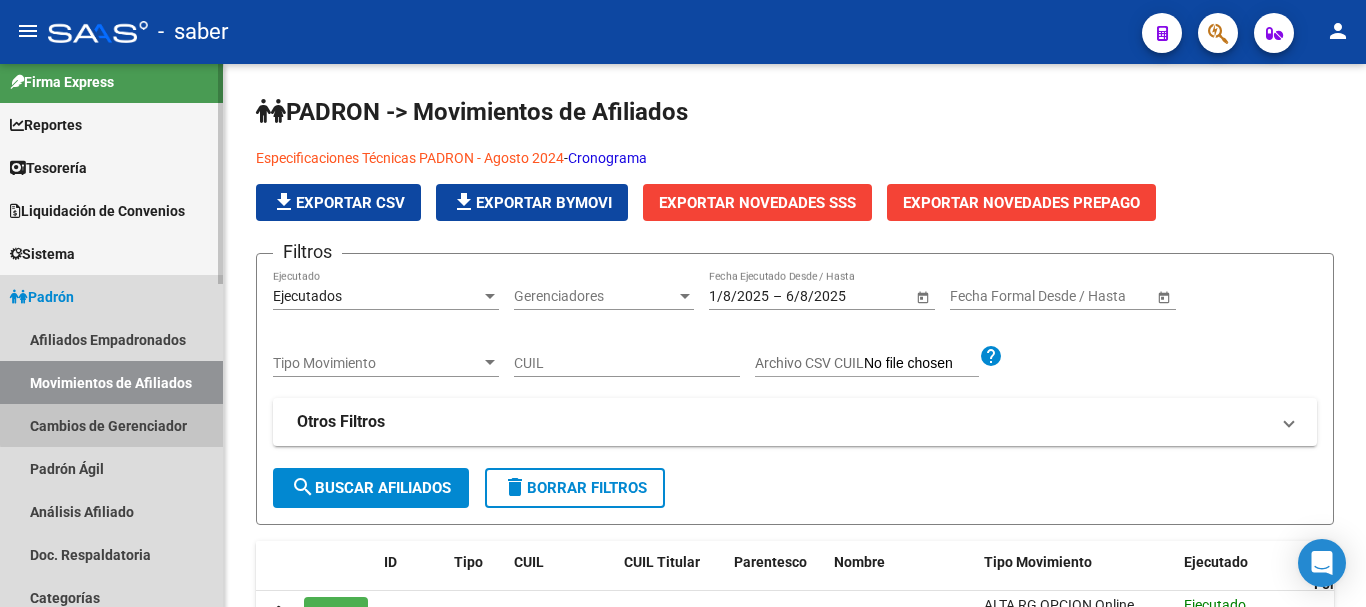 click on "Cambios de Gerenciador" at bounding box center (111, 425) 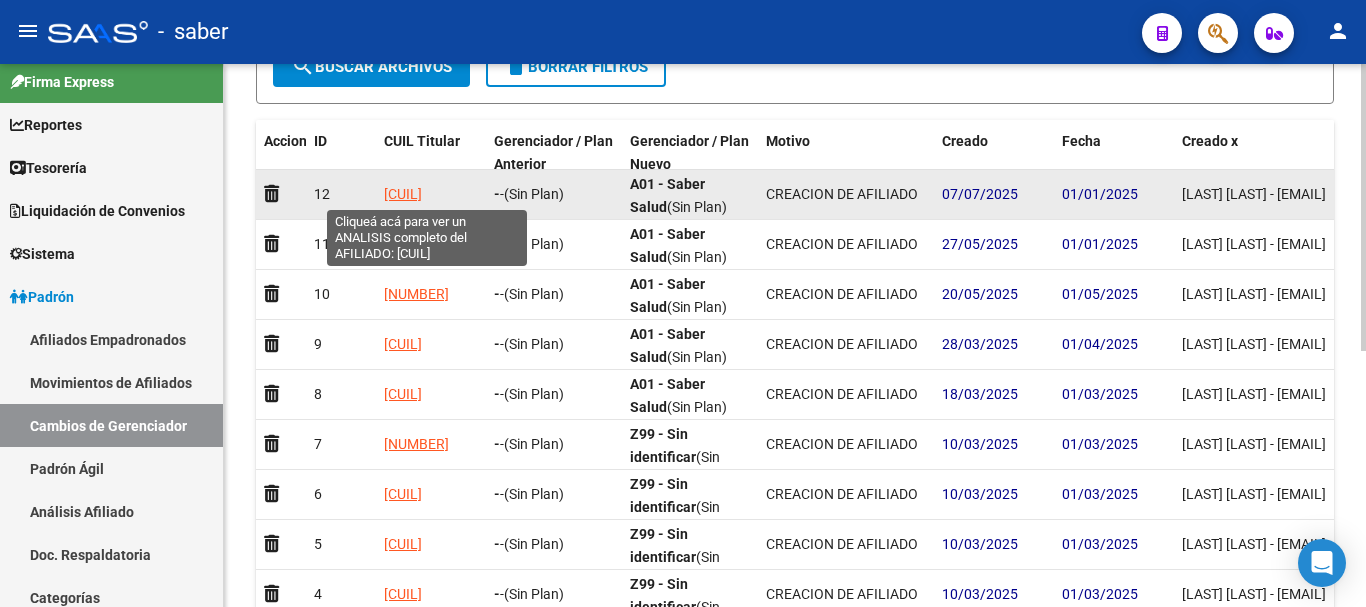 scroll, scrollTop: 0, scrollLeft: 0, axis: both 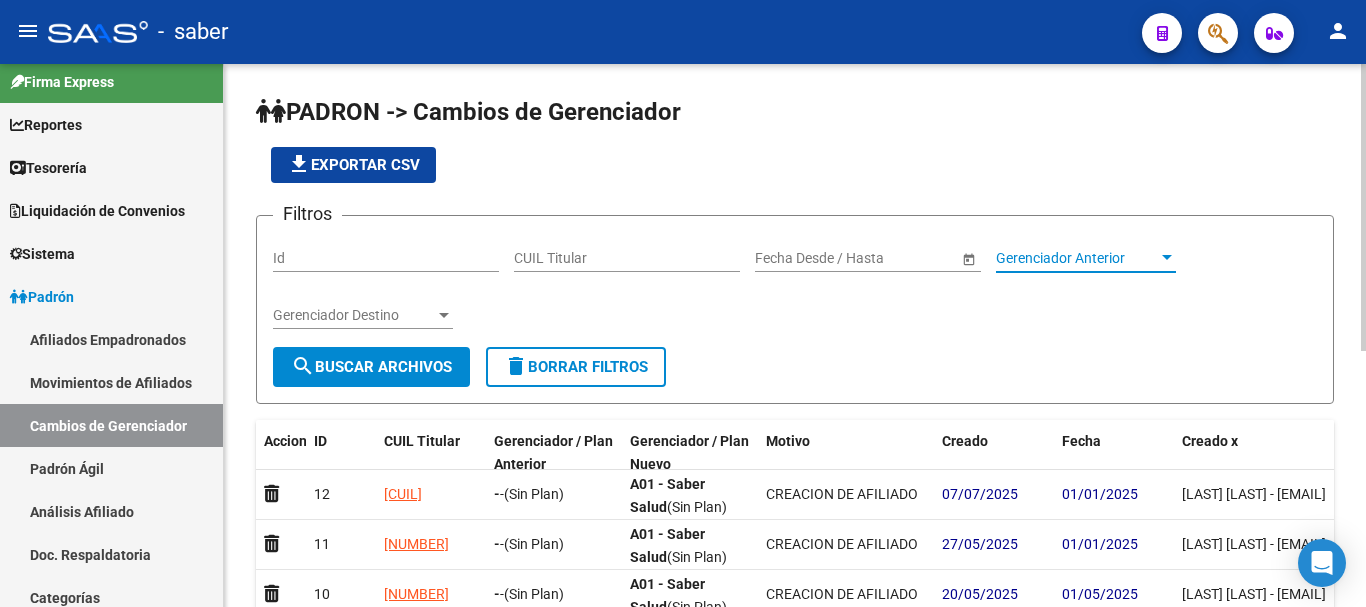 click on "Gerenciador Anterior" at bounding box center (1077, 258) 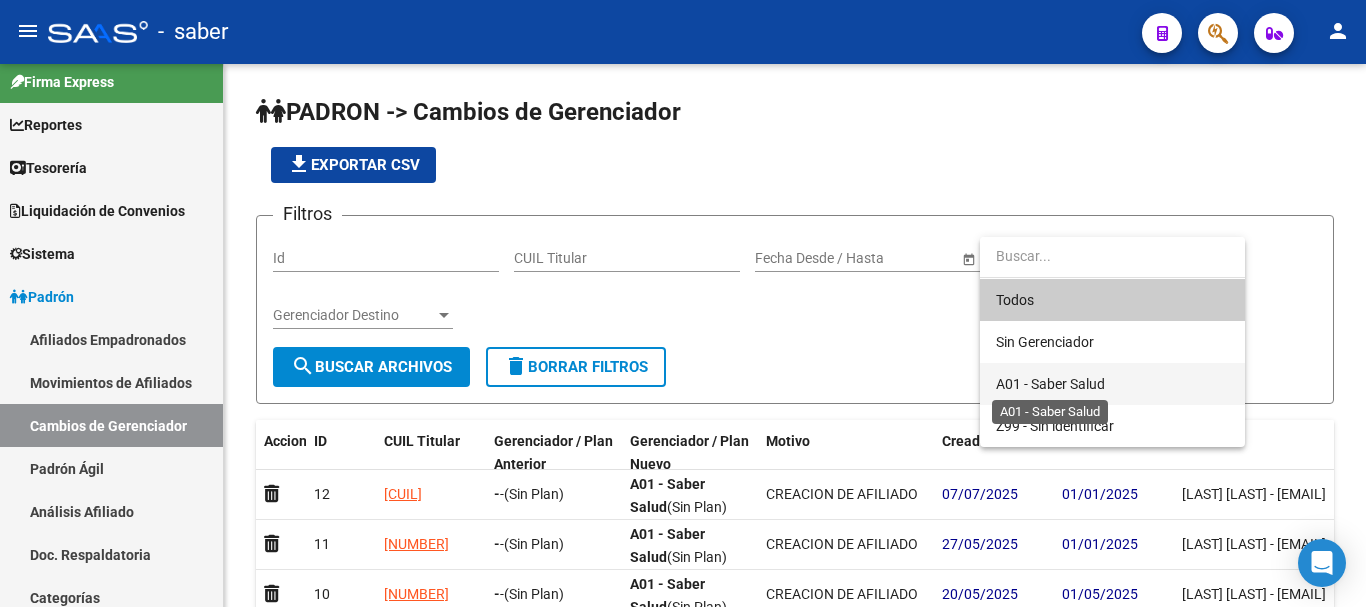 click on "A01 - Saber Salud" at bounding box center (1050, 384) 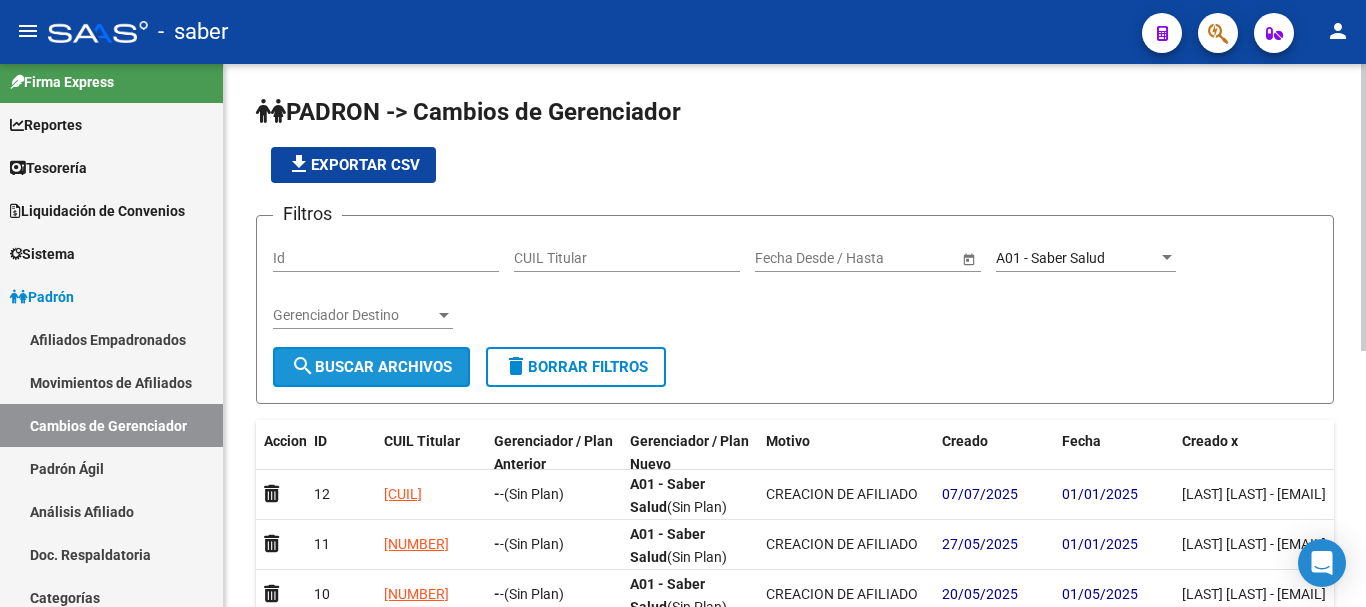click on "search  Buscar Archivos" 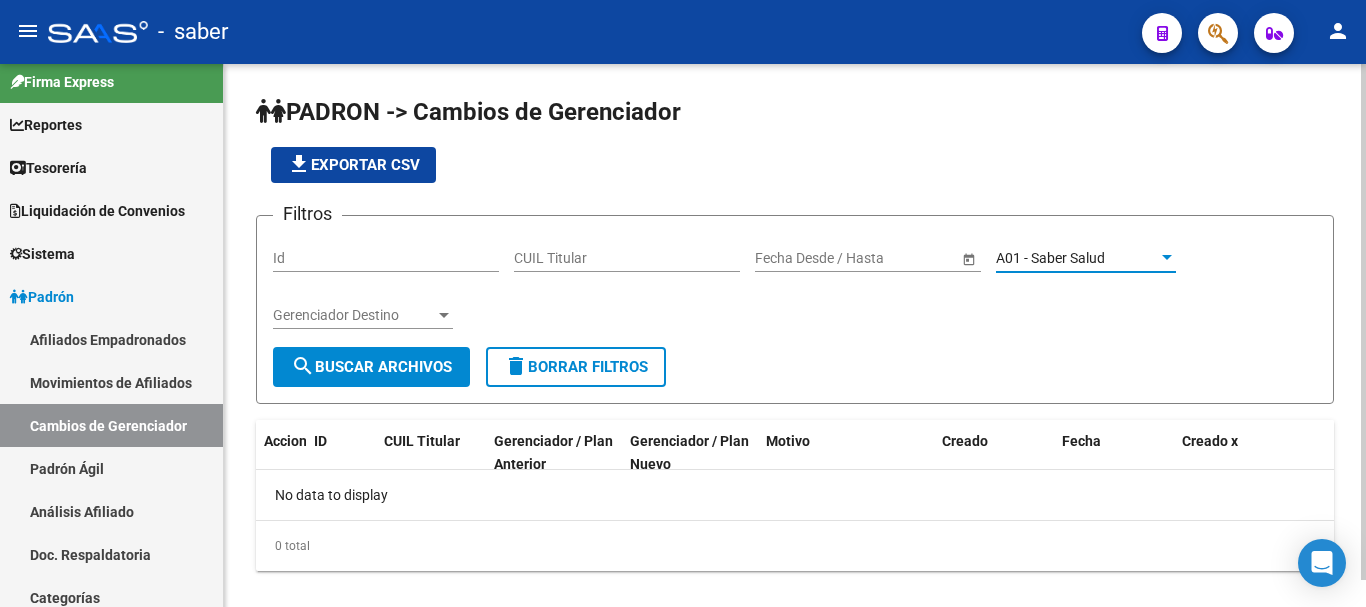 click at bounding box center (1167, 257) 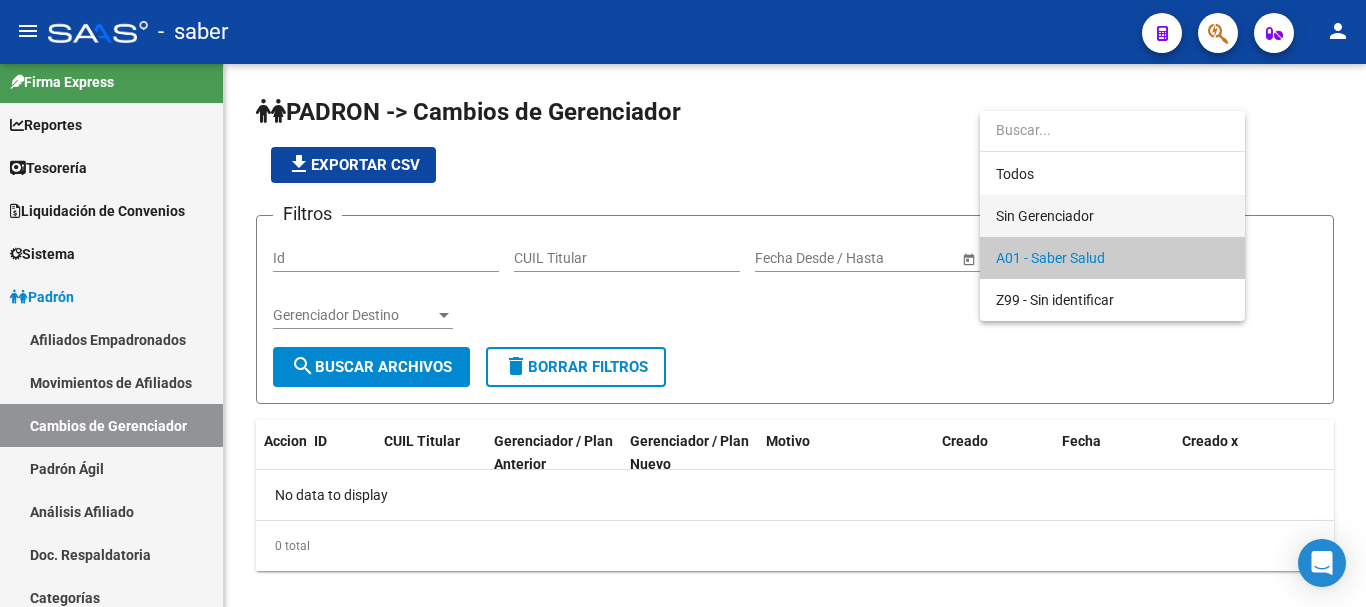 click on "Sin Gerenciador" at bounding box center [1045, 216] 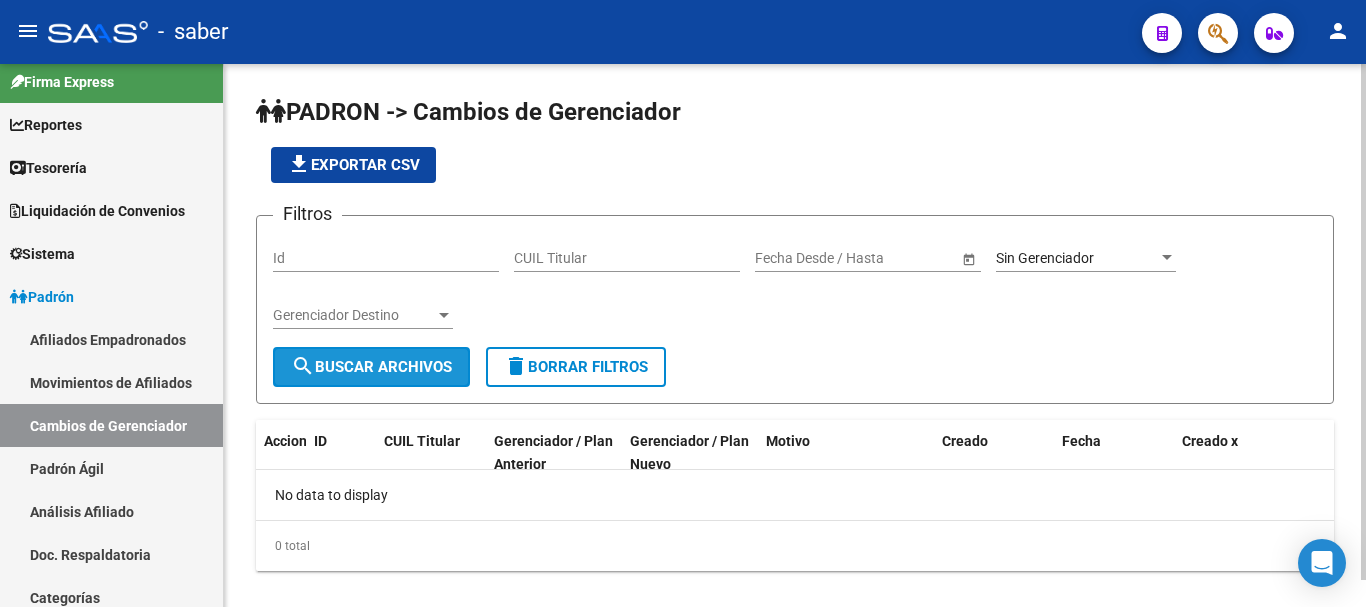 click on "search  Buscar Archivos" 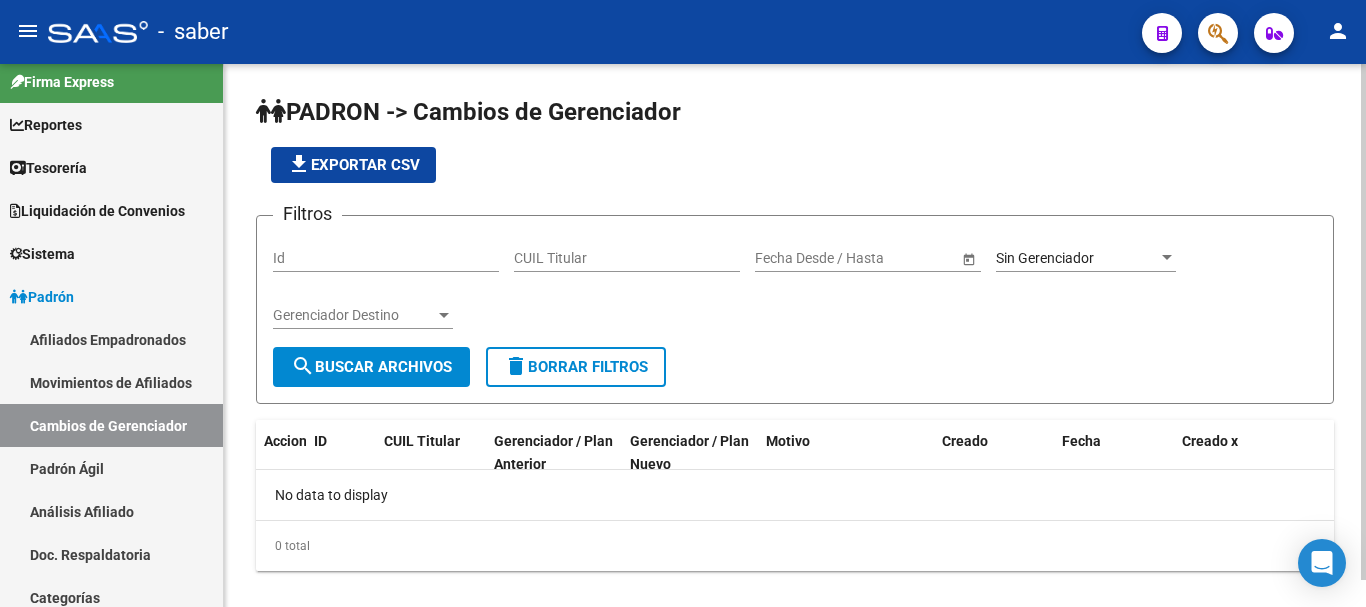 click on "Sin Gerenciador Gerenciador Anterior" 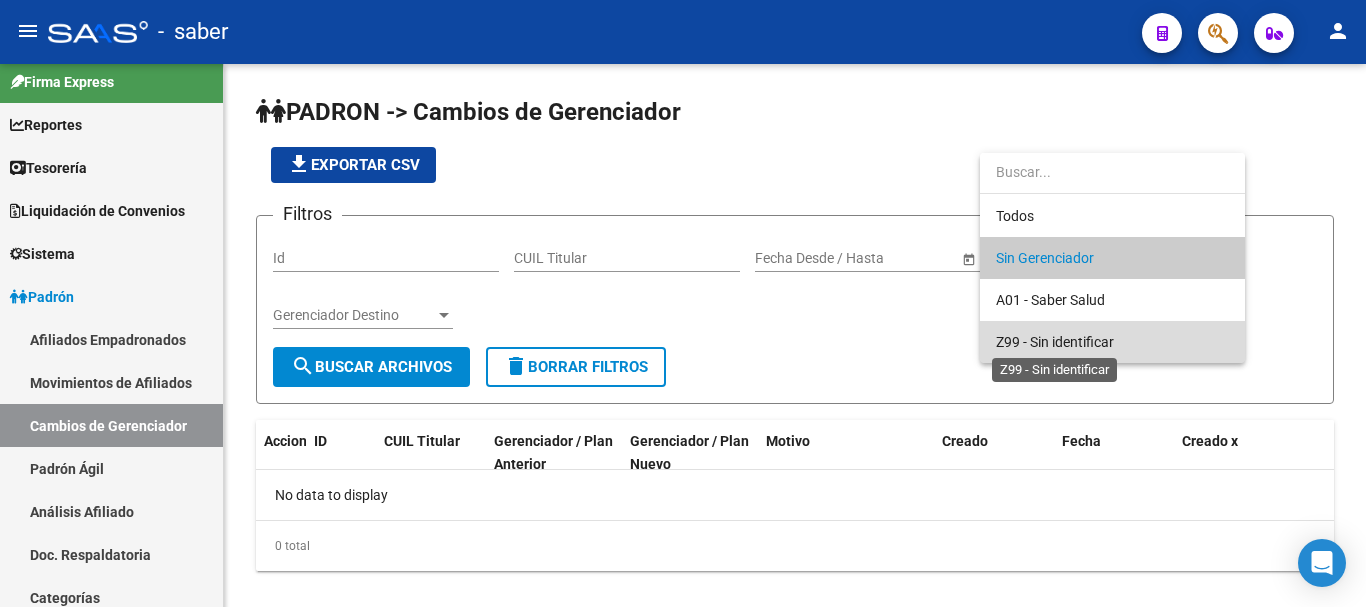 click on "Z99 - Sin identificar" at bounding box center (1055, 342) 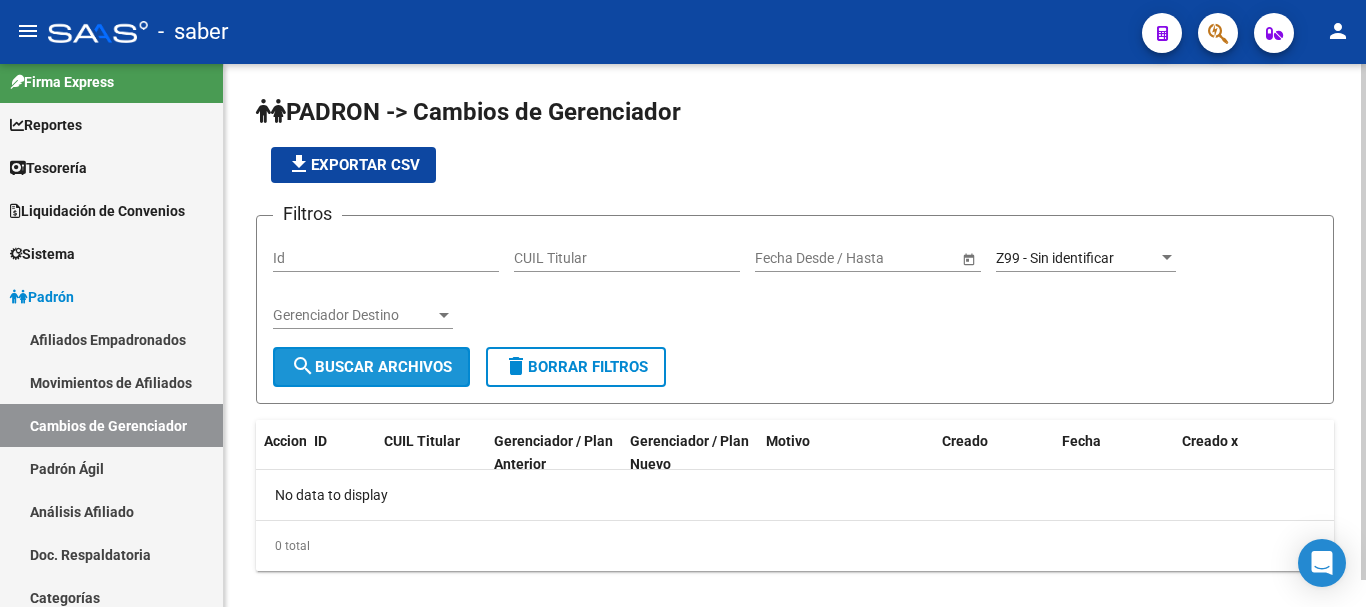 click on "search  Buscar Archivos" 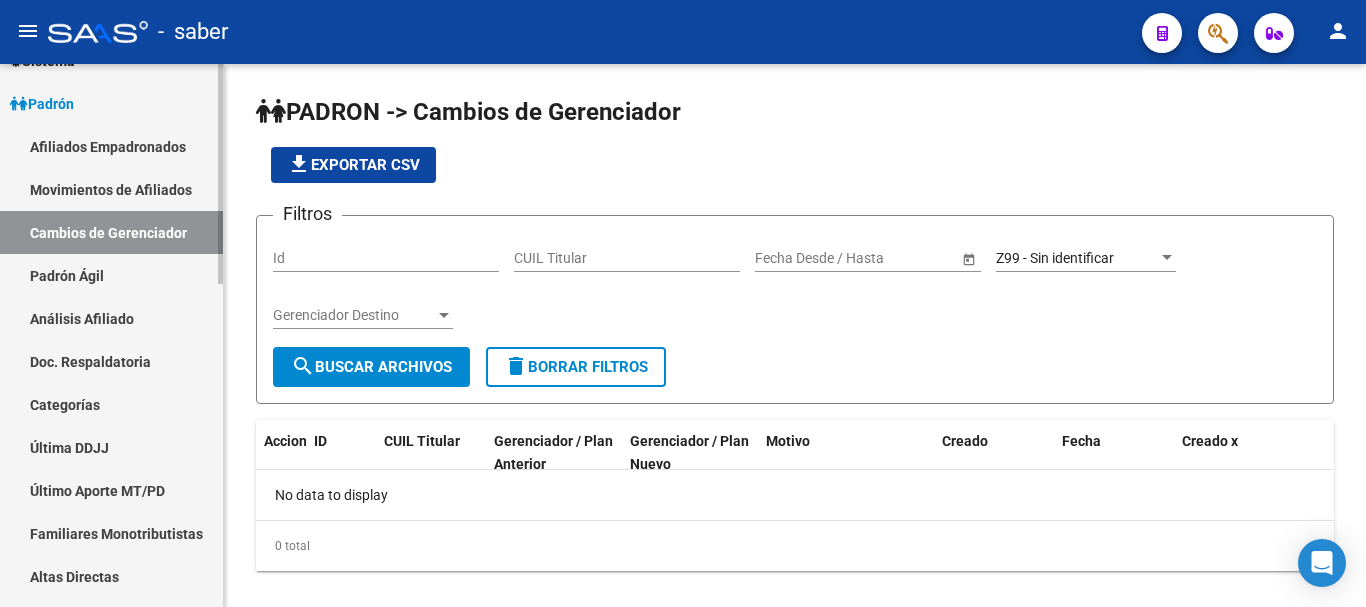 scroll, scrollTop: 212, scrollLeft: 0, axis: vertical 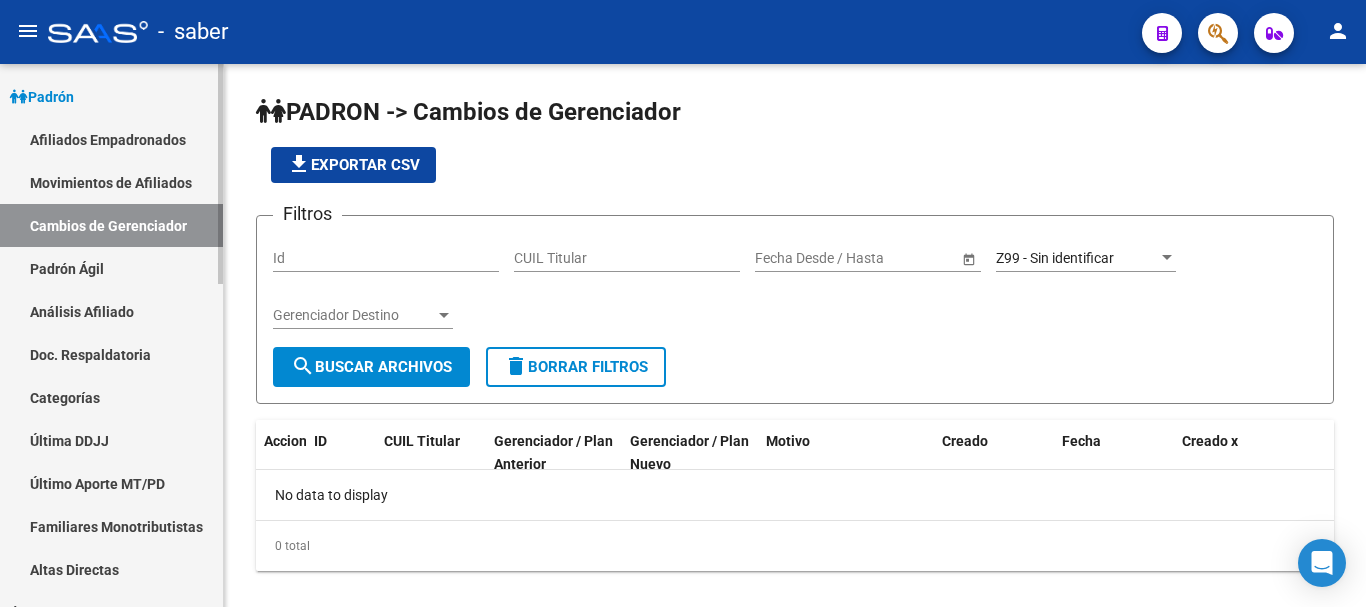 drag, startPoint x: 65, startPoint y: 269, endPoint x: 65, endPoint y: 318, distance: 49 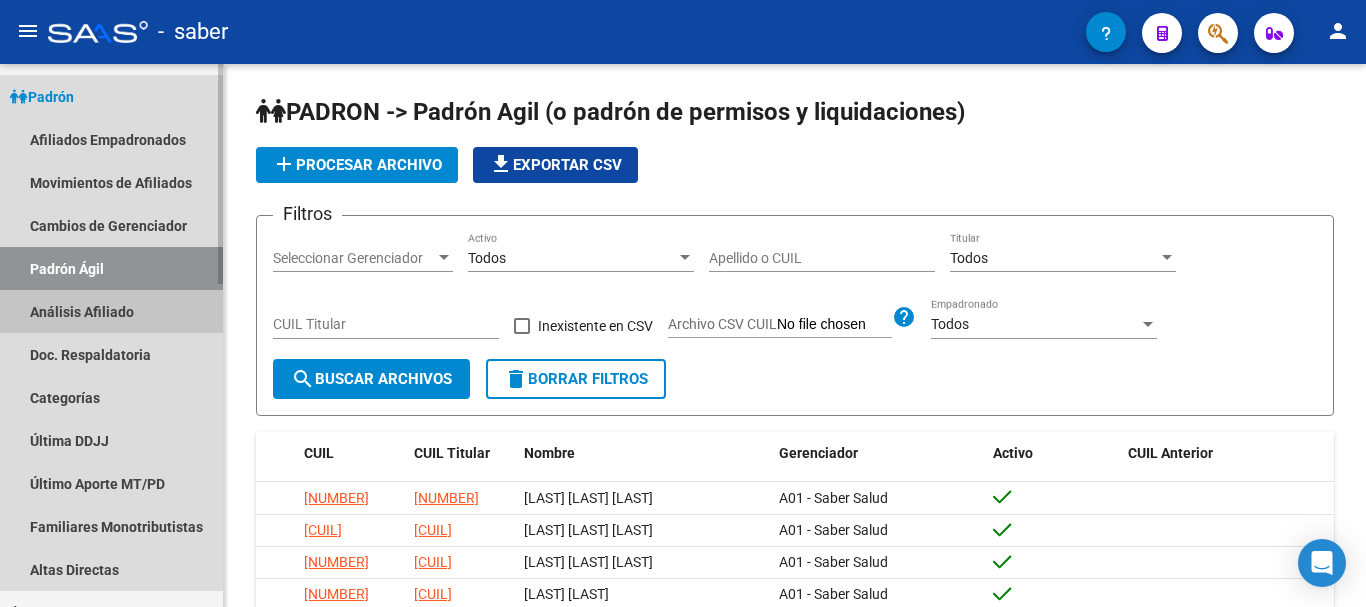 click on "Análisis Afiliado" at bounding box center (111, 311) 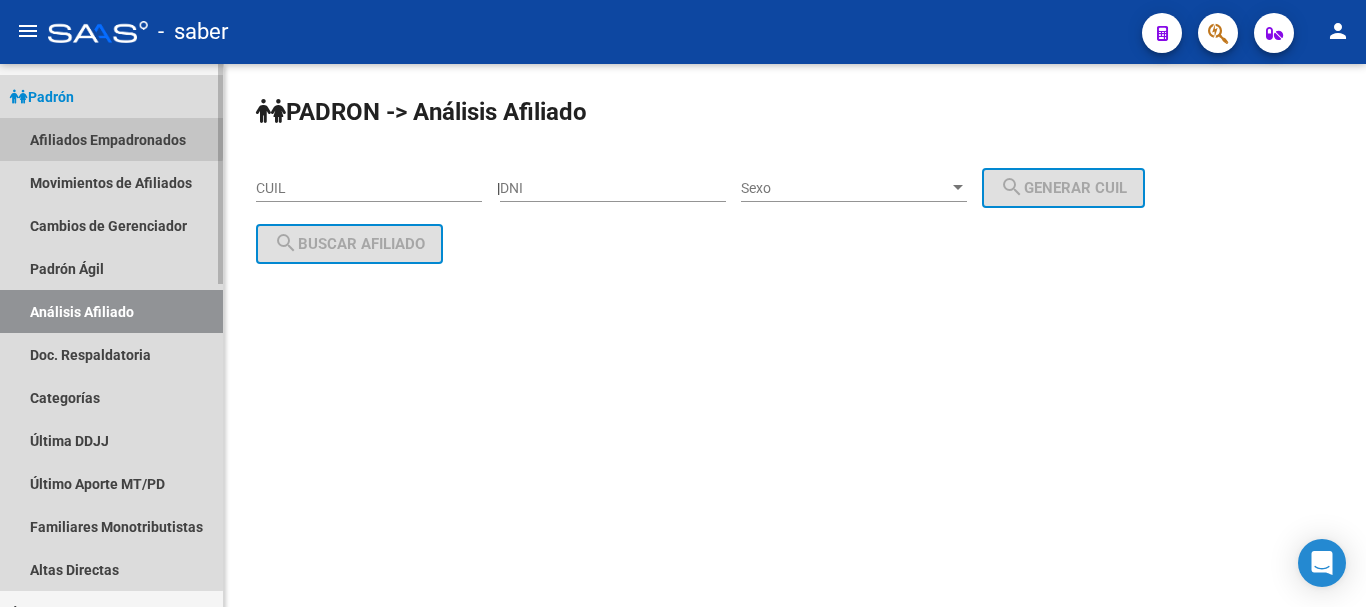 click on "Afiliados Empadronados" at bounding box center [111, 139] 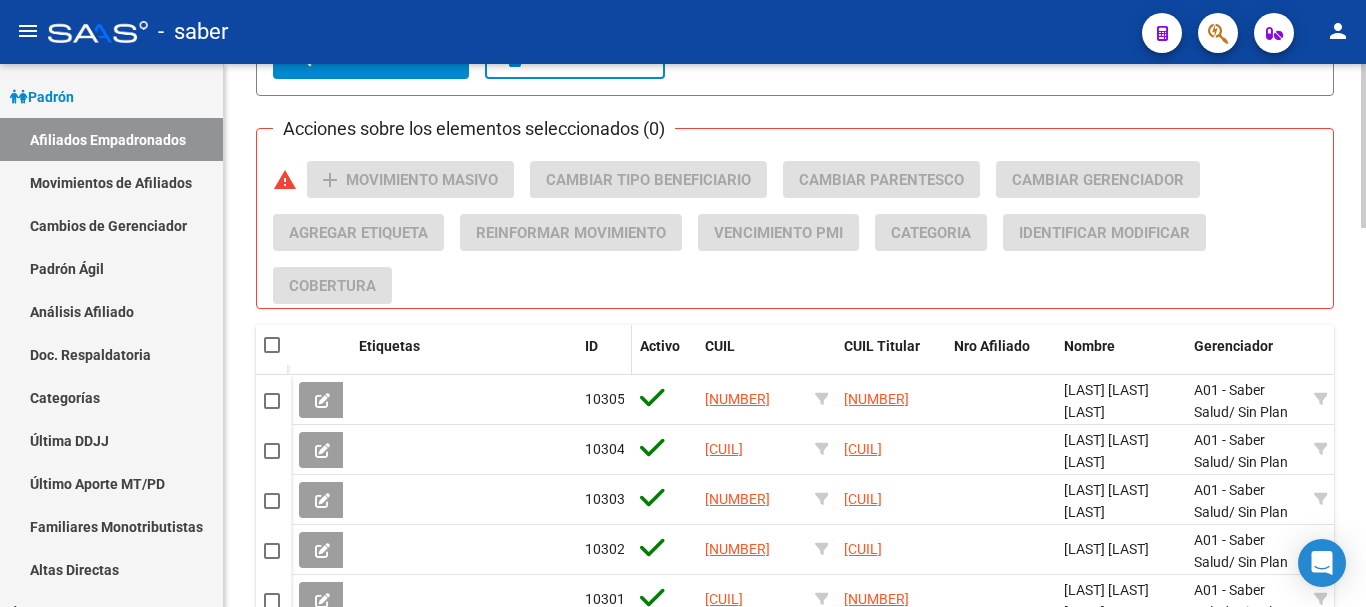 scroll, scrollTop: 900, scrollLeft: 0, axis: vertical 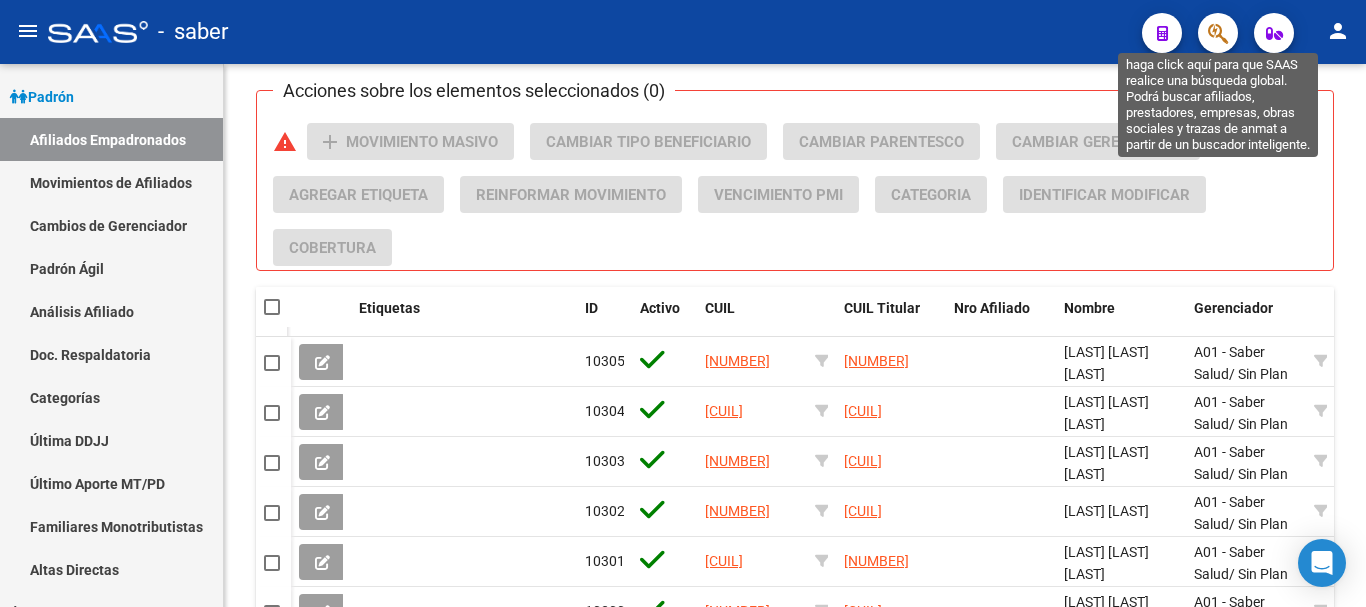 click 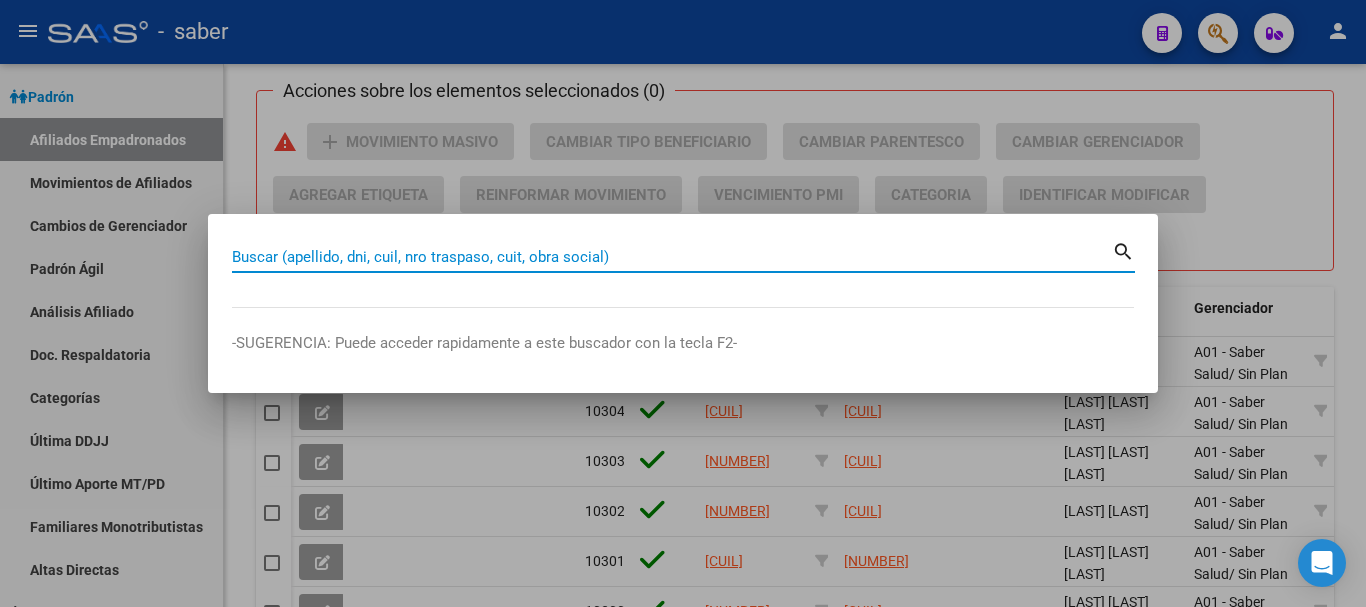 click on "Buscar (apellido, dni, cuil, nro traspaso, cuit, obra social)" at bounding box center [672, 257] 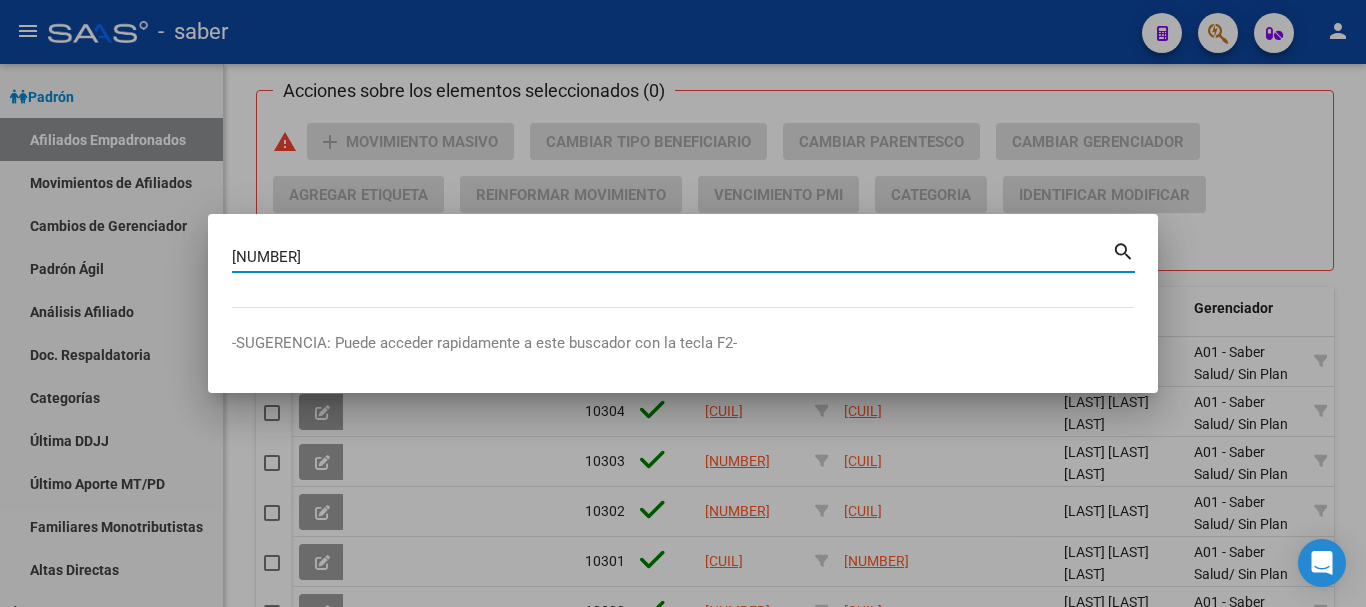 type on "27233035950" 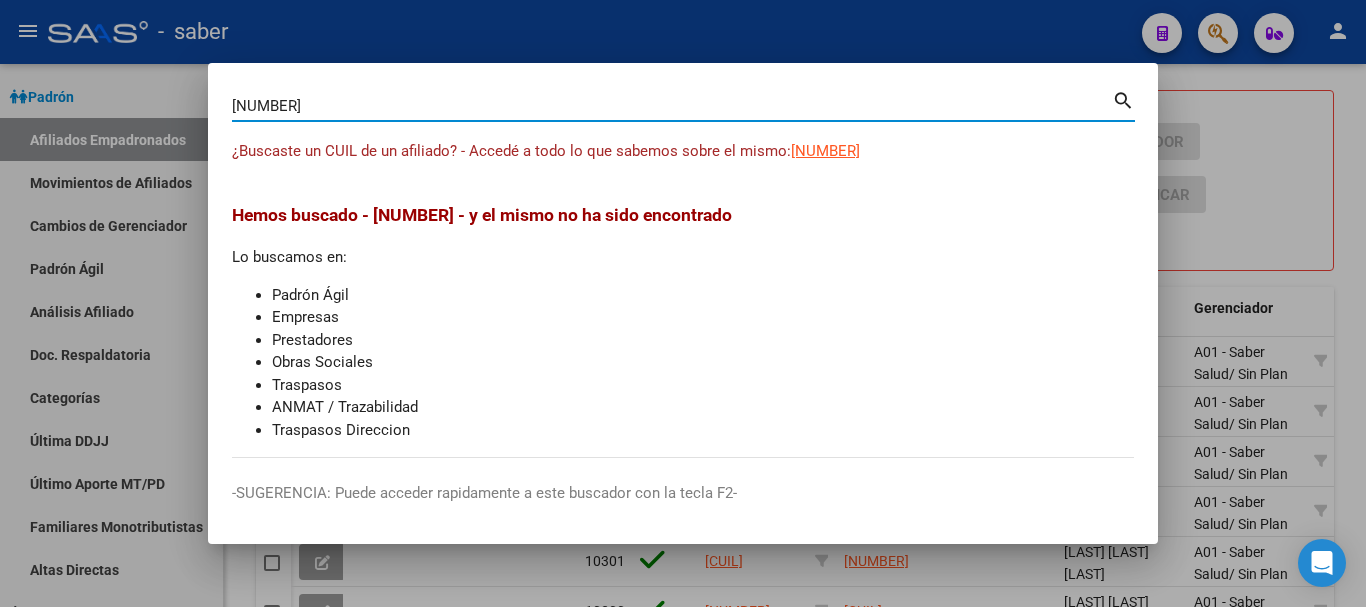 click at bounding box center (683, 303) 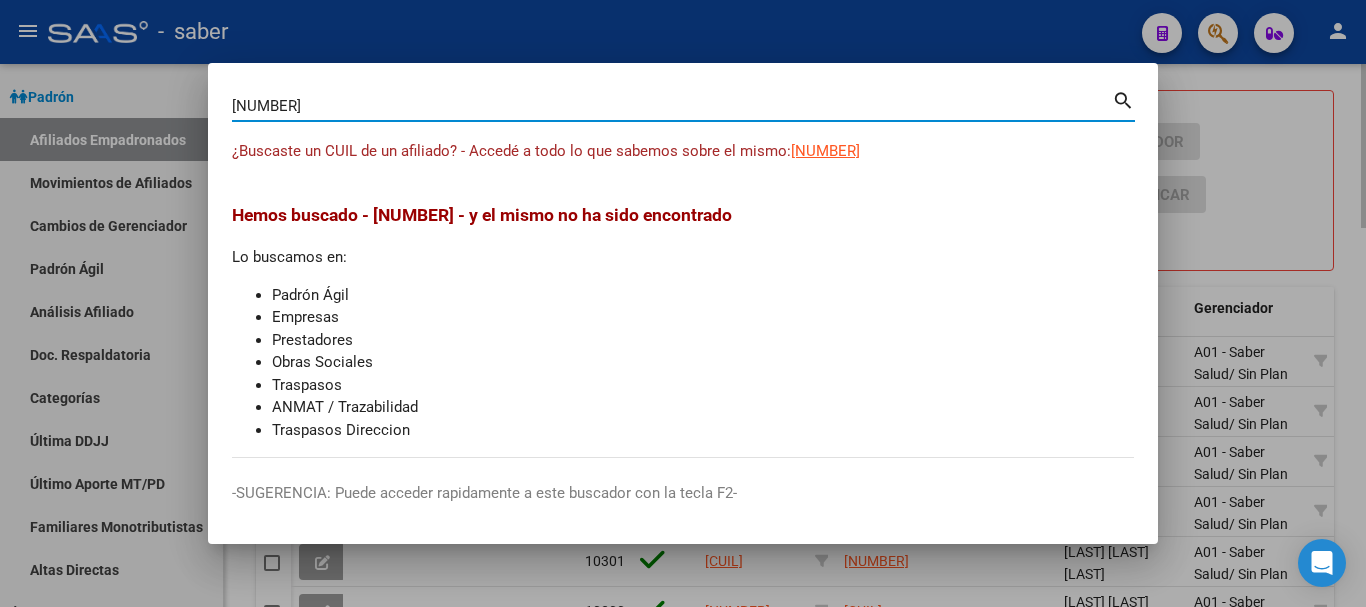 type 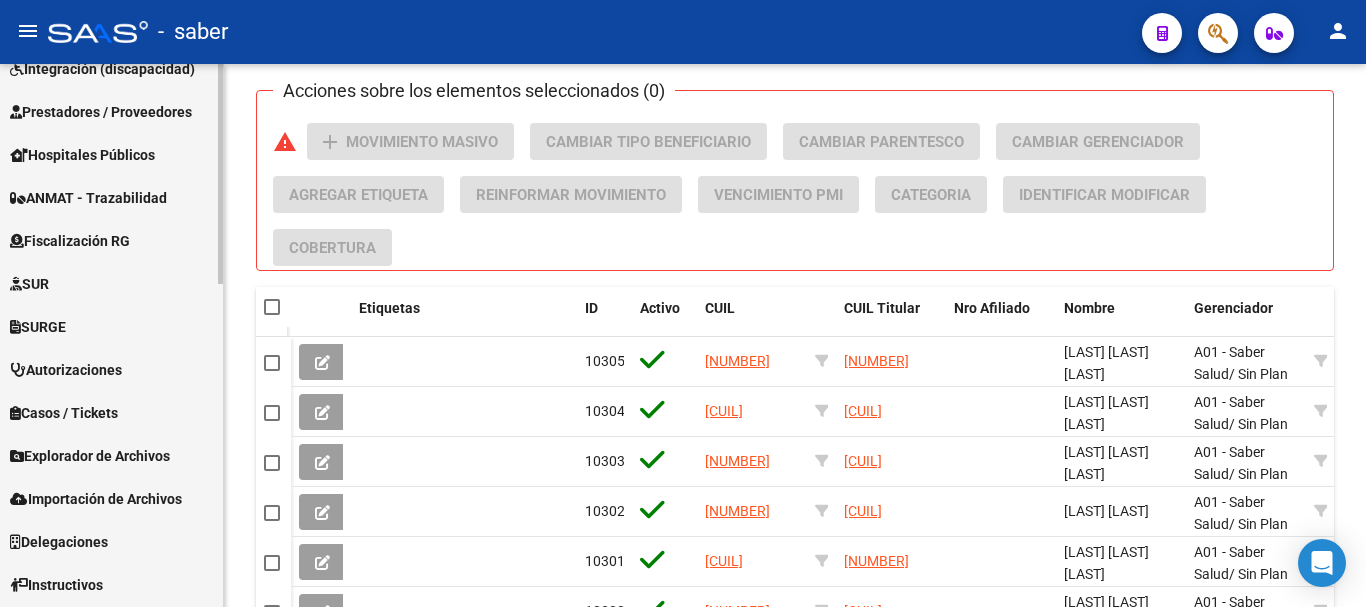 scroll, scrollTop: 798, scrollLeft: 0, axis: vertical 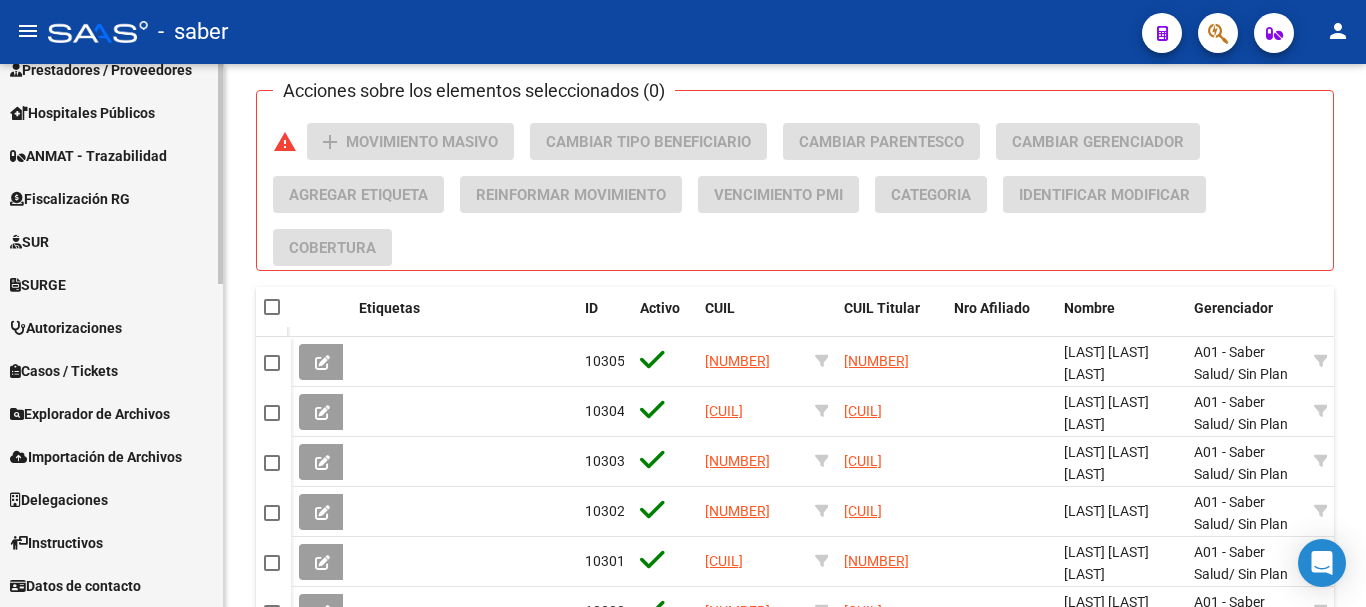 click on "Explorador de Archivos" at bounding box center (90, 414) 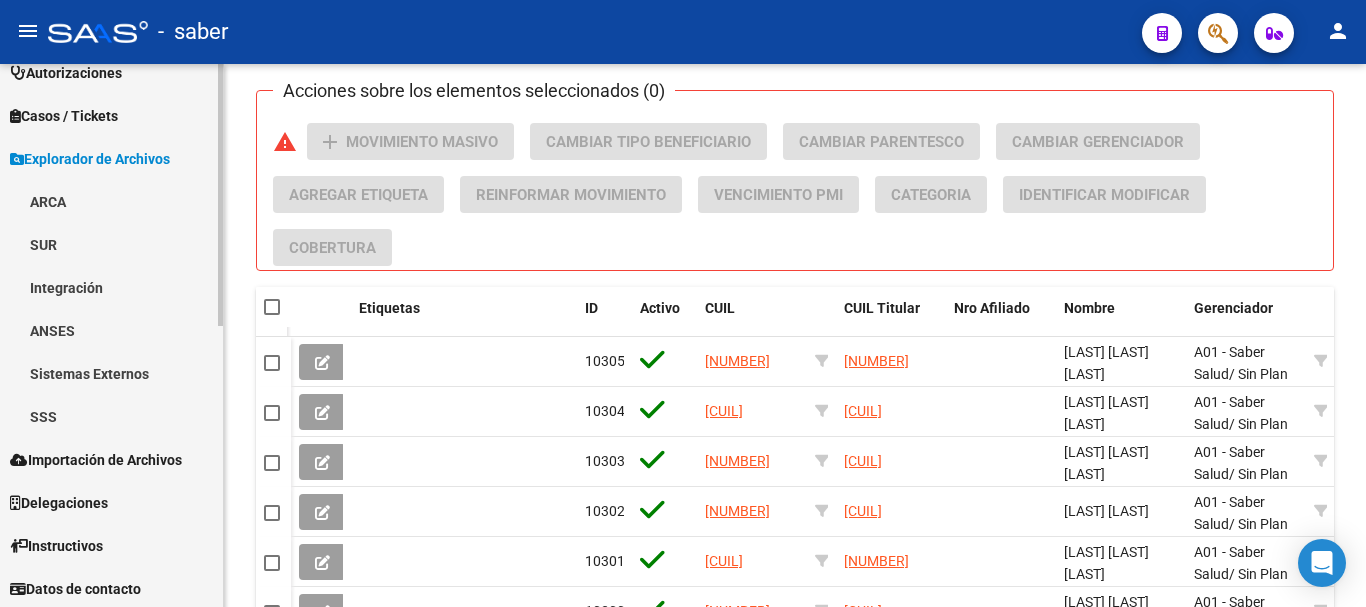 scroll, scrollTop: 583, scrollLeft: 0, axis: vertical 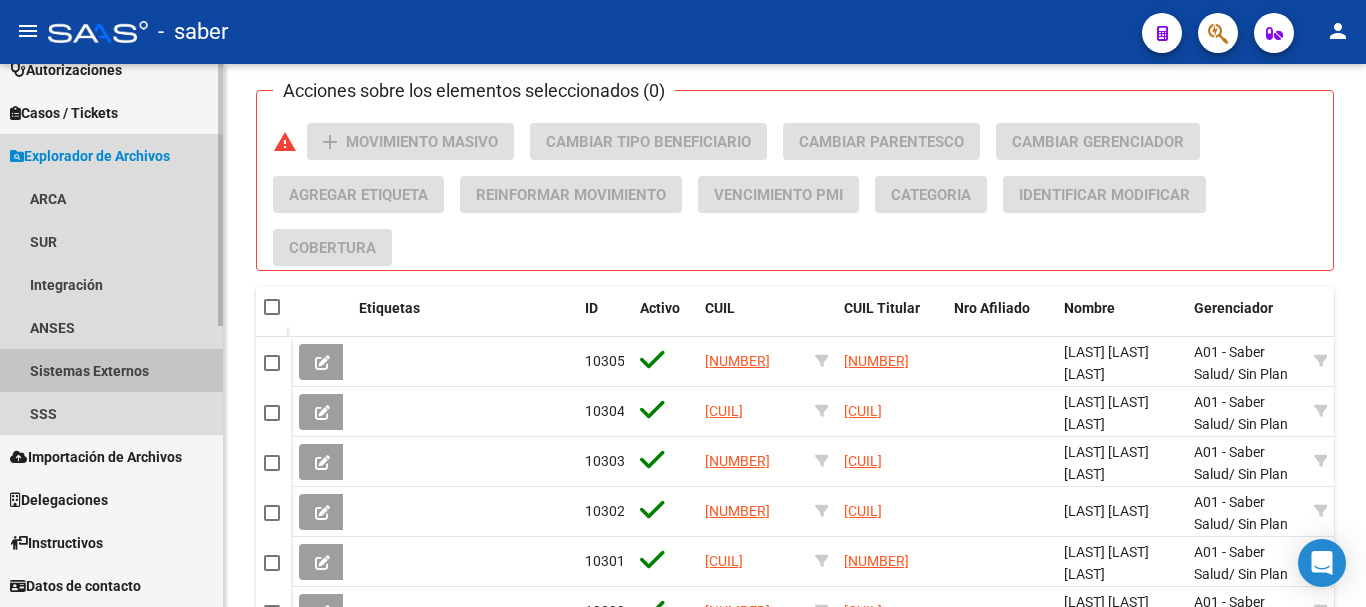 click on "Sistemas Externos" at bounding box center [111, 370] 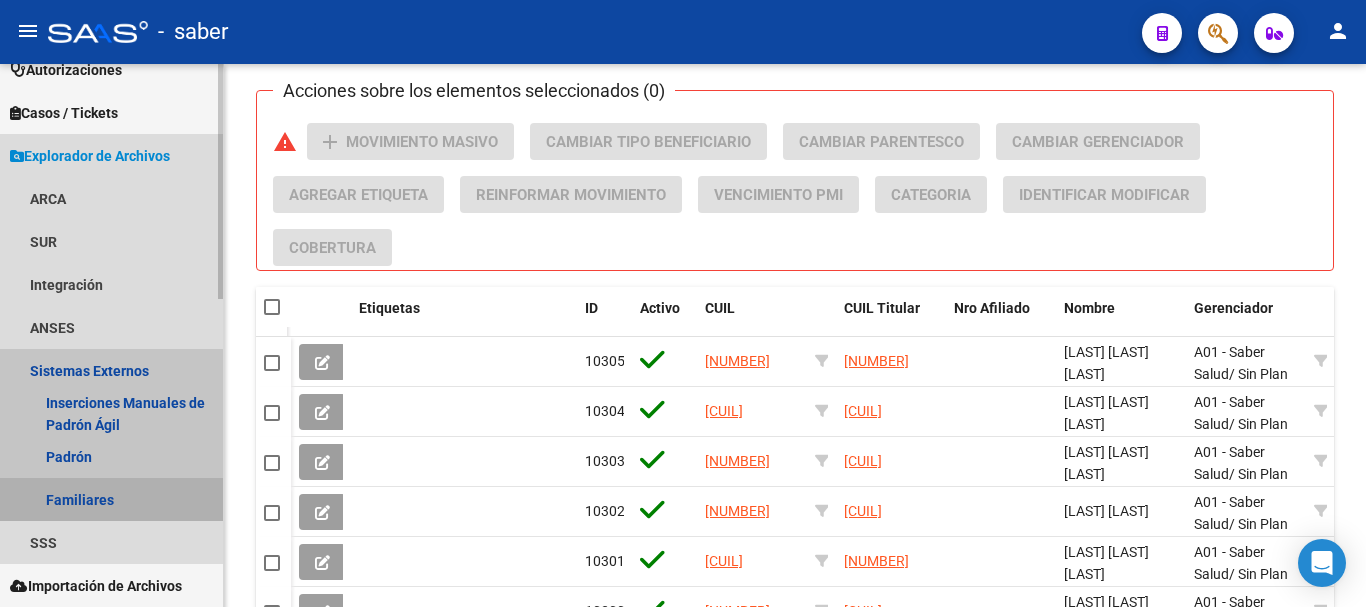 click on "Familiares" at bounding box center (111, 499) 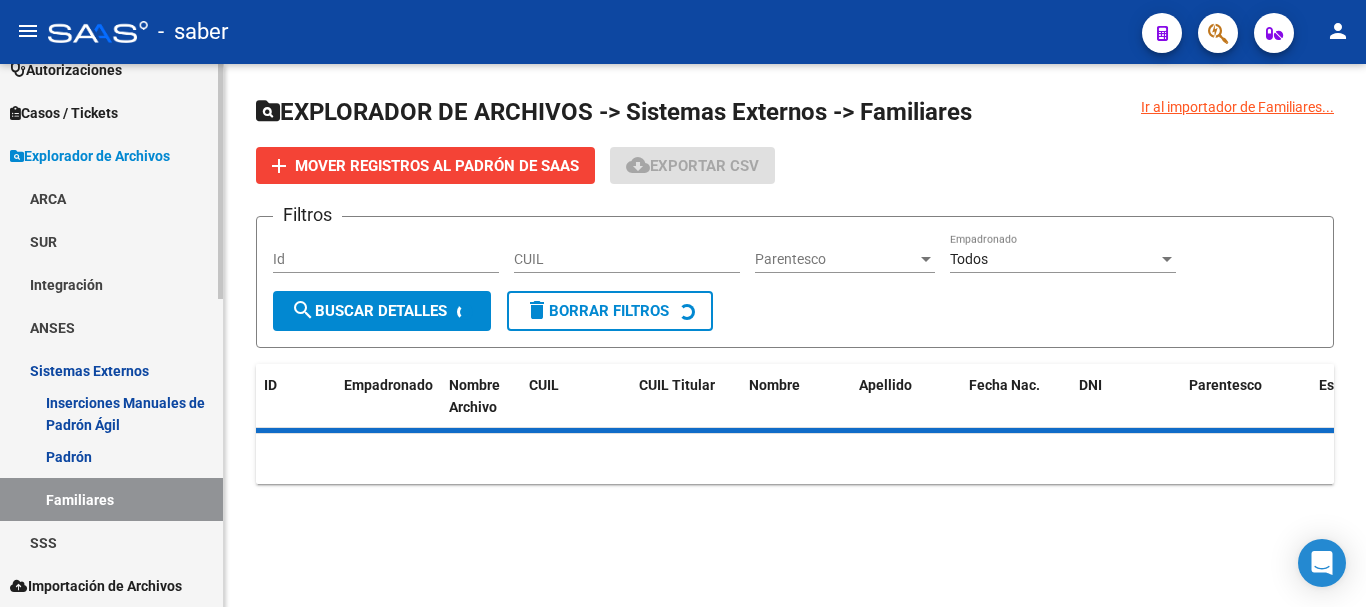 scroll, scrollTop: 0, scrollLeft: 0, axis: both 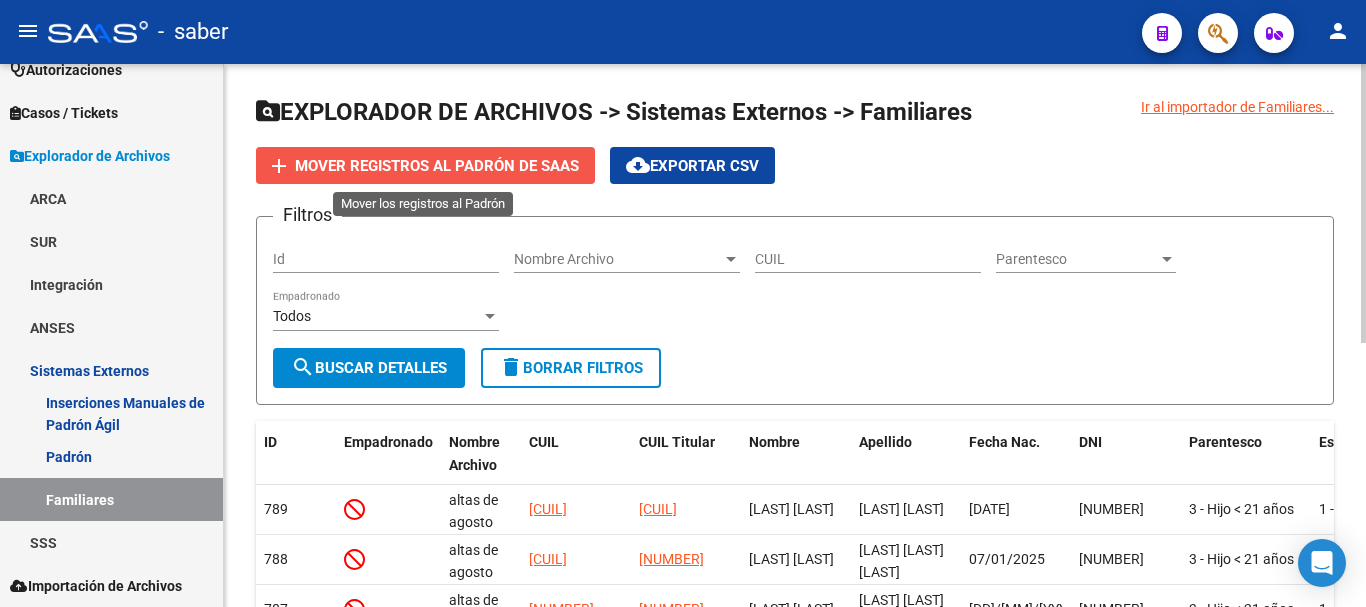 click on "add Mover registros al PADRÓN de SAAS" 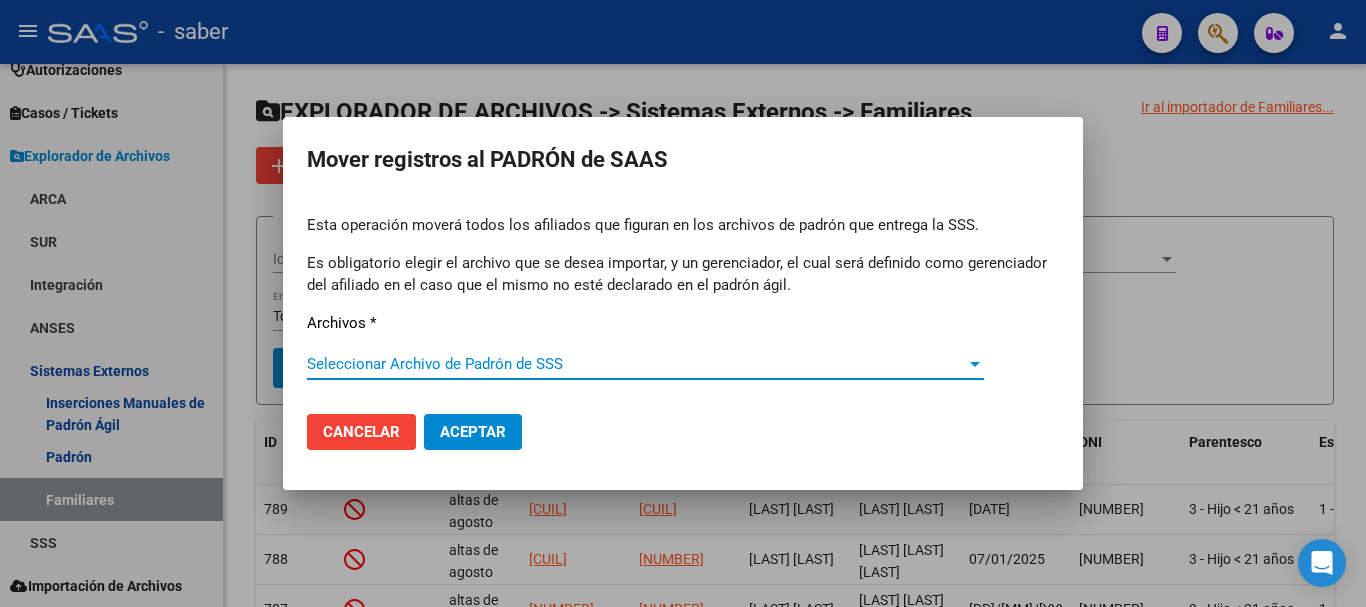 click on "Seleccionar Archivo de Padrón de SSS" at bounding box center [636, 364] 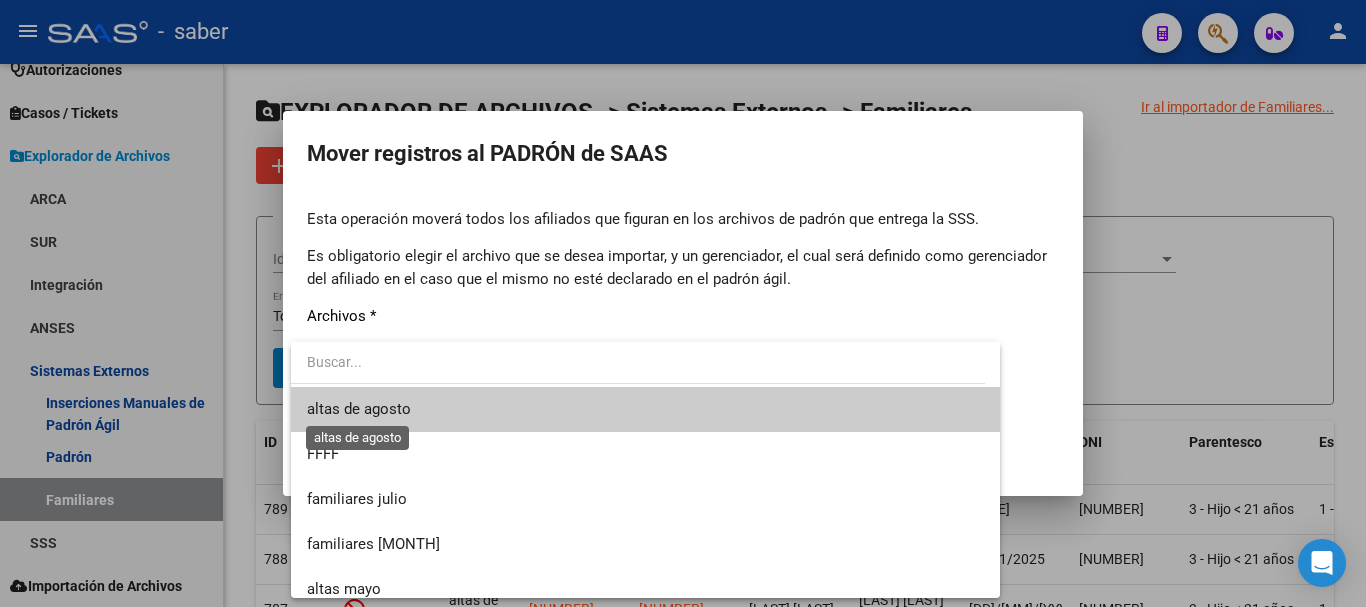 click on "altas de agosto" at bounding box center [359, 409] 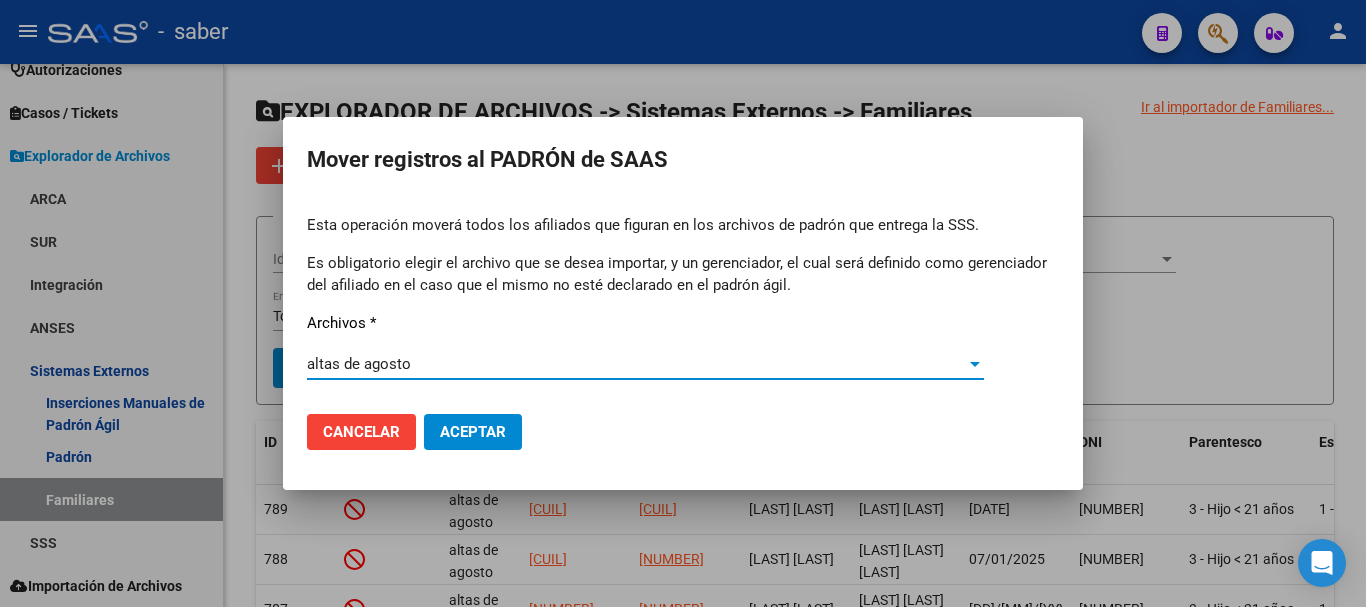 click on "Aceptar" at bounding box center (473, 432) 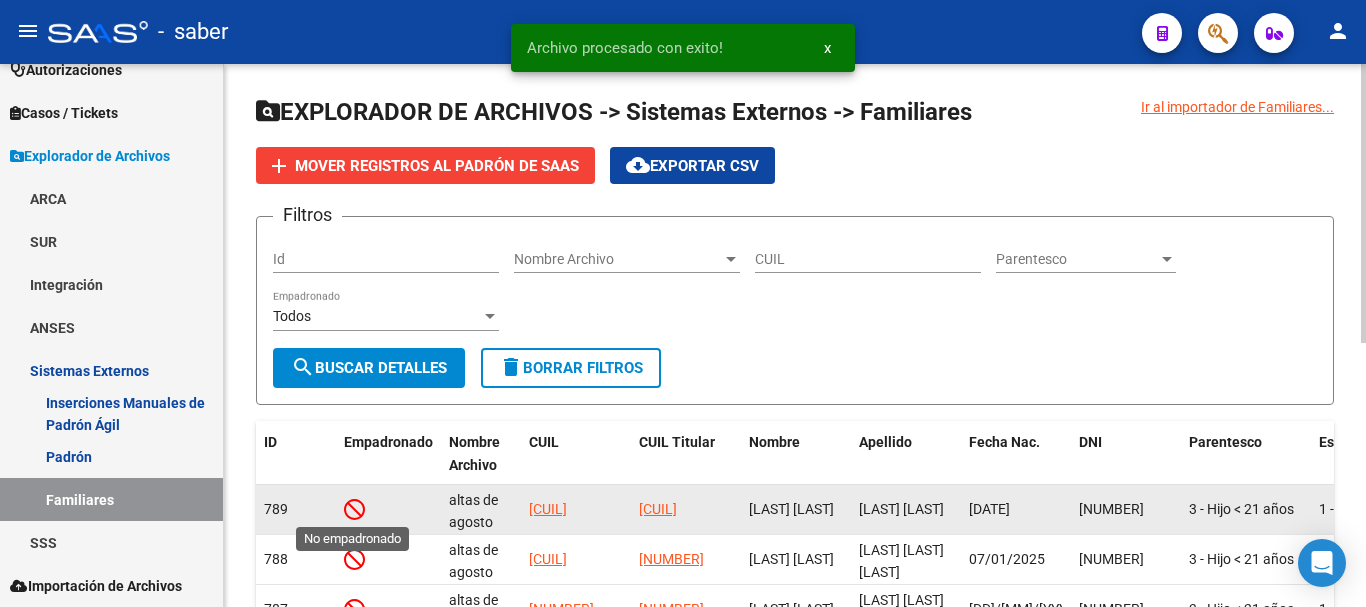 click 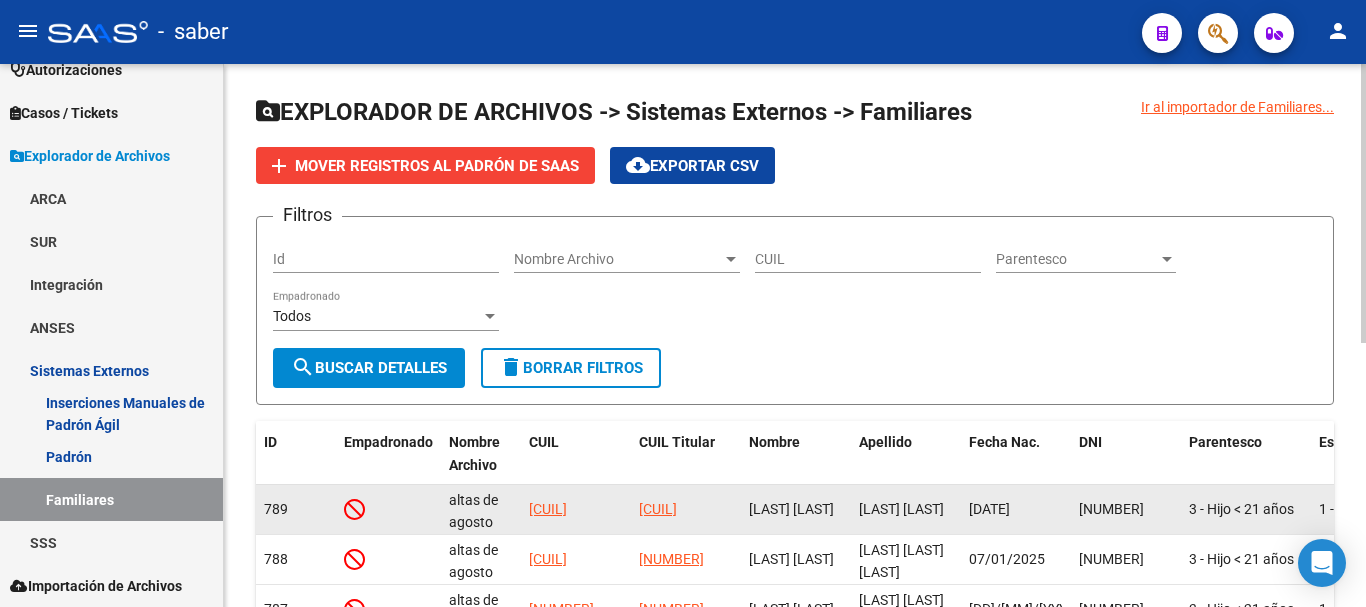 click 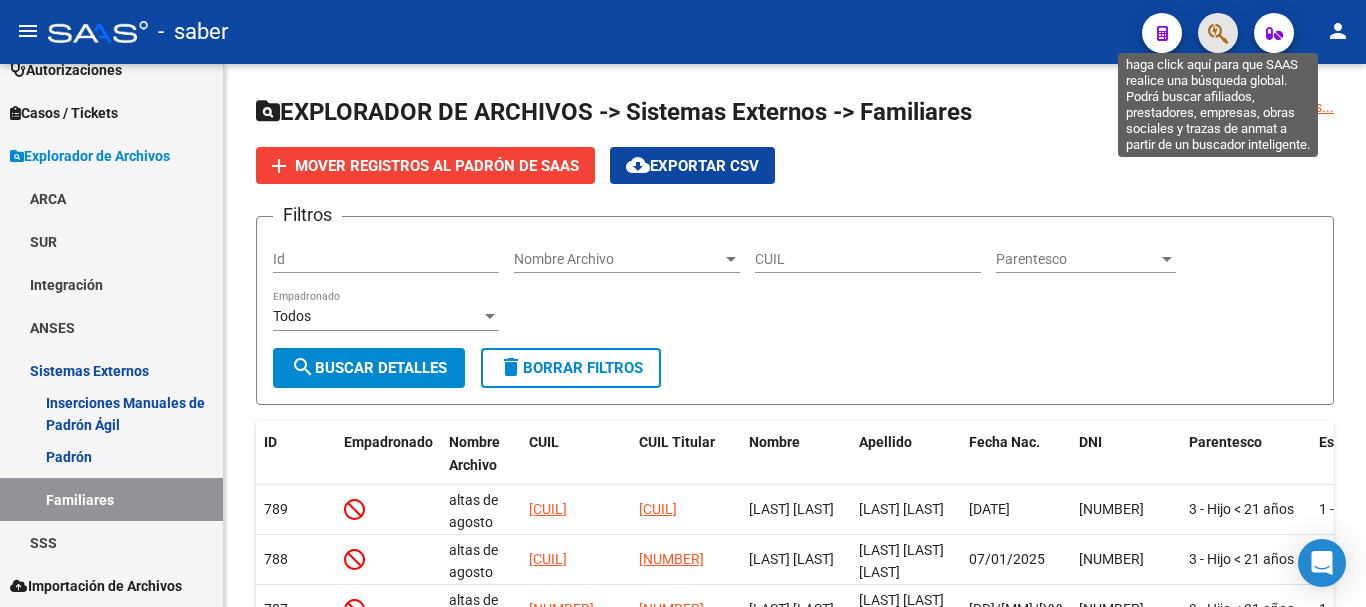 drag, startPoint x: 604, startPoint y: 520, endPoint x: 1220, endPoint y: 27, distance: 788.98987 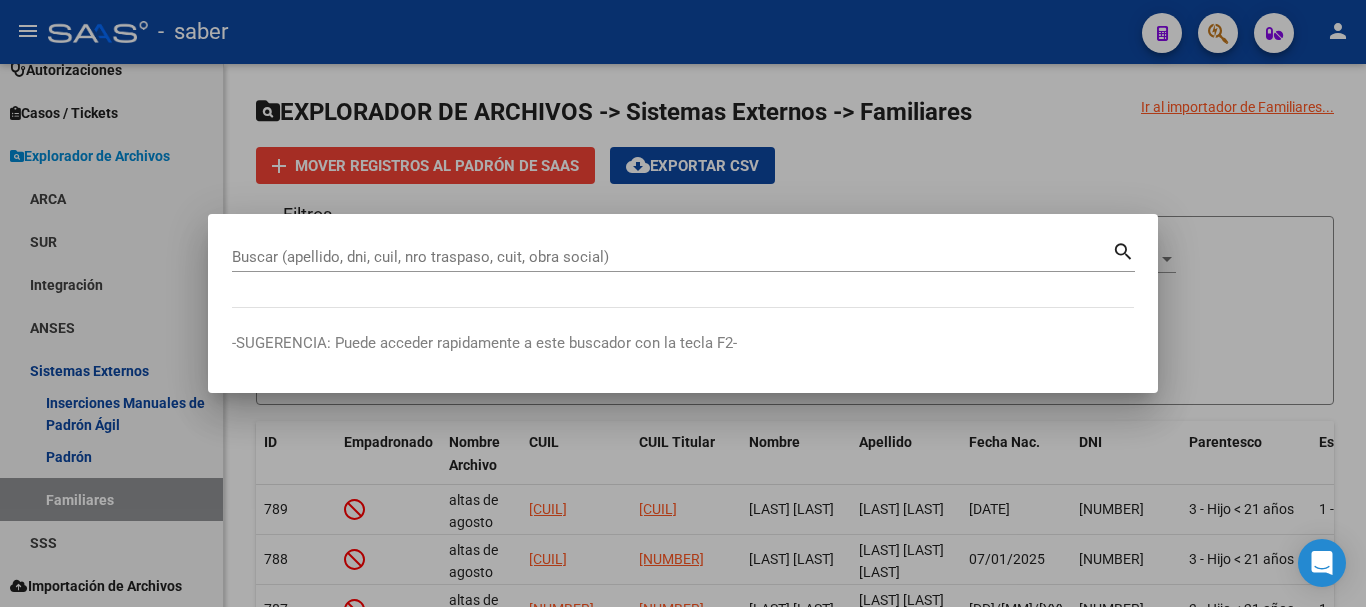drag, startPoint x: 457, startPoint y: 242, endPoint x: 342, endPoint y: 254, distance: 115.62439 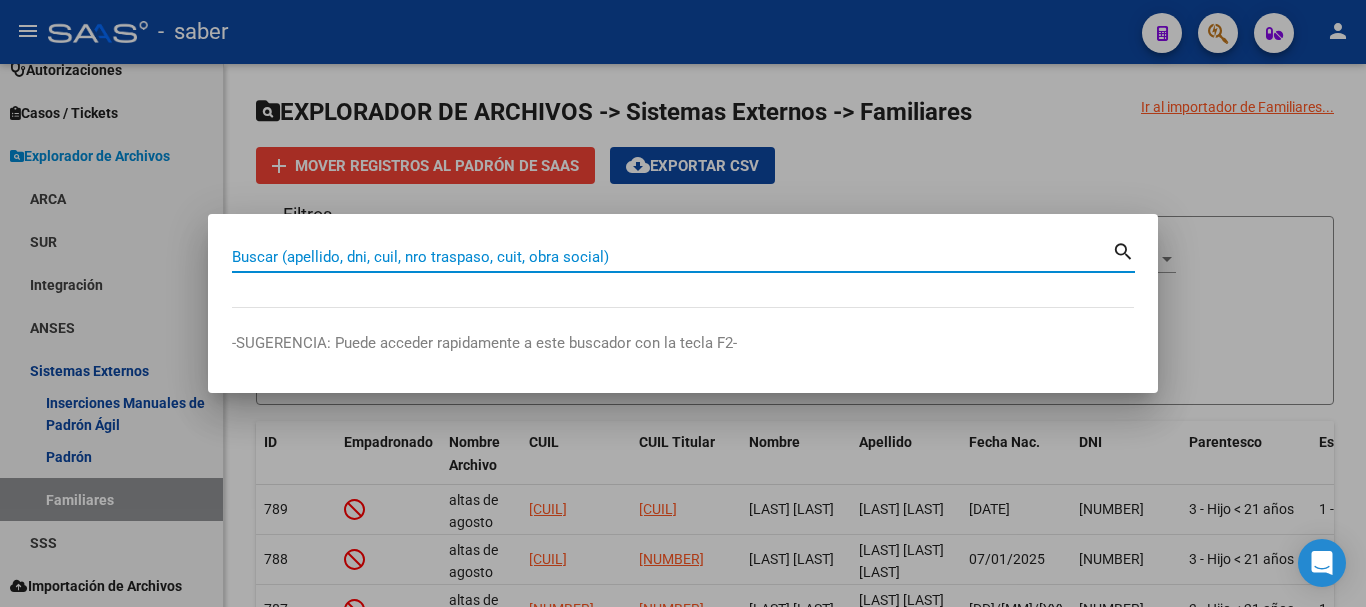 paste on "27233035950" 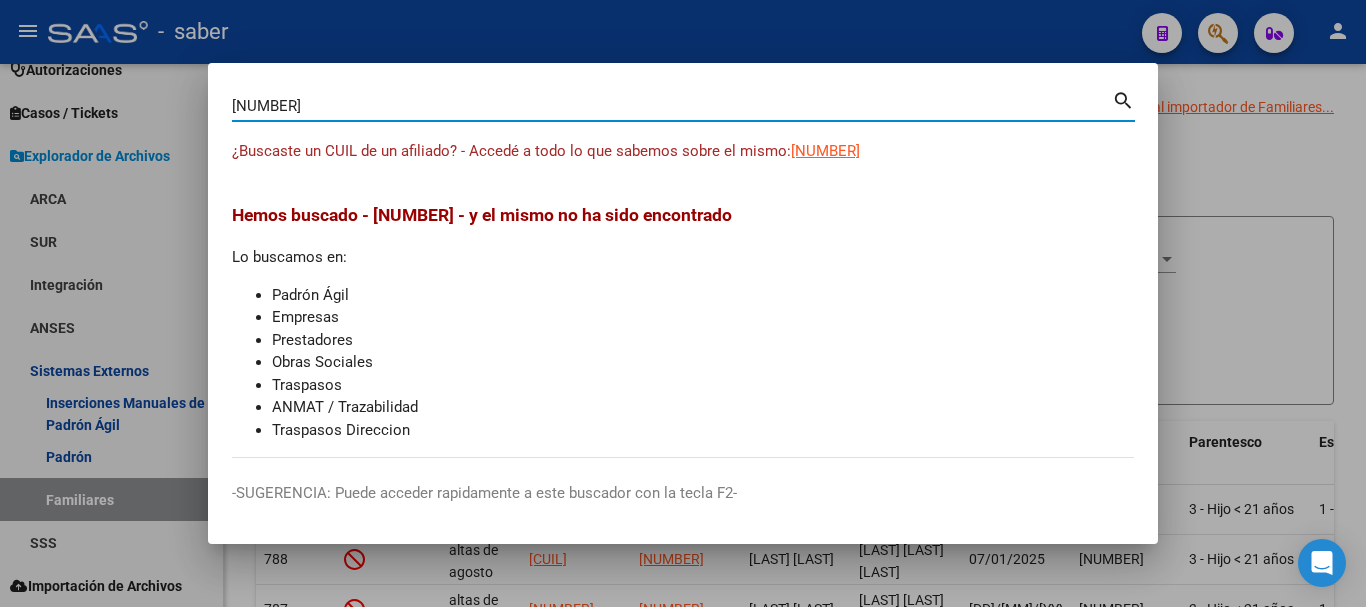 click on "27233035950 Buscar (apellido, dni, cuil, nro traspaso, cuit, obra social)" at bounding box center (672, 106) 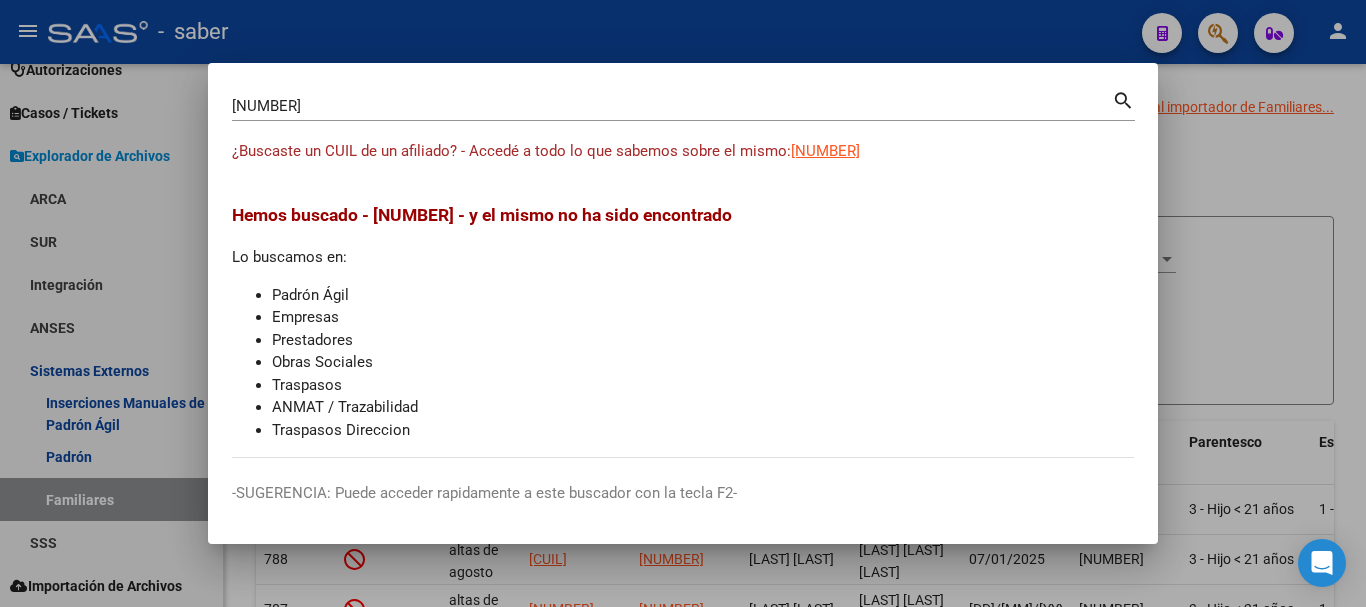 click on "27233035950 Buscar (apellido, dni, cuil, nro traspaso, cuit, obra social)" at bounding box center (672, 106) 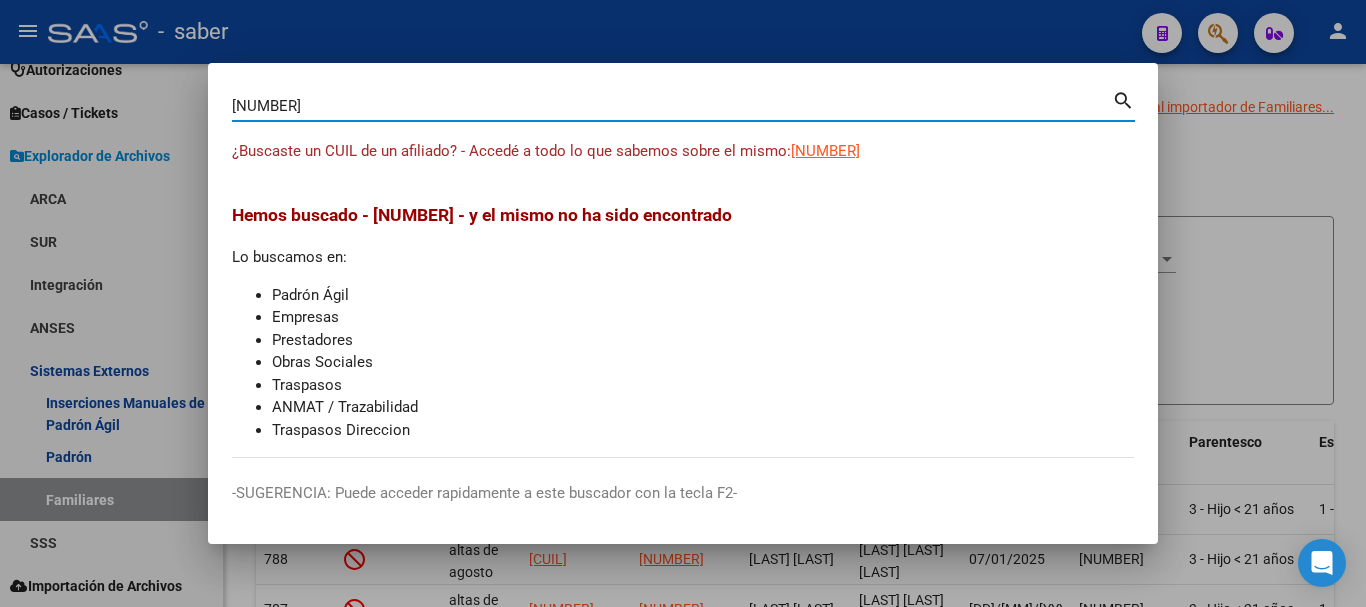 click on "27233035950" at bounding box center (672, 106) 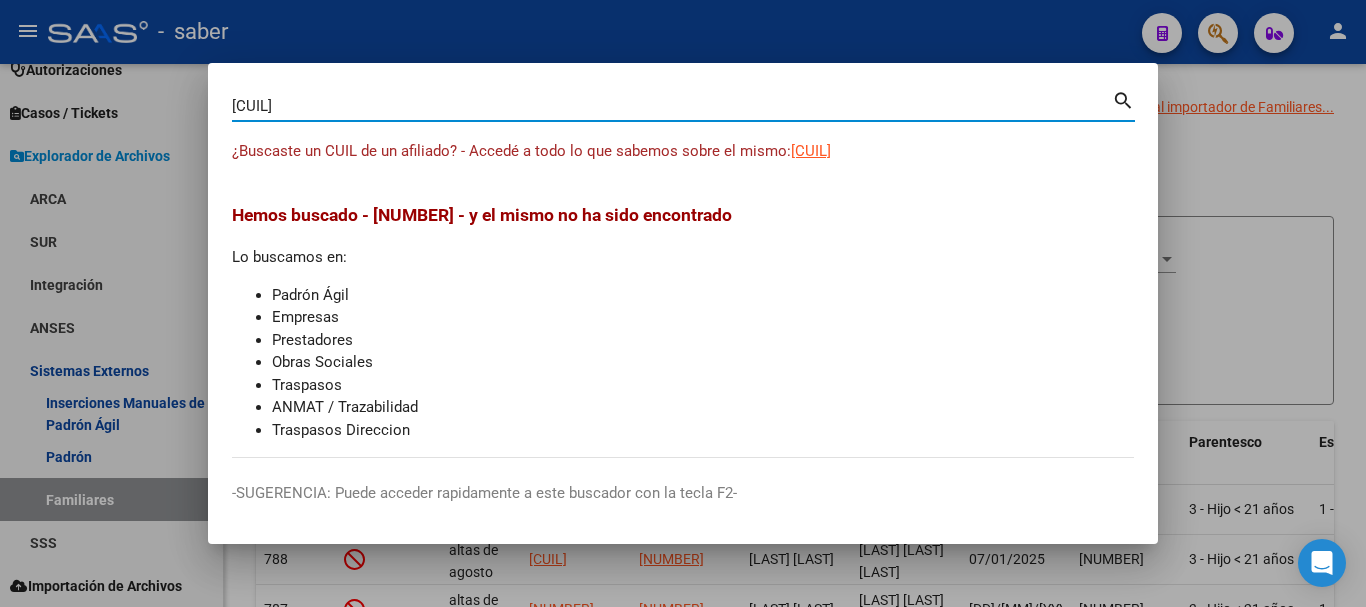 type on "[CUIL]" 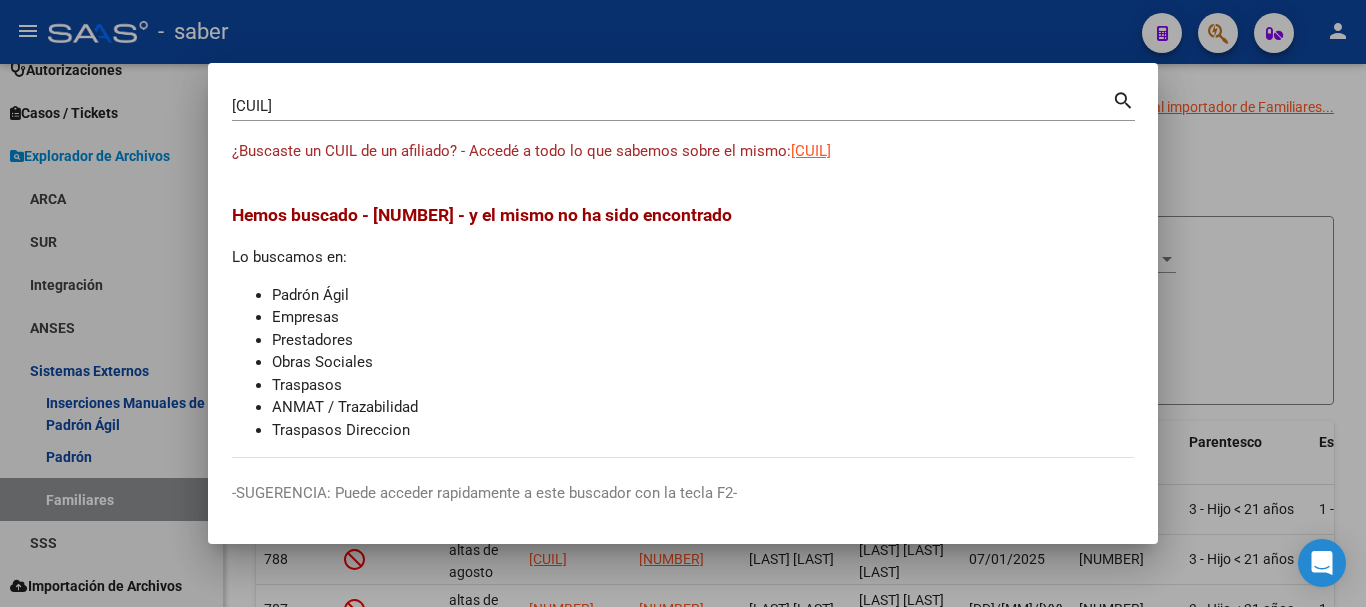 click at bounding box center [683, 303] 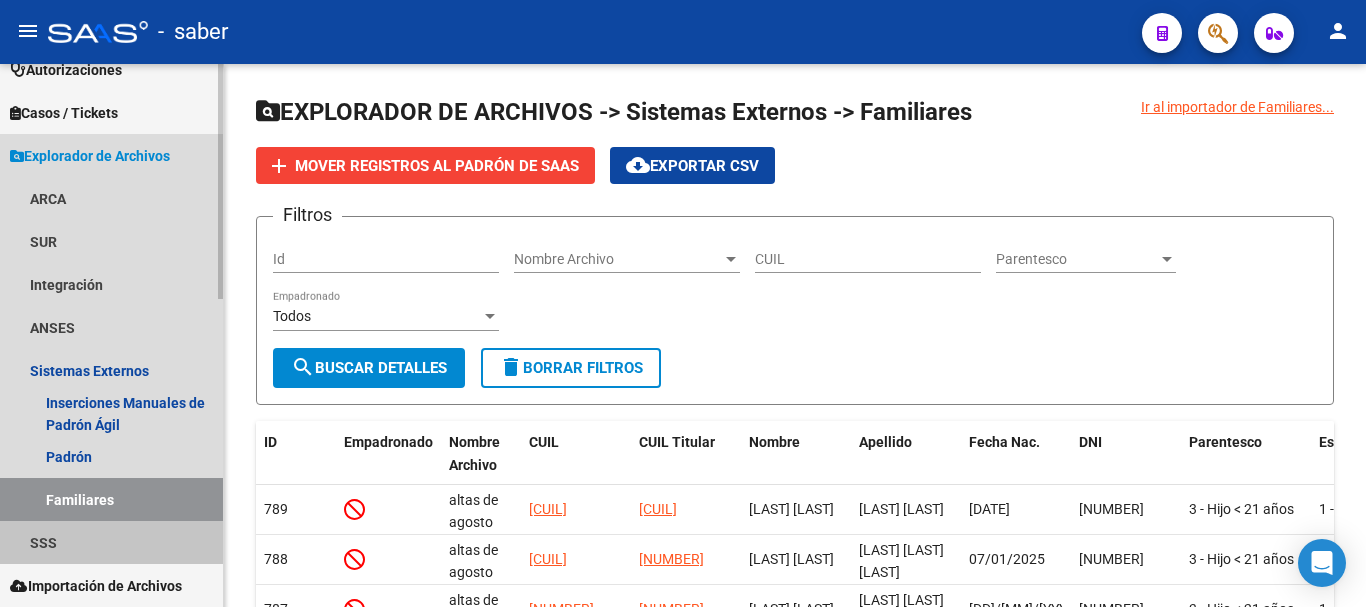 click on "SSS" at bounding box center (111, 542) 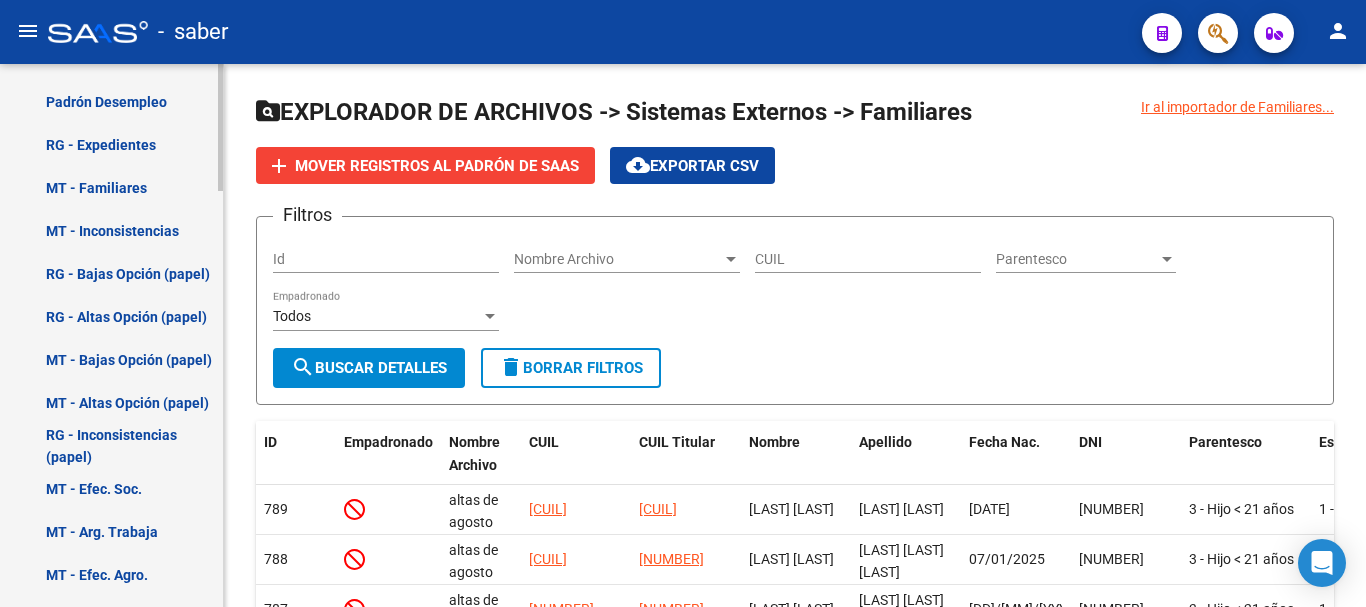 scroll, scrollTop: 1783, scrollLeft: 0, axis: vertical 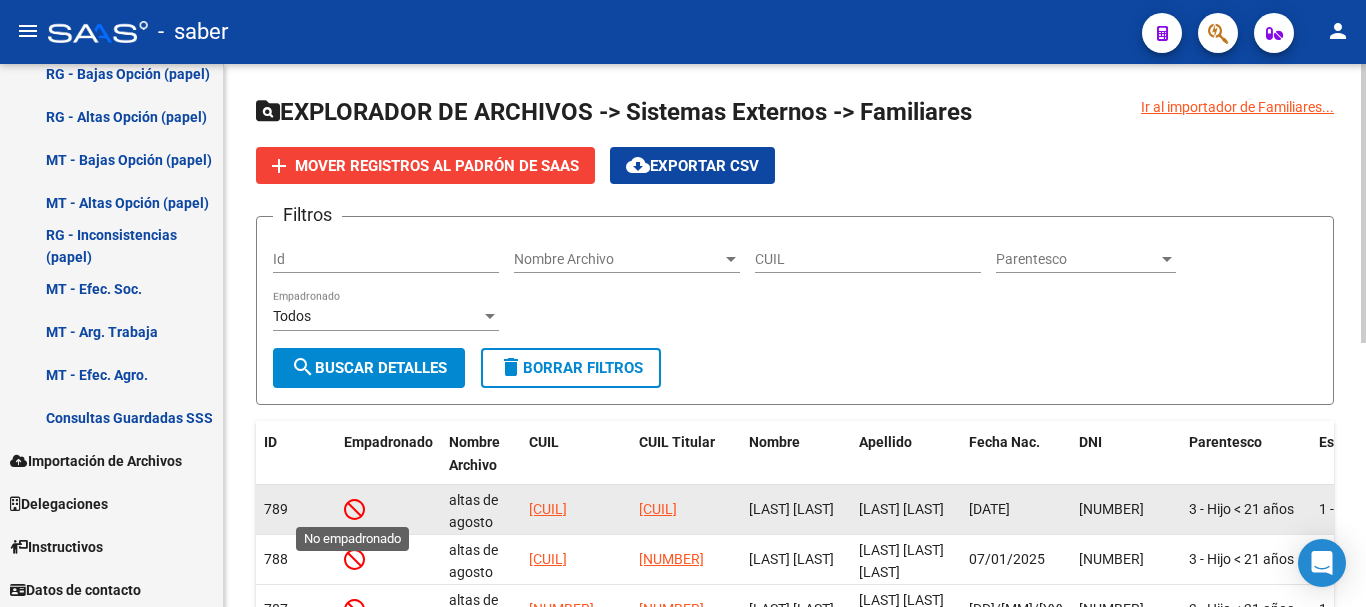 click 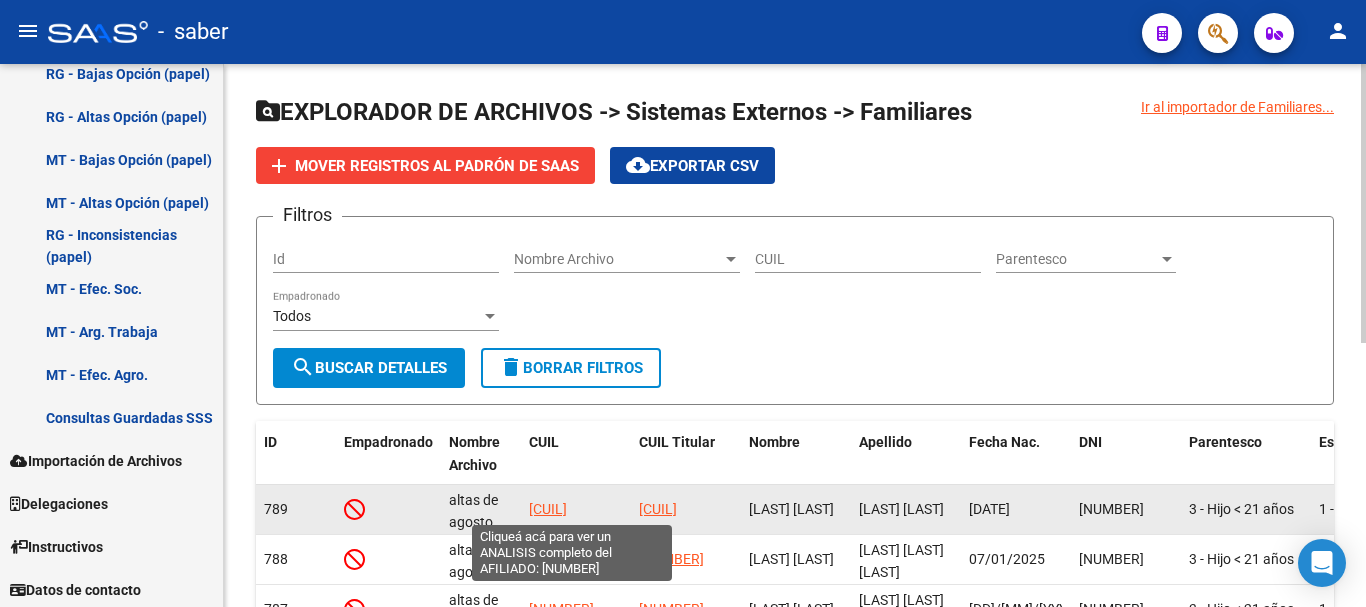 click on "[CUIL]" 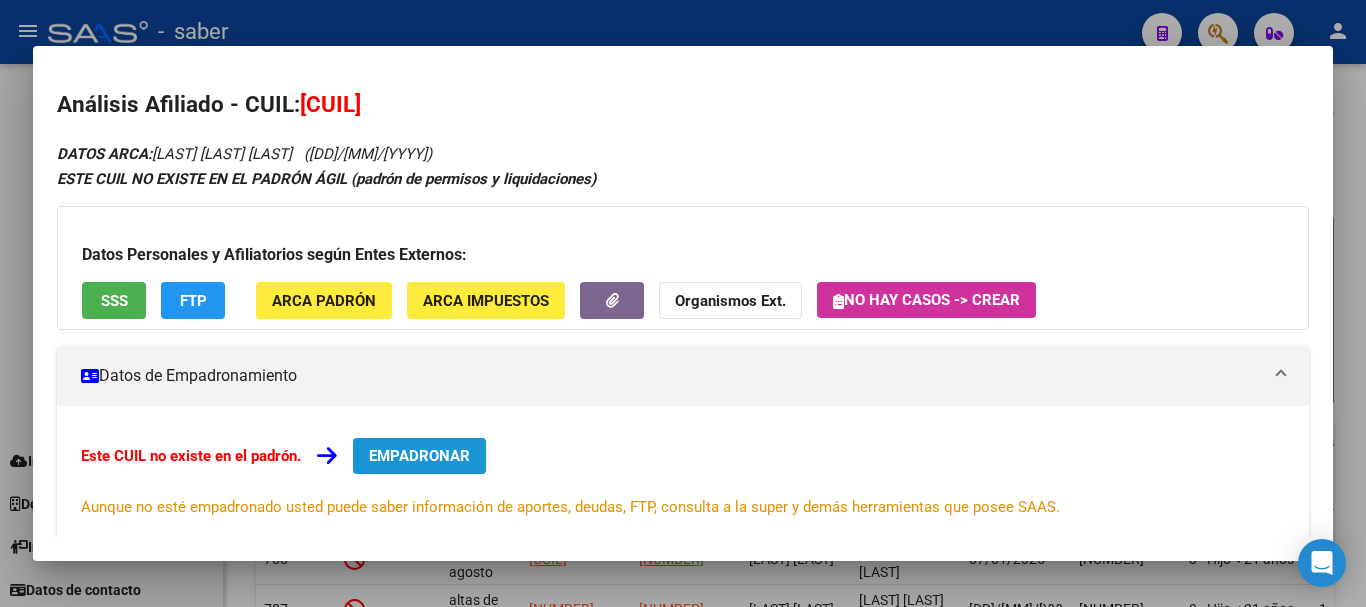 click on "EMPADRONAR" at bounding box center (419, 456) 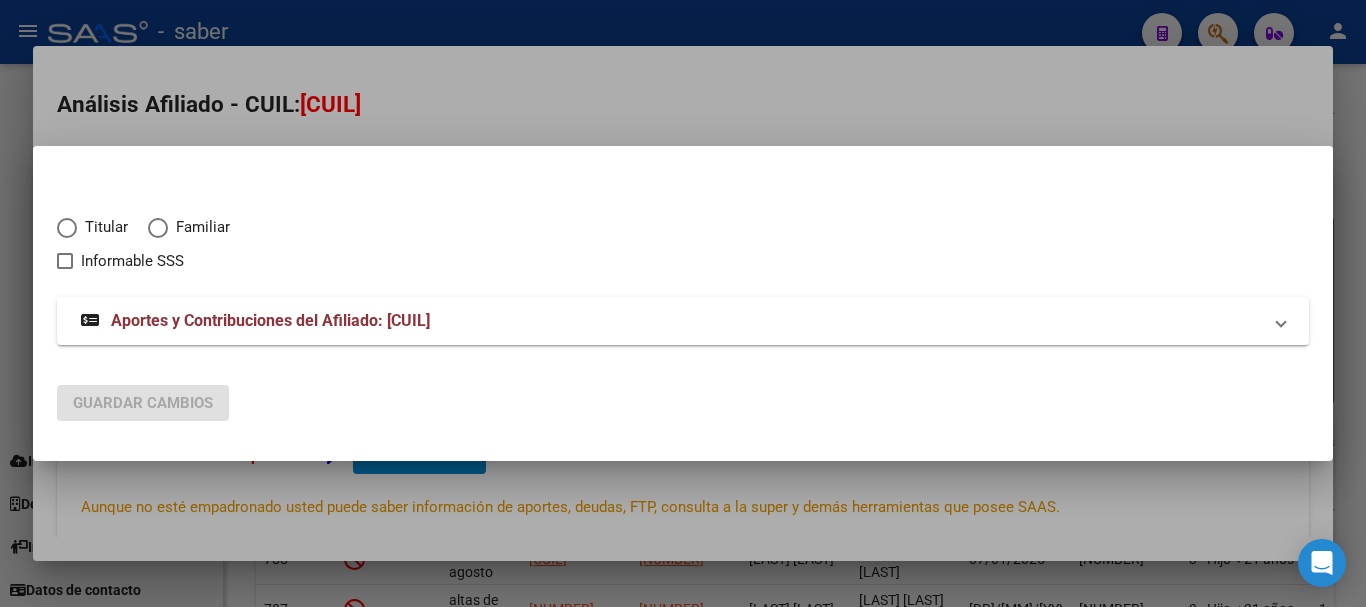 click on "Familiar" at bounding box center [199, 227] 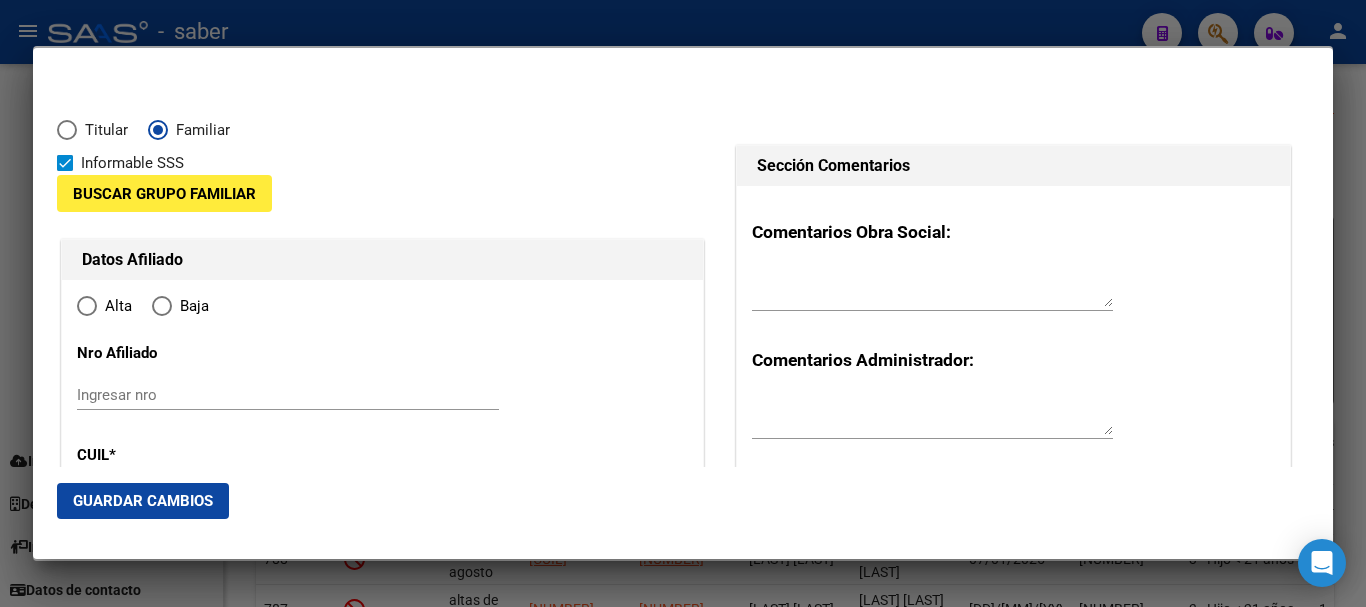 type on "27-57104889-8" 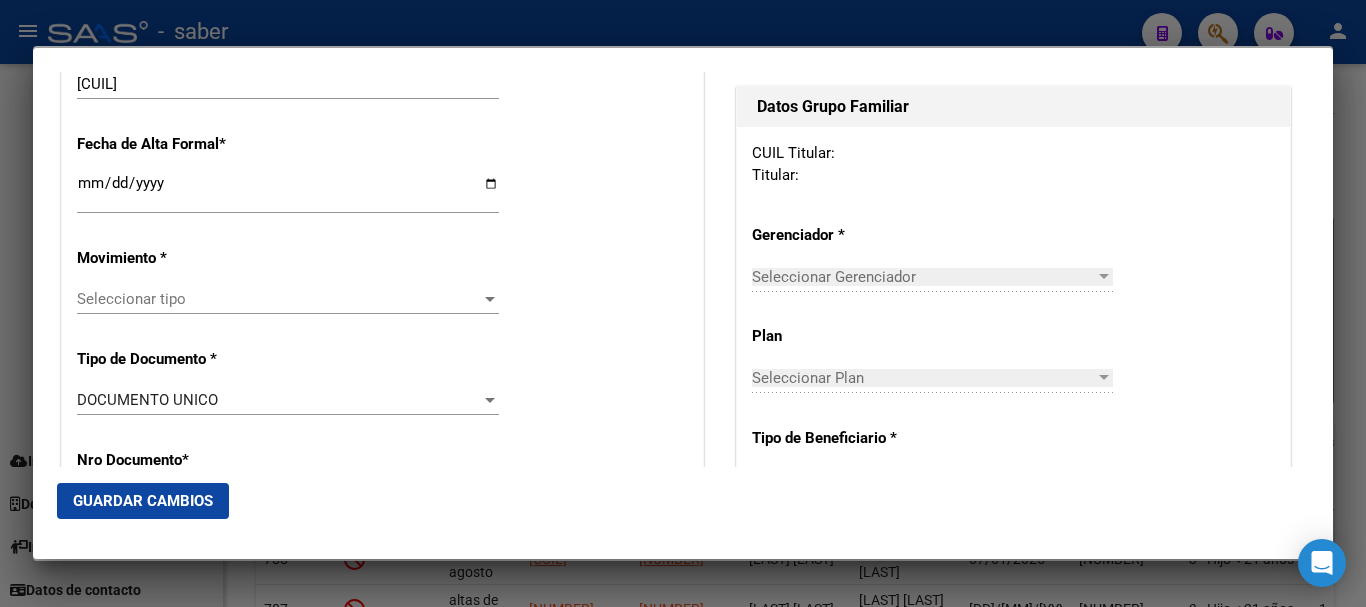 scroll, scrollTop: 500, scrollLeft: 0, axis: vertical 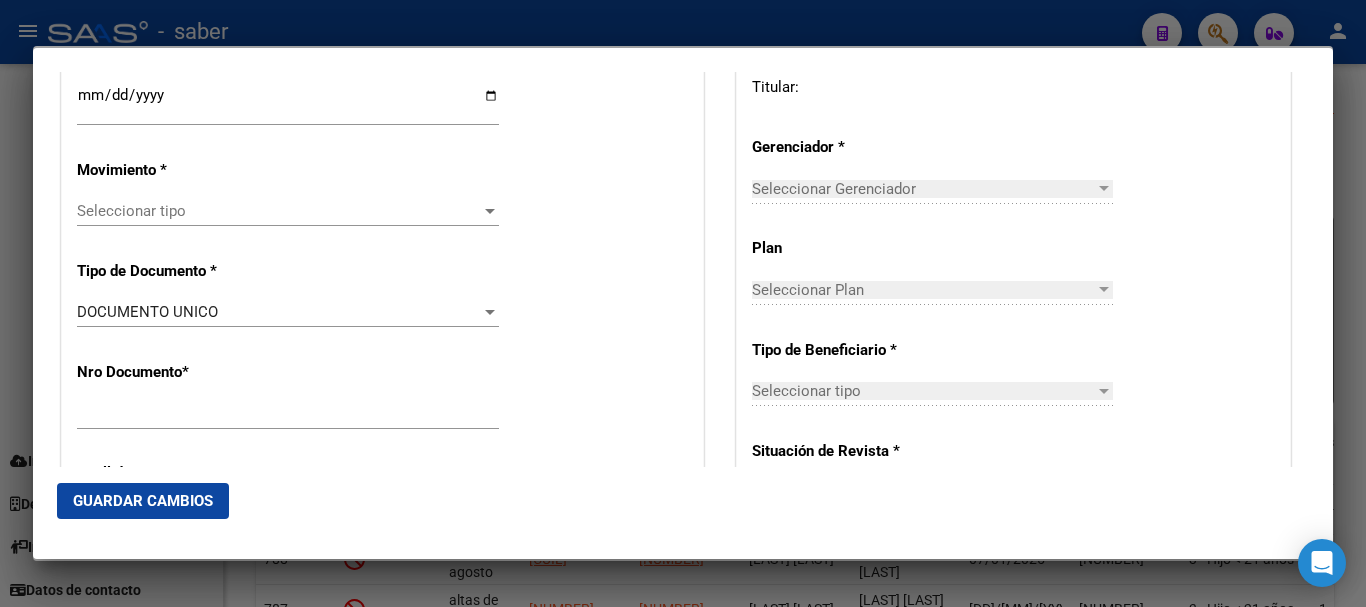 click at bounding box center [683, 303] 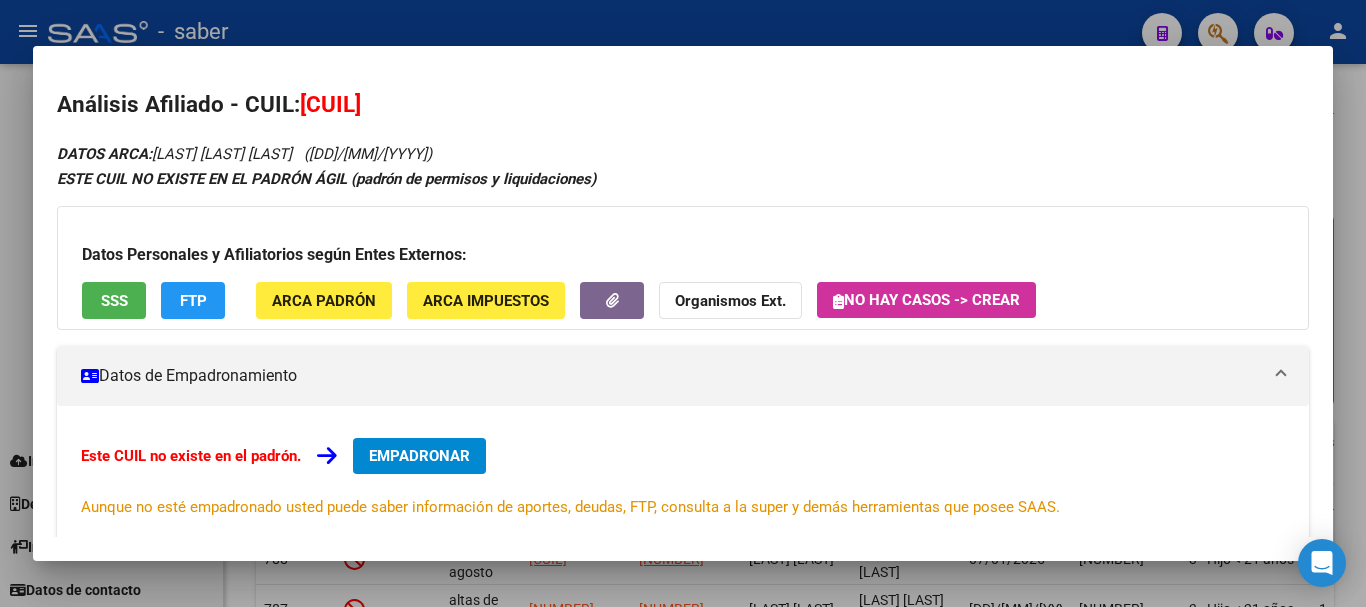 click at bounding box center (683, 303) 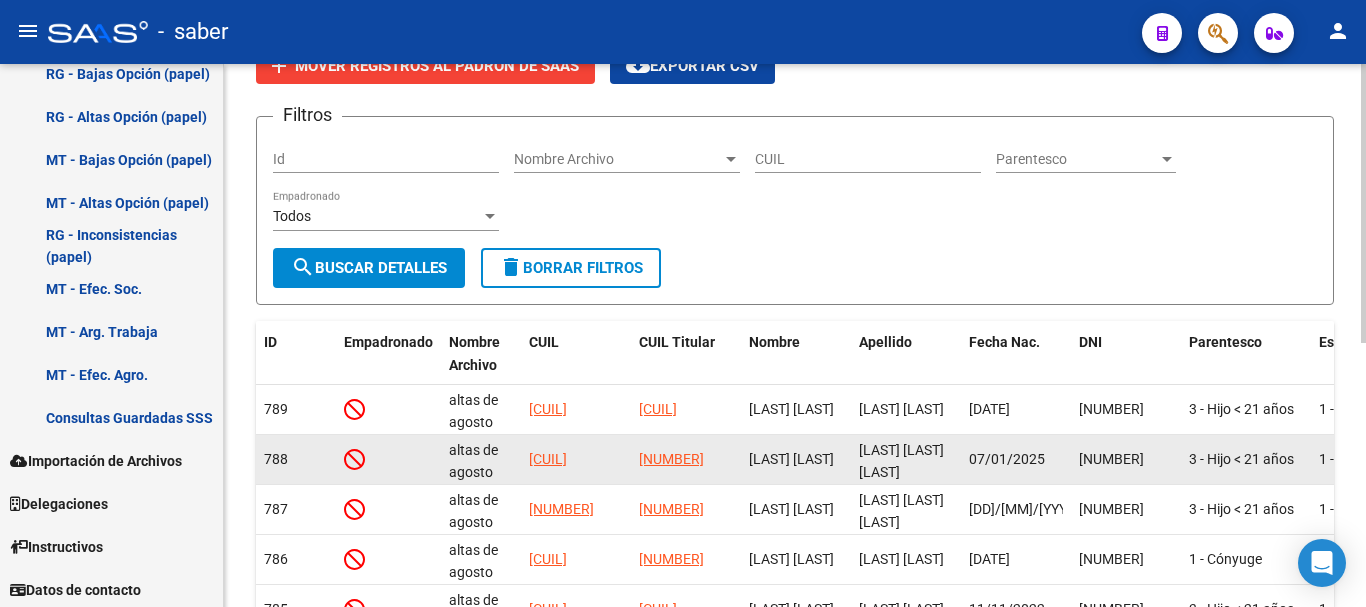 scroll, scrollTop: 0, scrollLeft: 0, axis: both 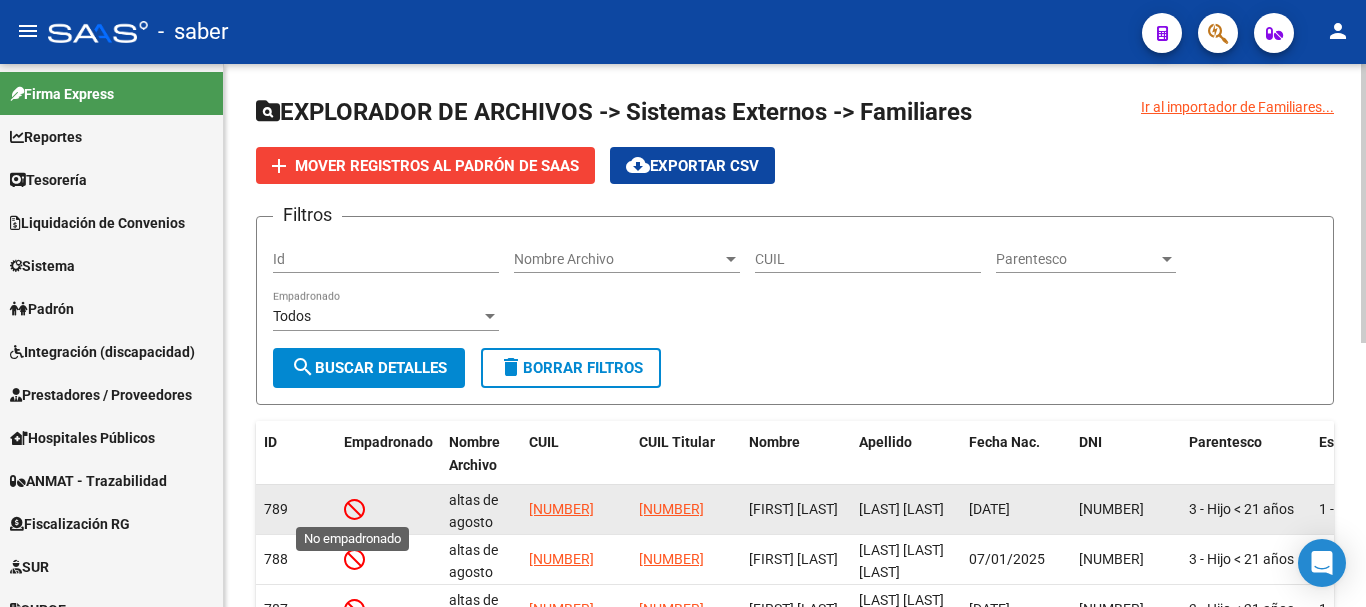 click 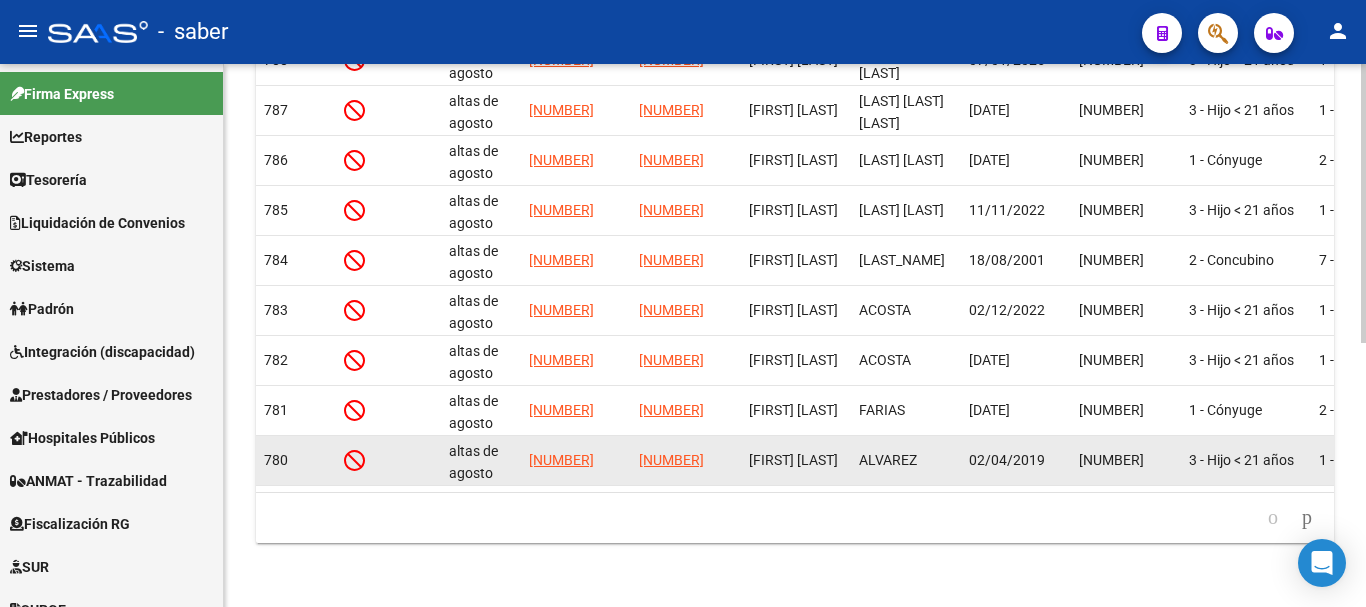 scroll, scrollTop: 515, scrollLeft: 0, axis: vertical 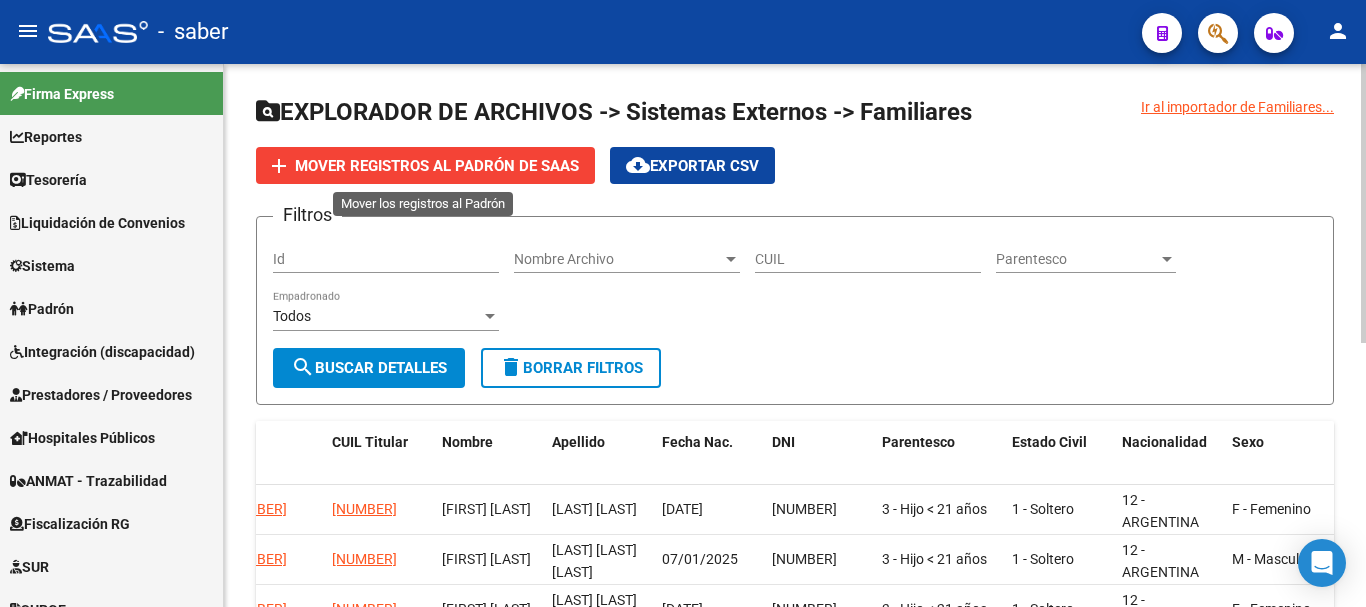 click on "Mover registros al PADRÓN de SAAS" 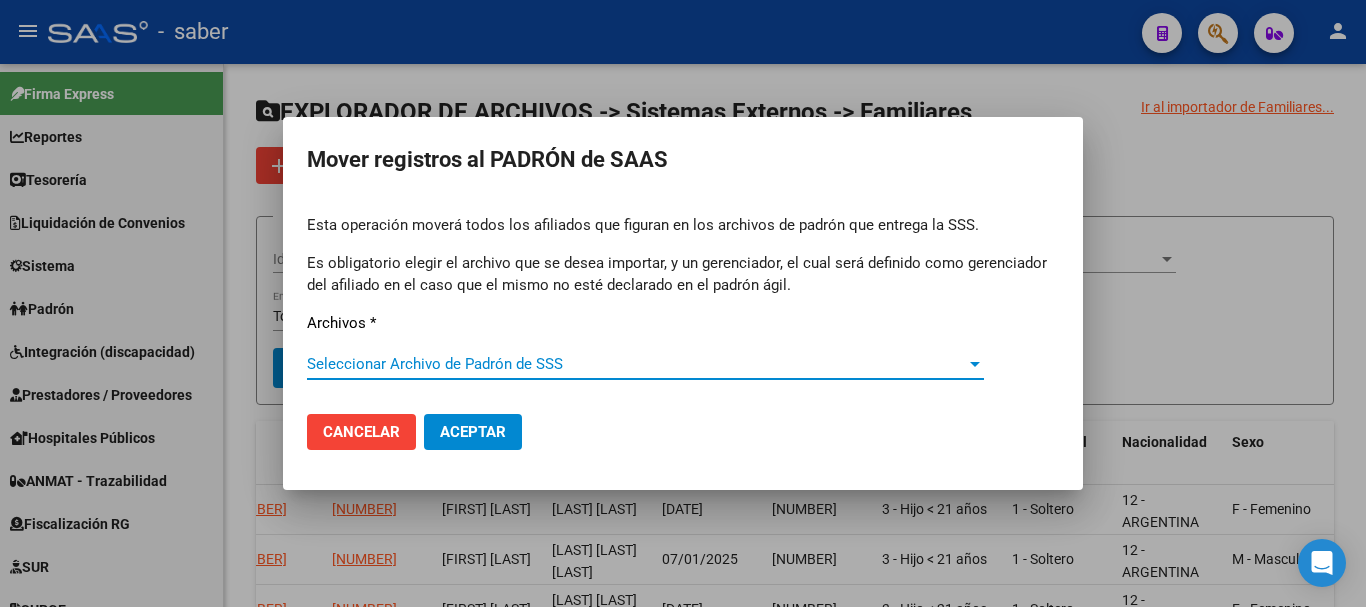 click on "Seleccionar Archivo de Padrón de SSS Seleccionar Archivo de Padrón de SSS" at bounding box center [645, 373] 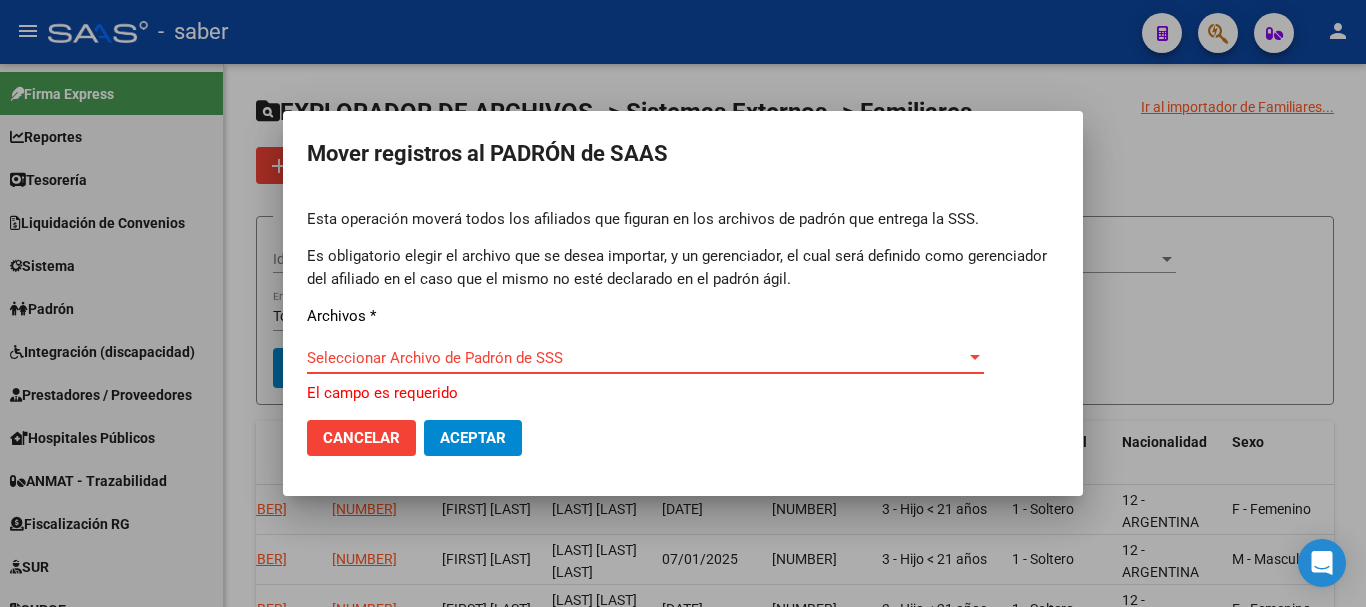 click on "Seleccionar Archivo de Padrón de SSS" at bounding box center [636, 358] 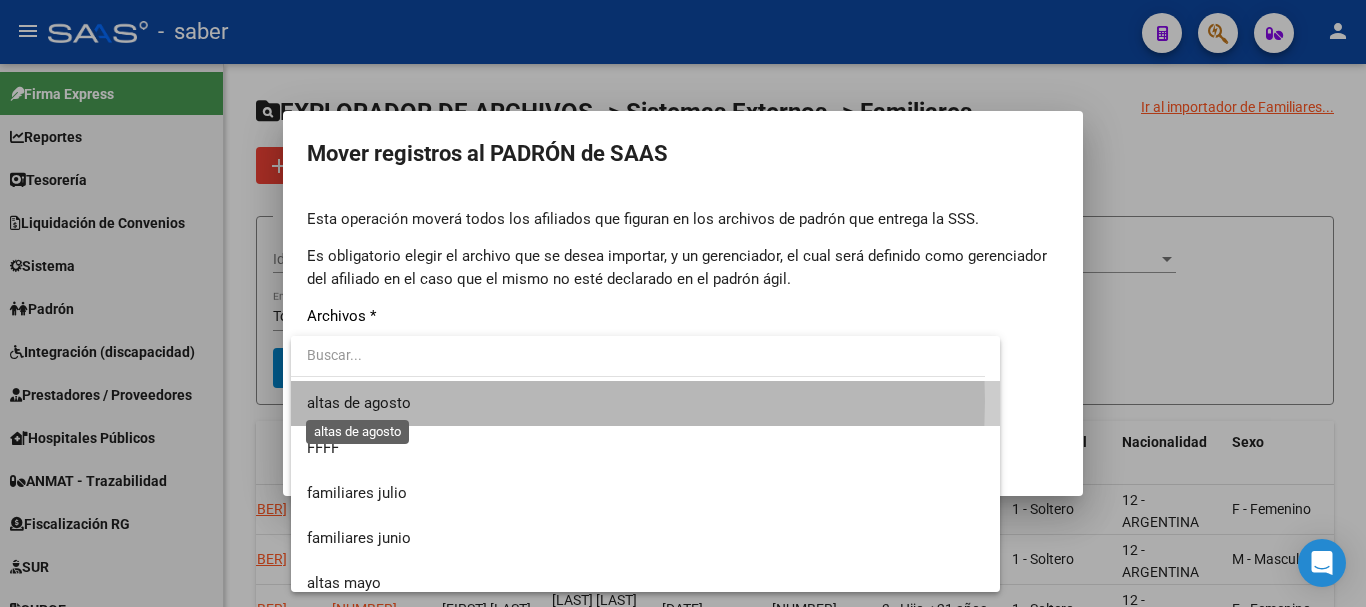 click on "altas de agosto" at bounding box center [359, 403] 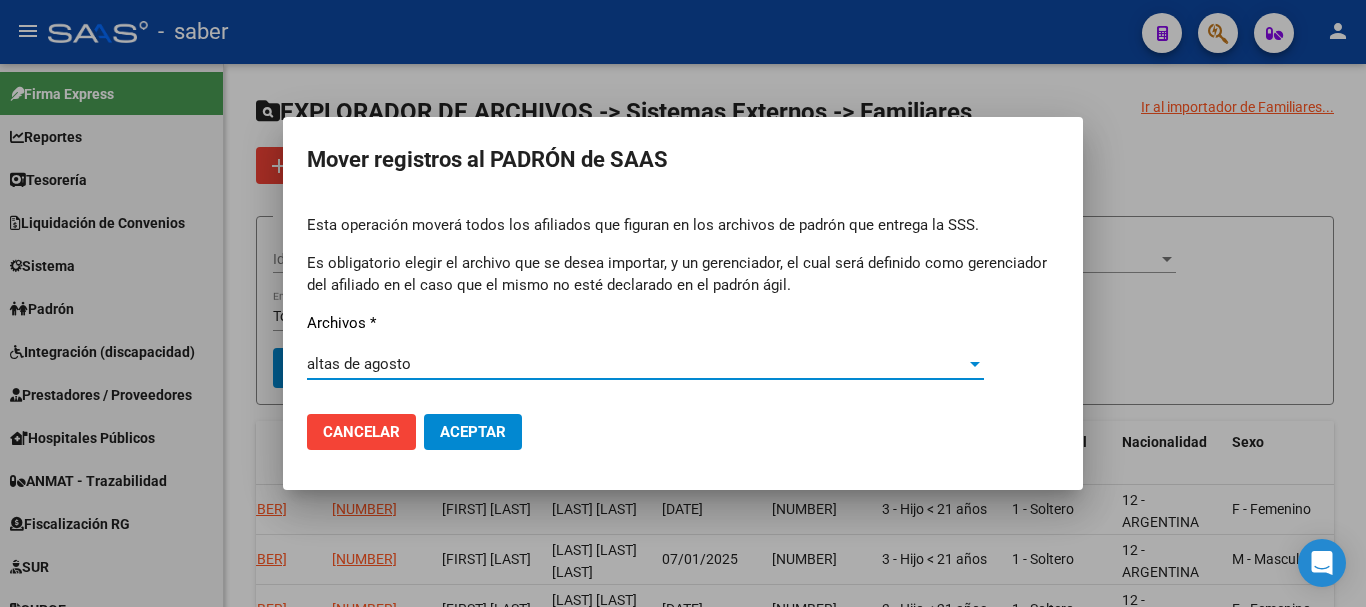 click on "Aceptar" at bounding box center [473, 432] 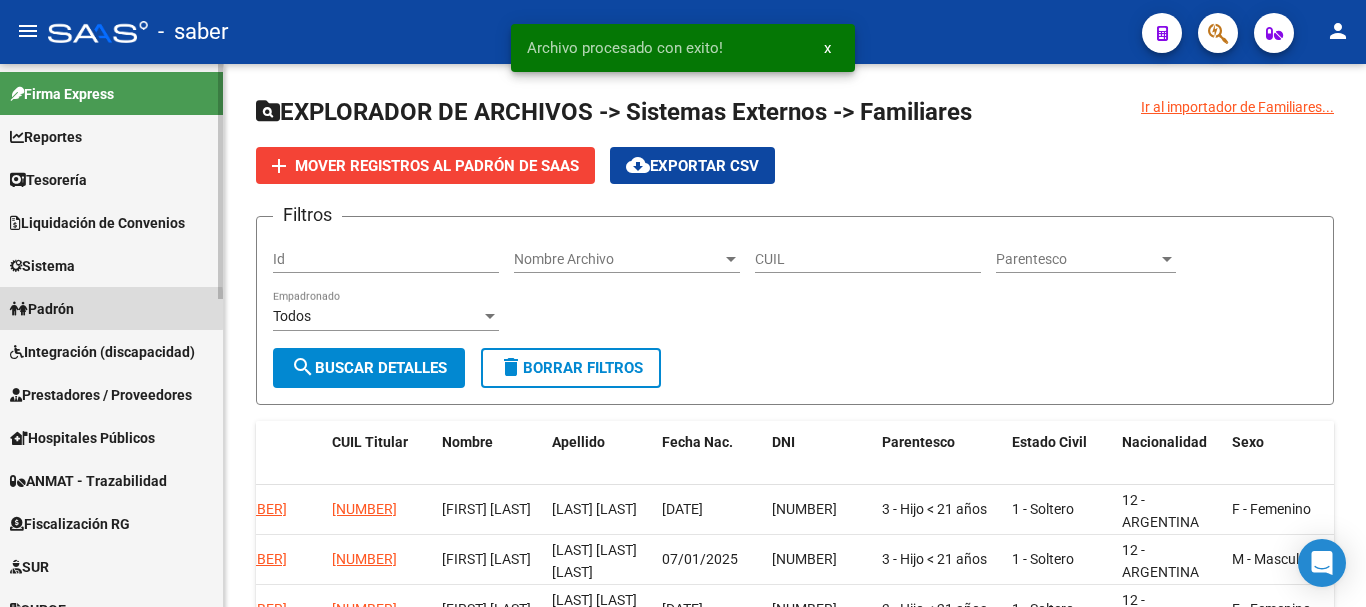click on "Padrón" at bounding box center (42, 309) 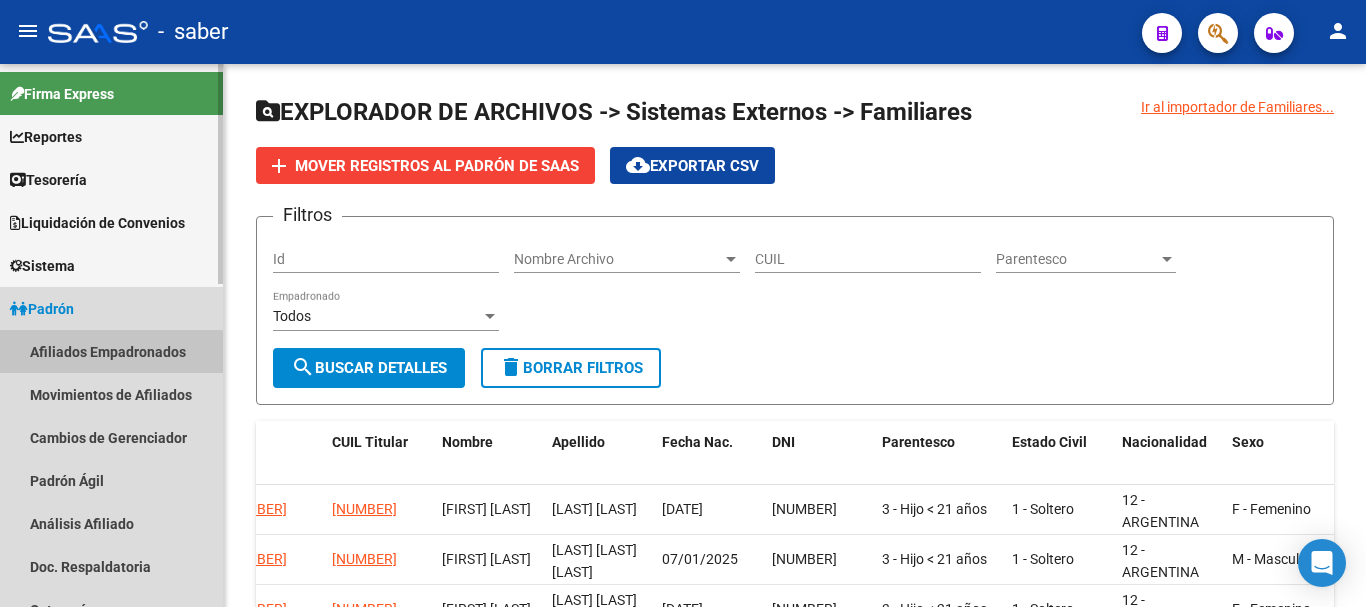 click on "Afiliados Empadronados" at bounding box center [111, 351] 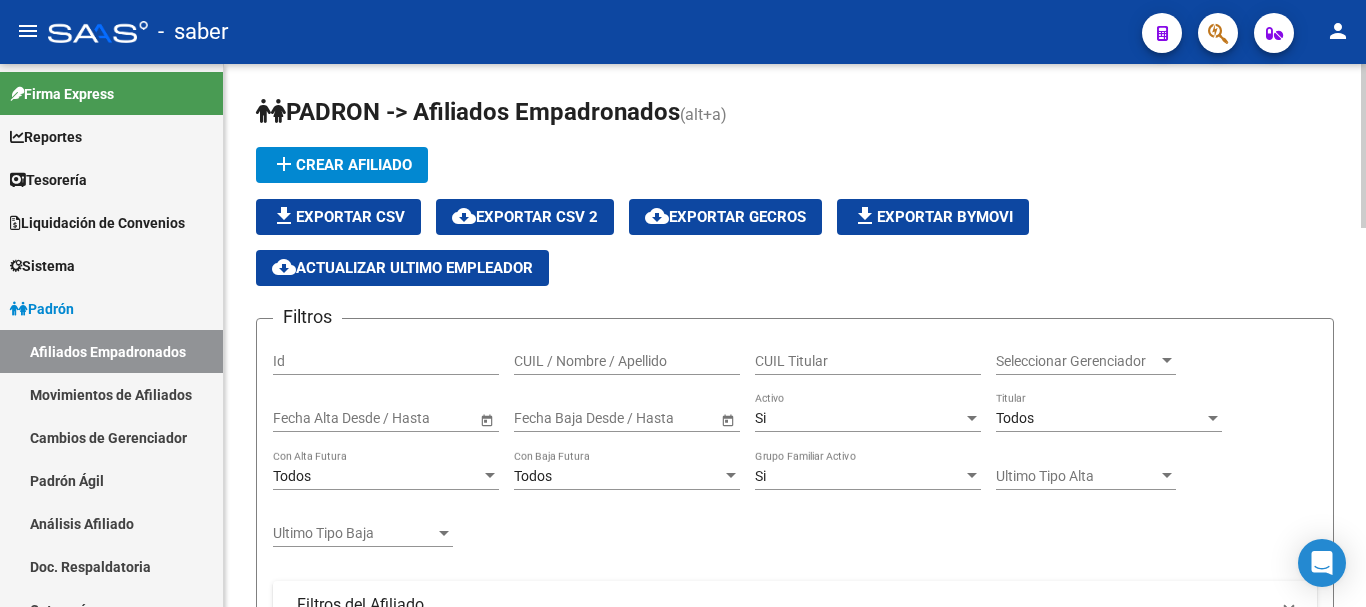 click on "CUIL / Nombre / Apellido" at bounding box center [627, 361] 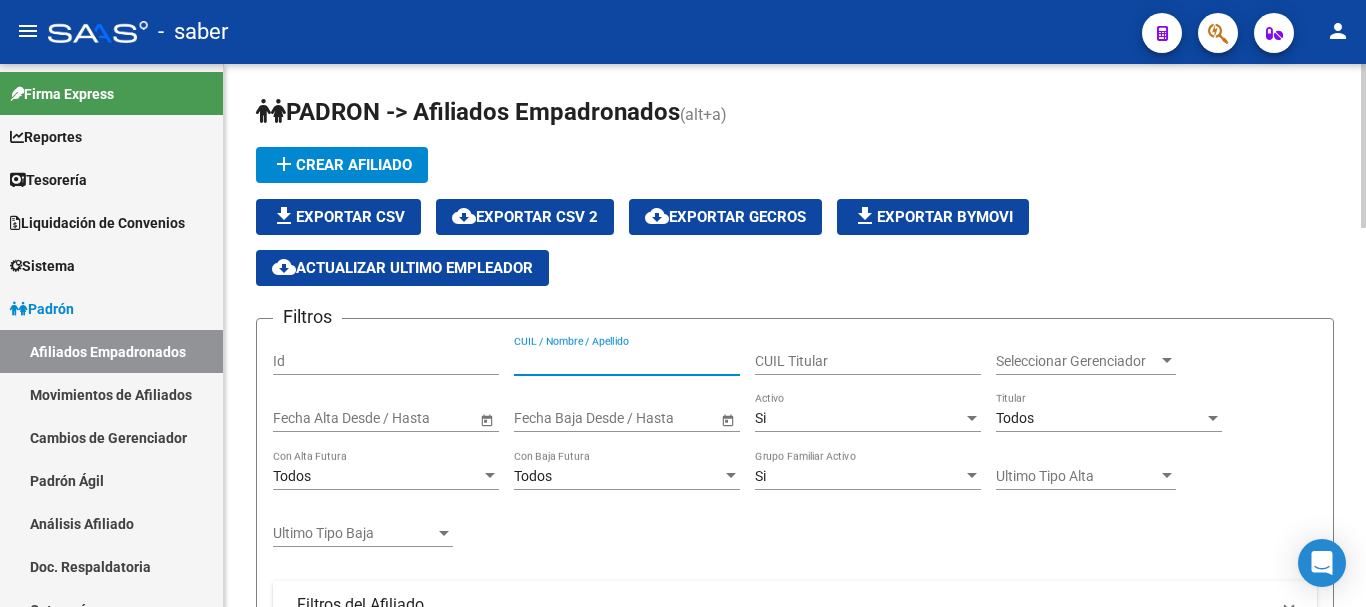 paste on "27571048898" 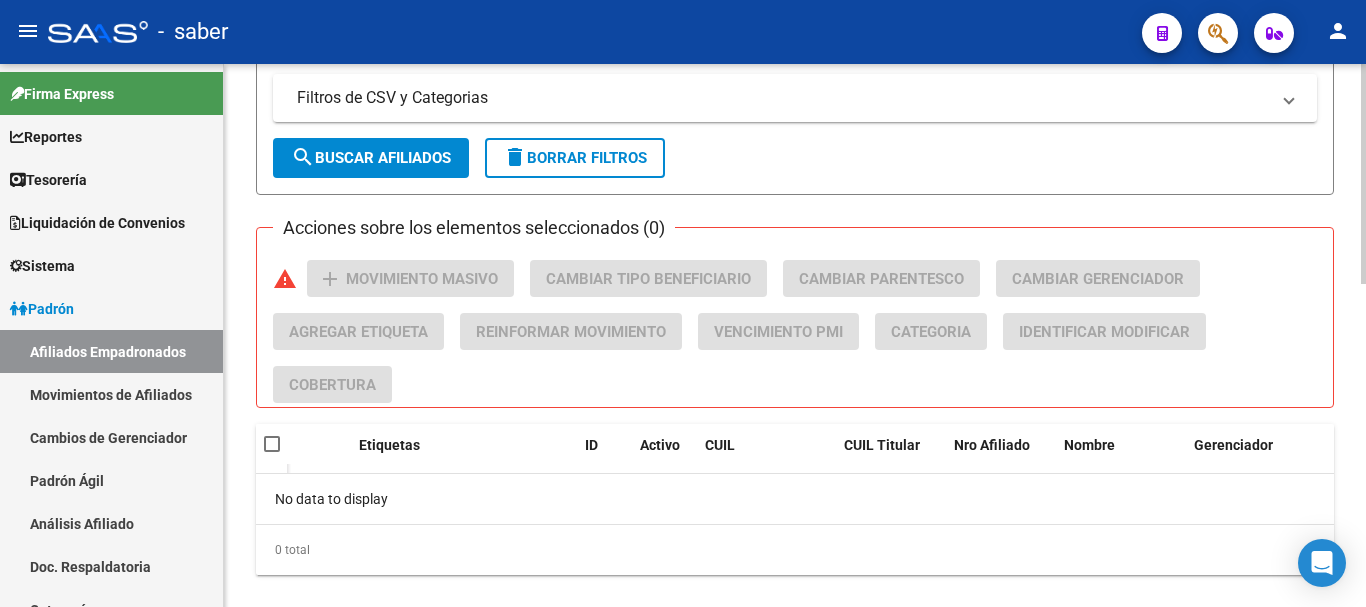scroll, scrollTop: 795, scrollLeft: 0, axis: vertical 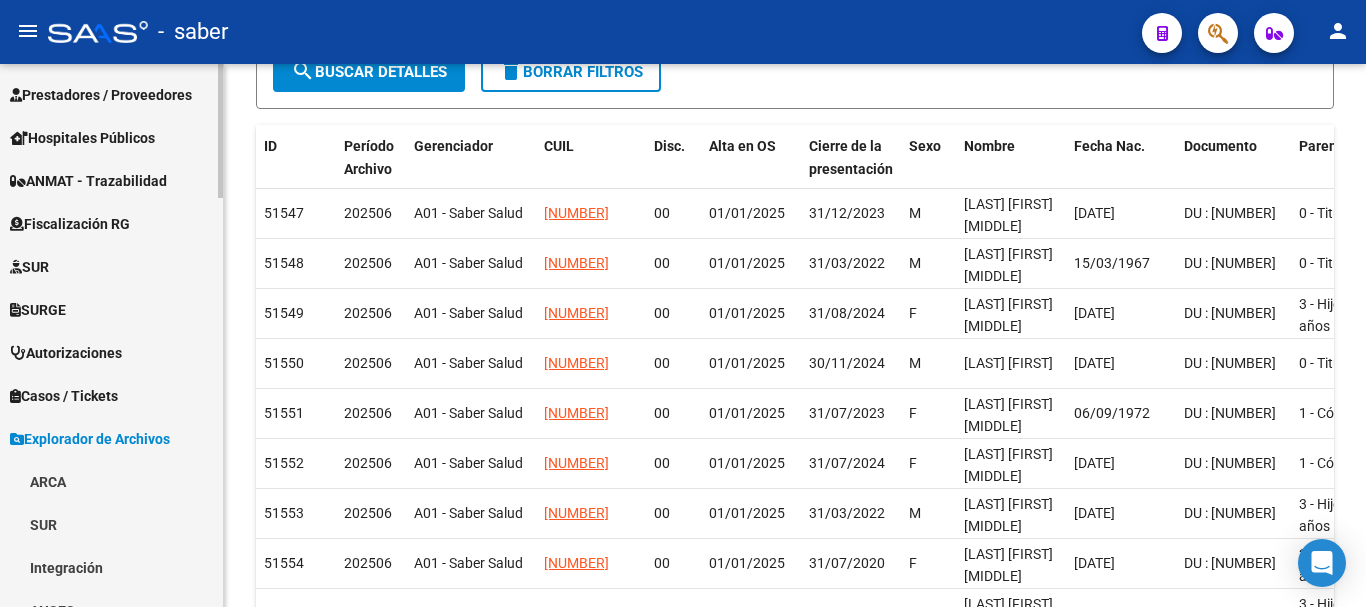 click on "Explorador de Archivos" at bounding box center (90, 439) 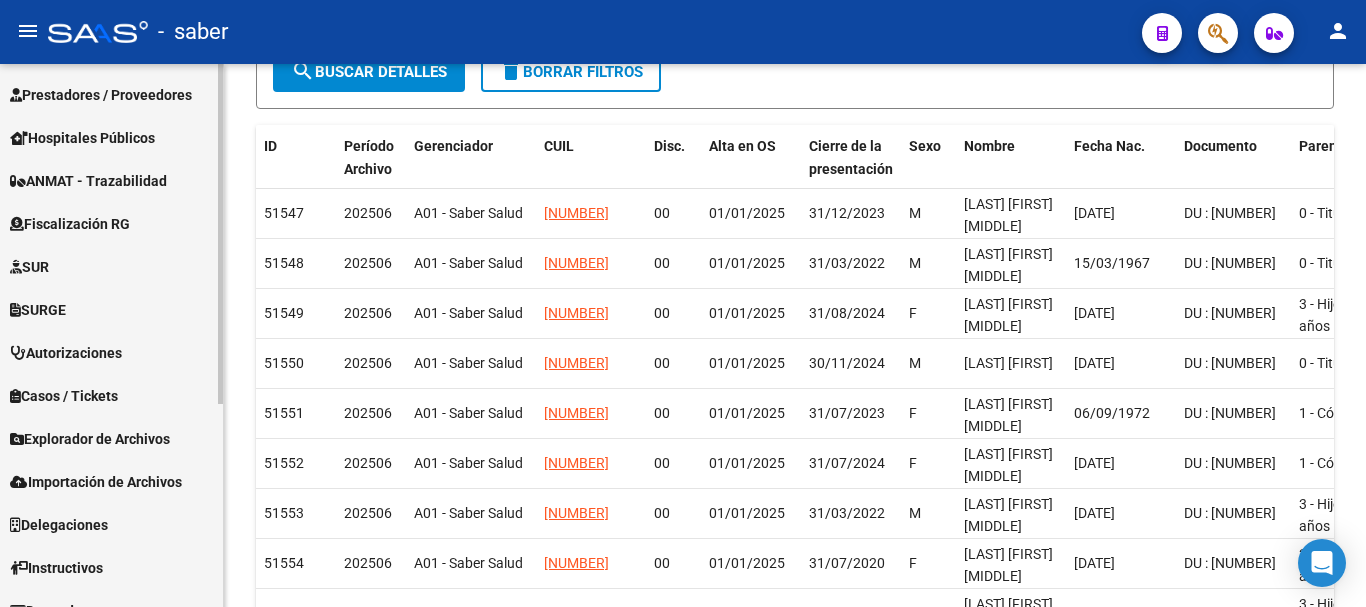 click on "Explorador de Archivos" at bounding box center [90, 439] 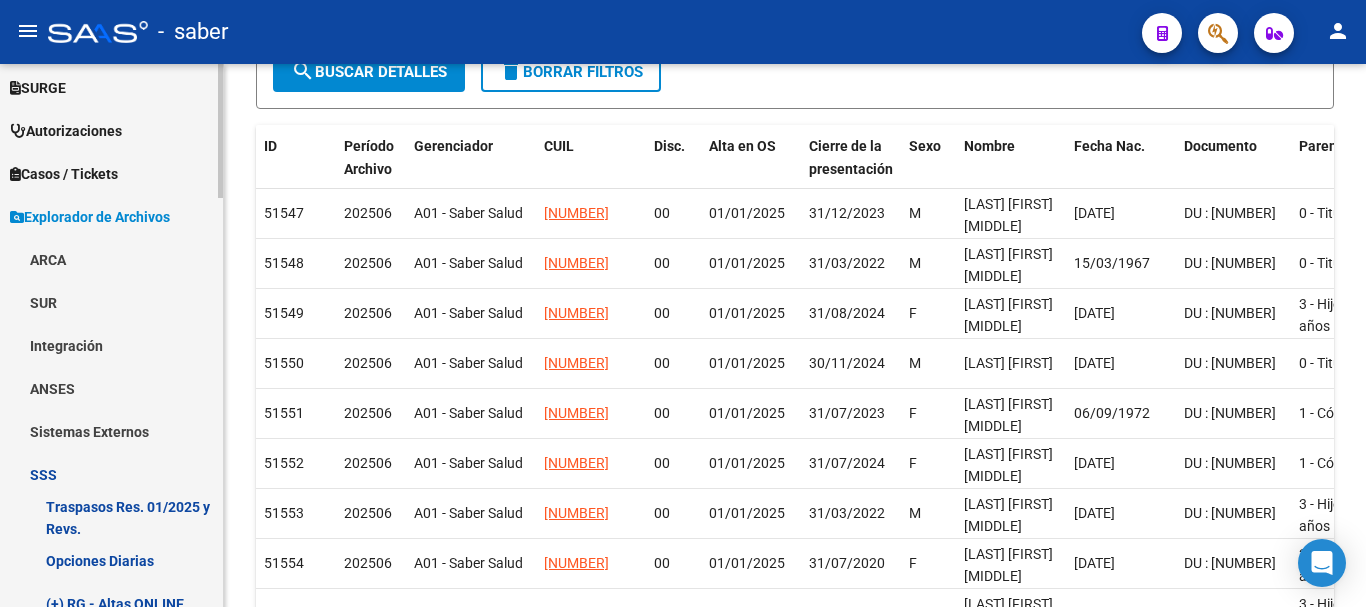 scroll, scrollTop: 500, scrollLeft: 0, axis: vertical 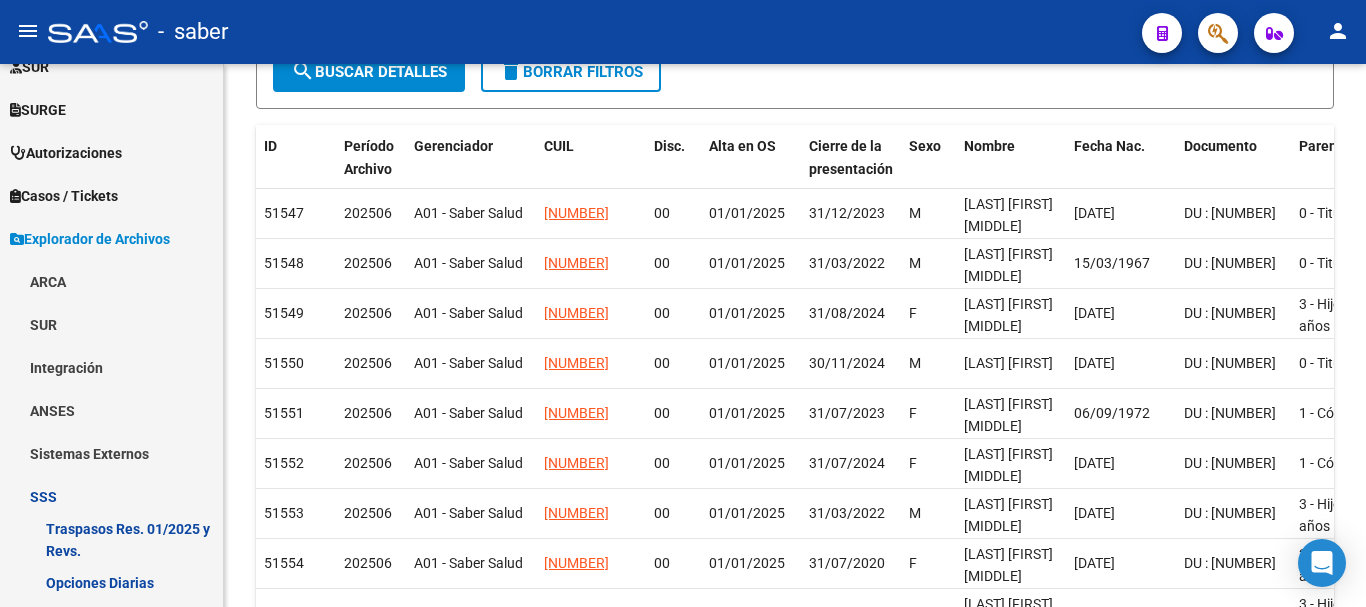 click on "menu -   saber  person" 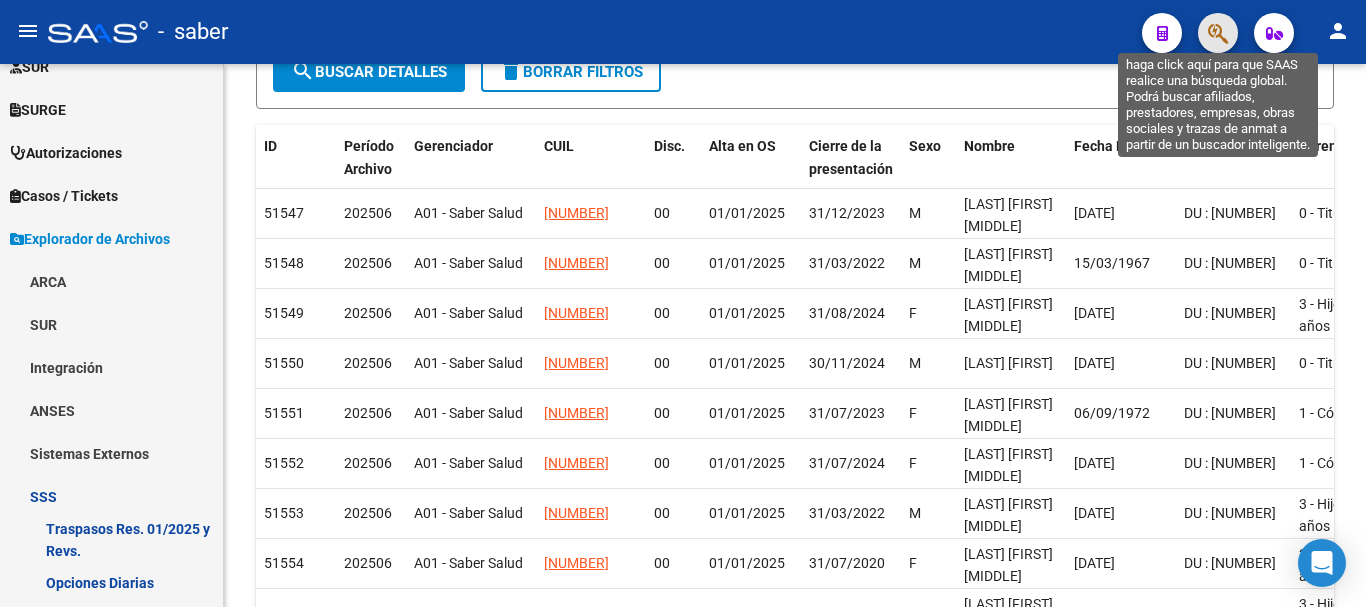 click 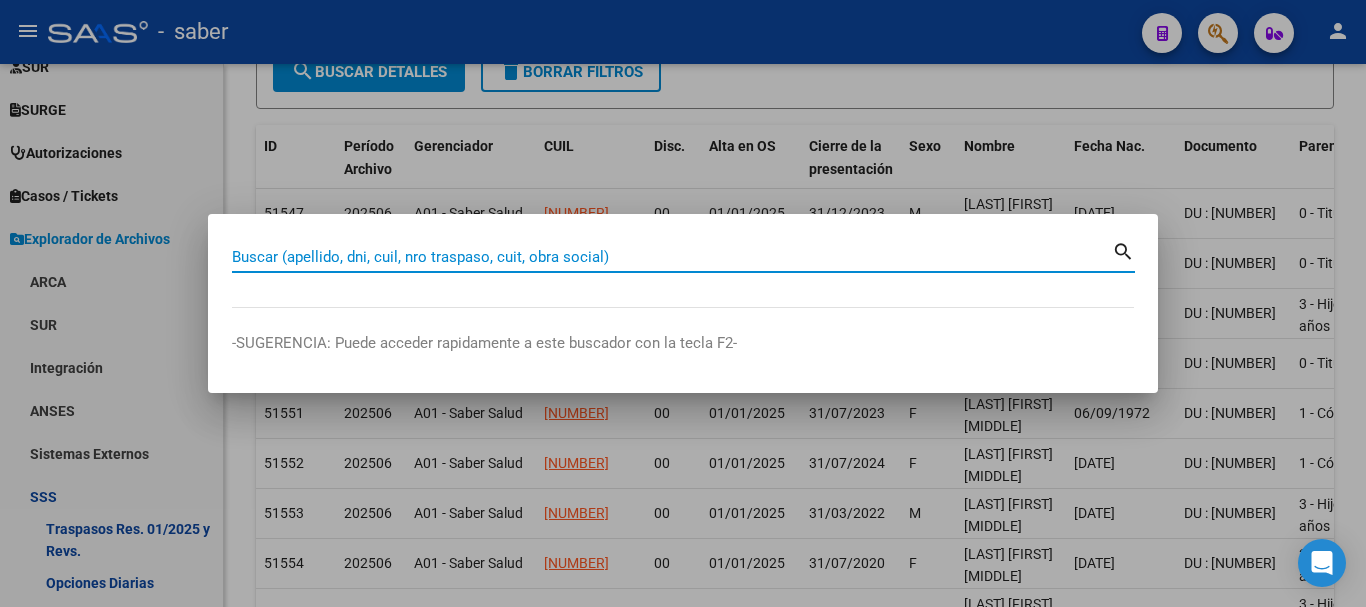 click on "Buscar (apellido, dni, cuil, nro traspaso, cuit, obra social)" at bounding box center (672, 257) 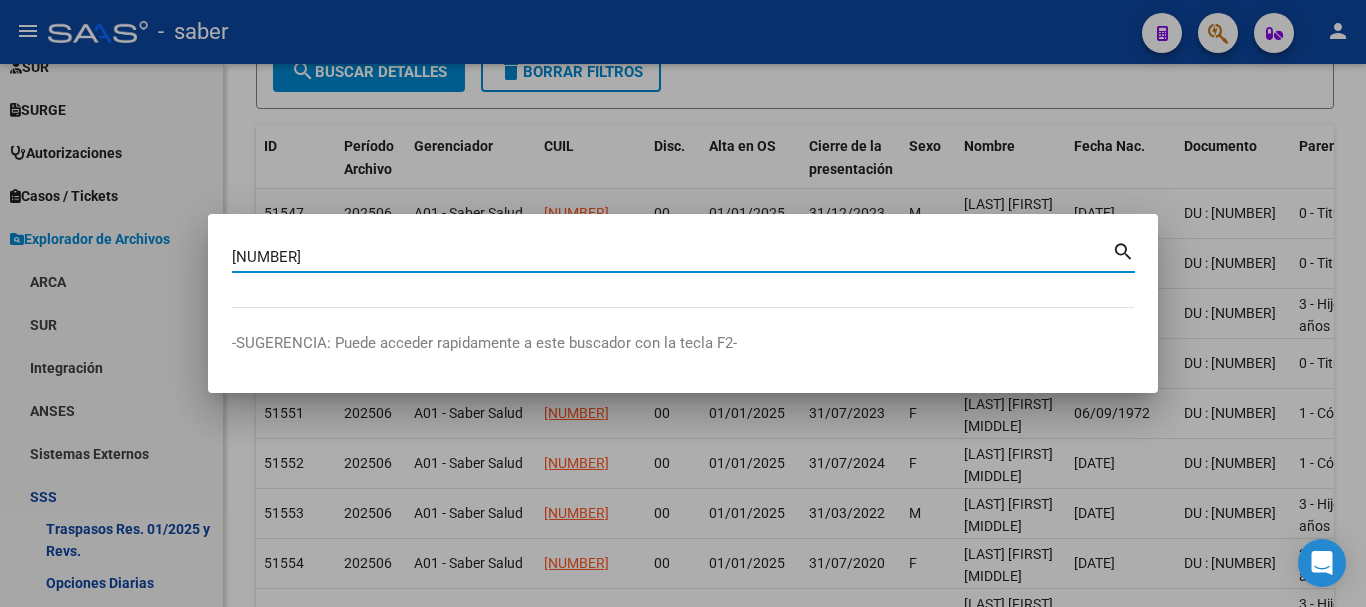type on "27571048898" 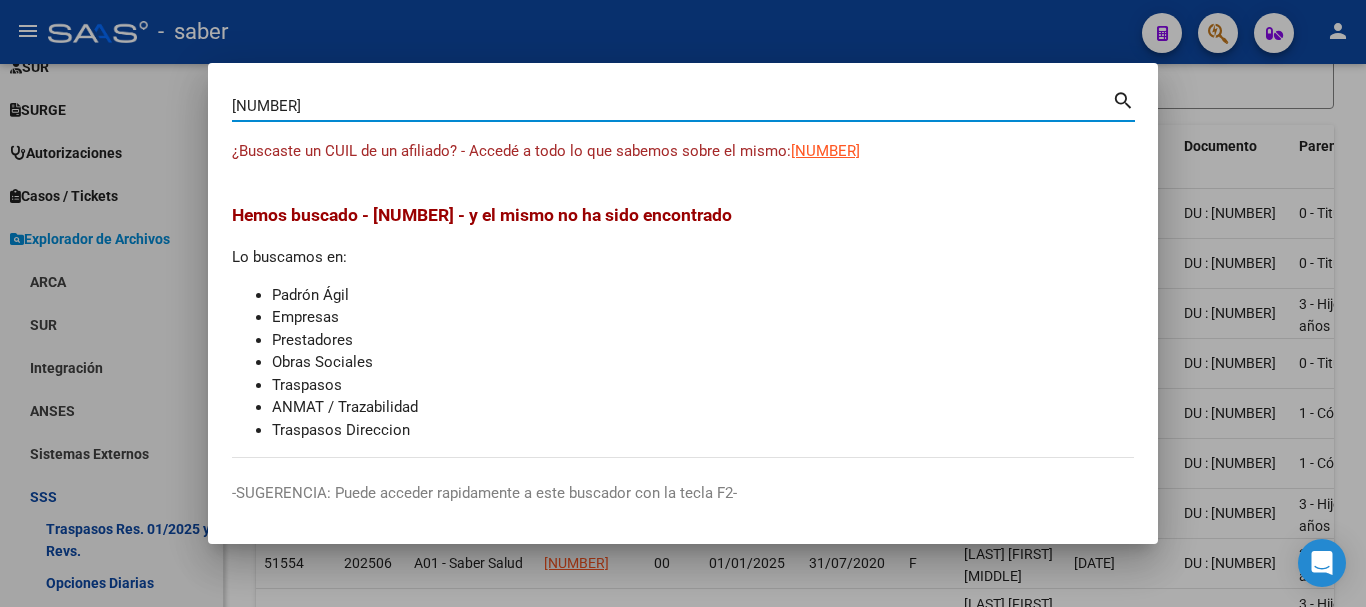 click at bounding box center [683, 303] 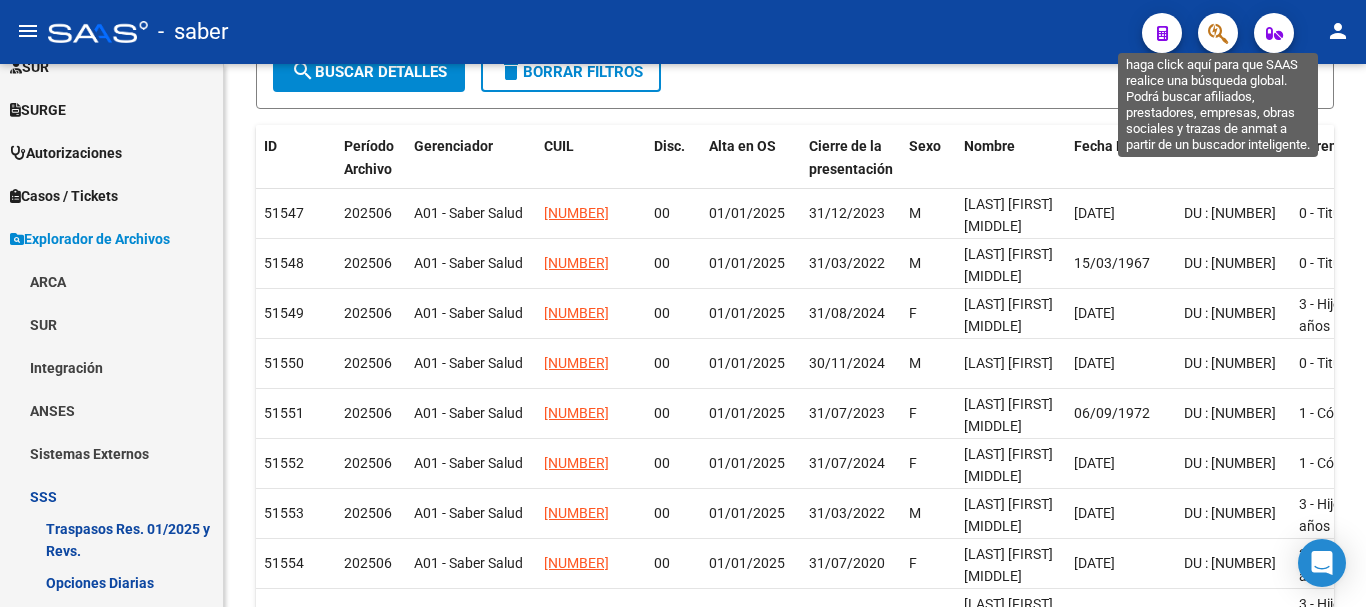 click 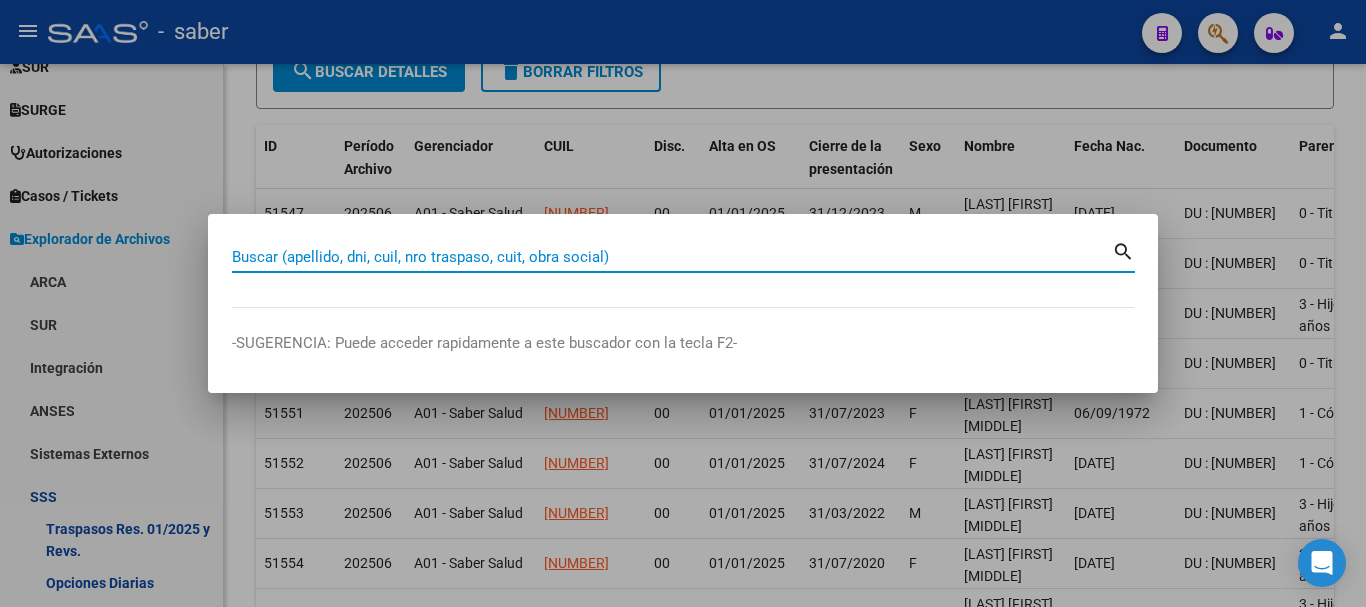 click on "Buscar (apellido, dni, cuil, nro traspaso, cuit, obra social)" at bounding box center [672, 257] 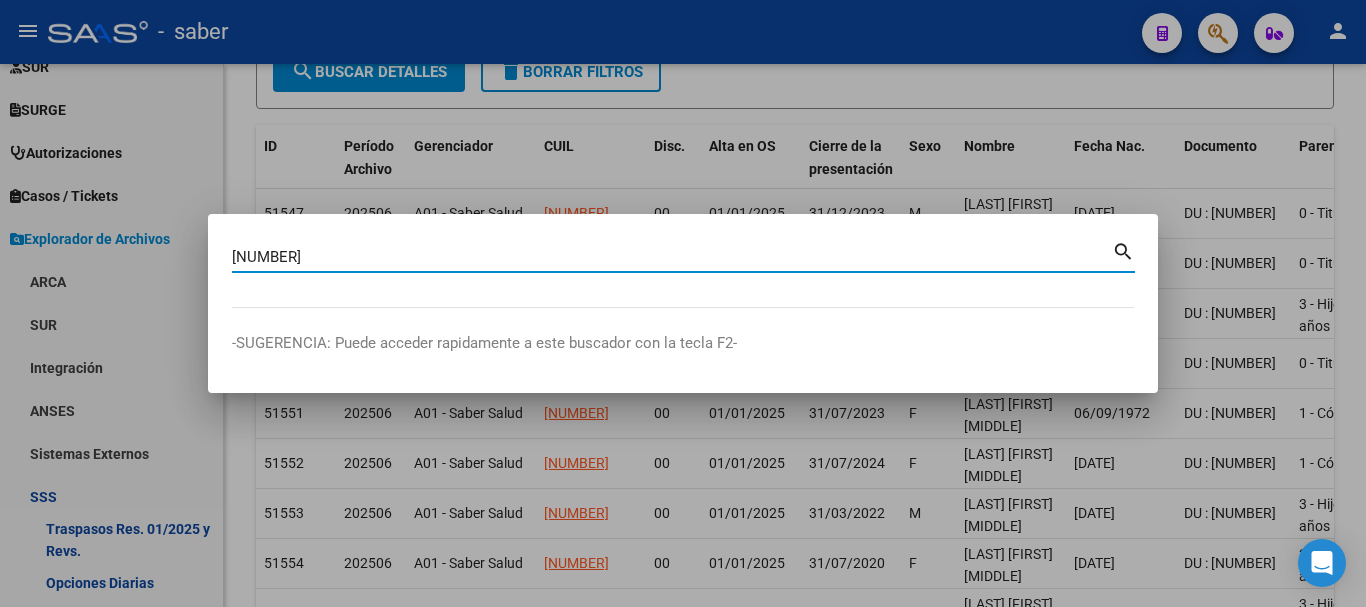 type on "23211762209" 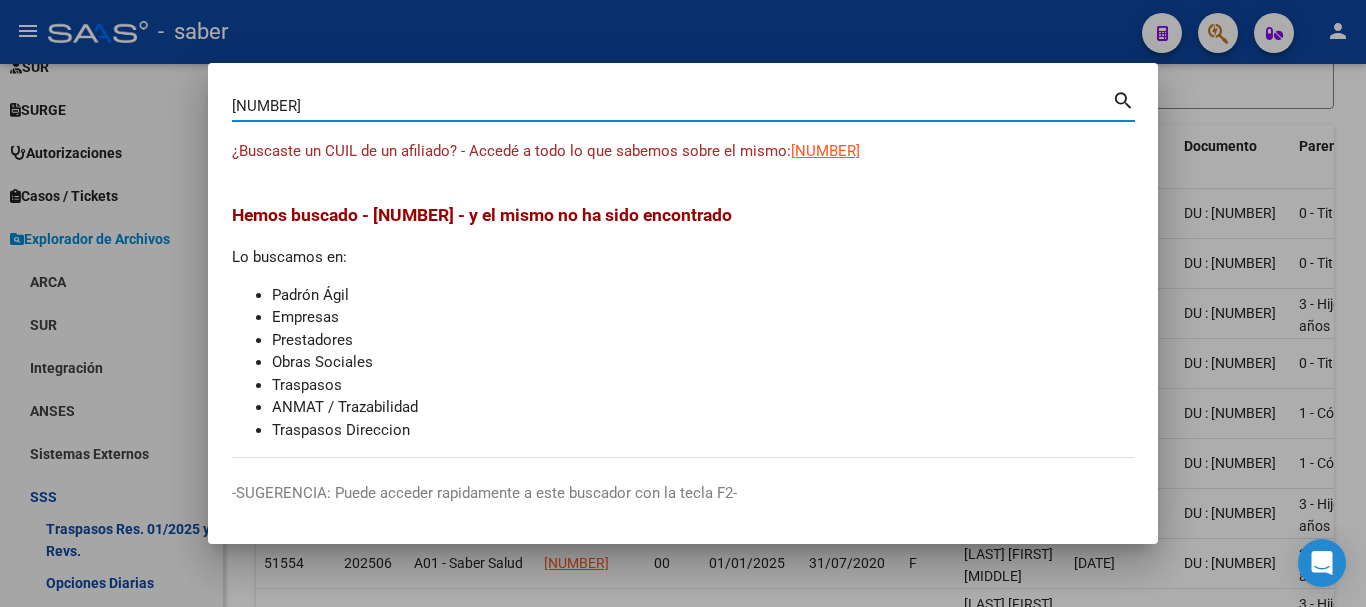 click at bounding box center [683, 303] 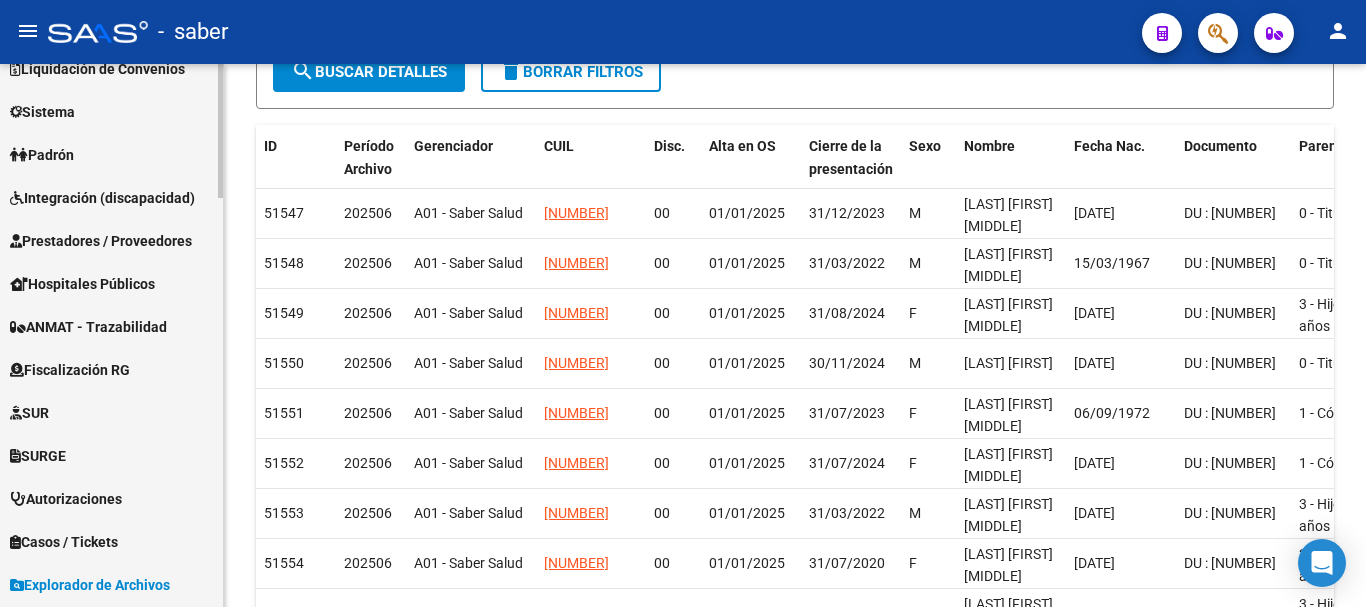 scroll, scrollTop: 0, scrollLeft: 0, axis: both 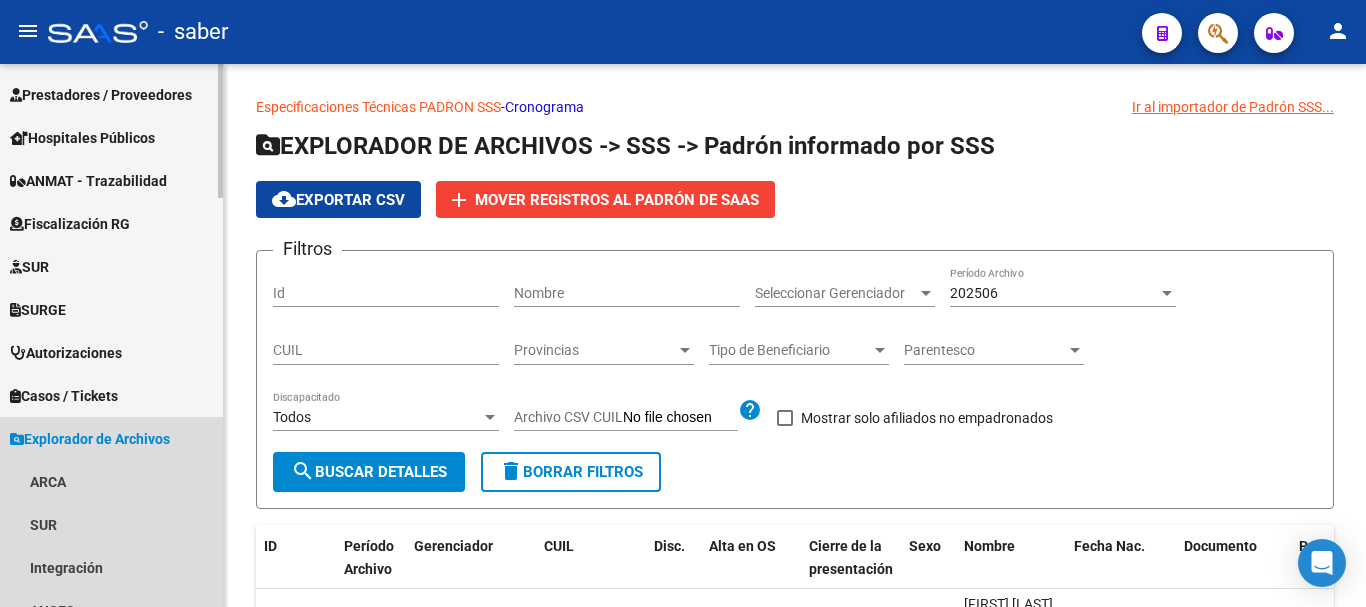 click on "Explorador de Archivos" at bounding box center [90, 439] 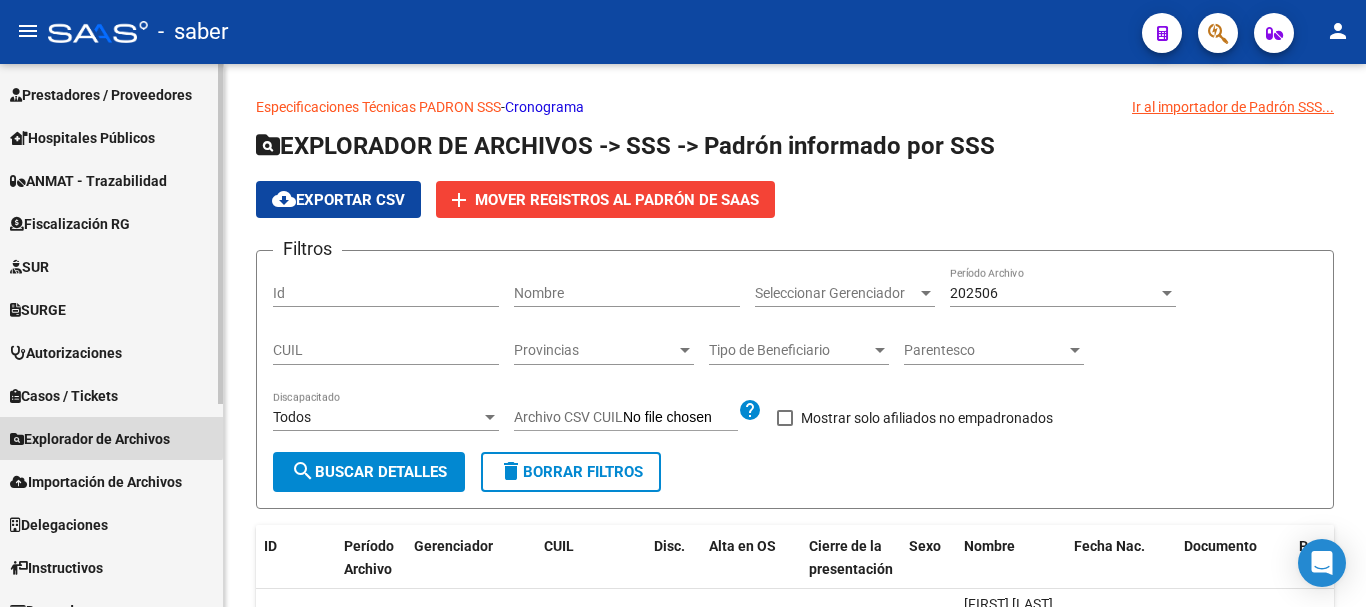 click on "Explorador de Archivos" at bounding box center [90, 439] 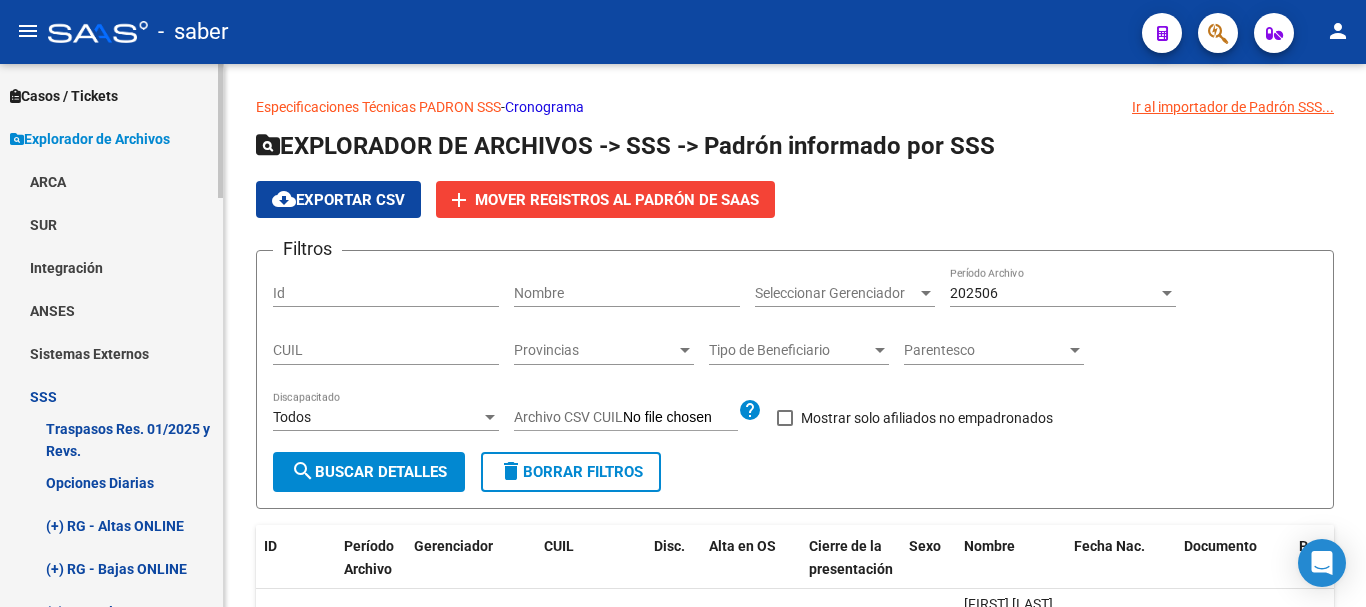 scroll, scrollTop: 700, scrollLeft: 0, axis: vertical 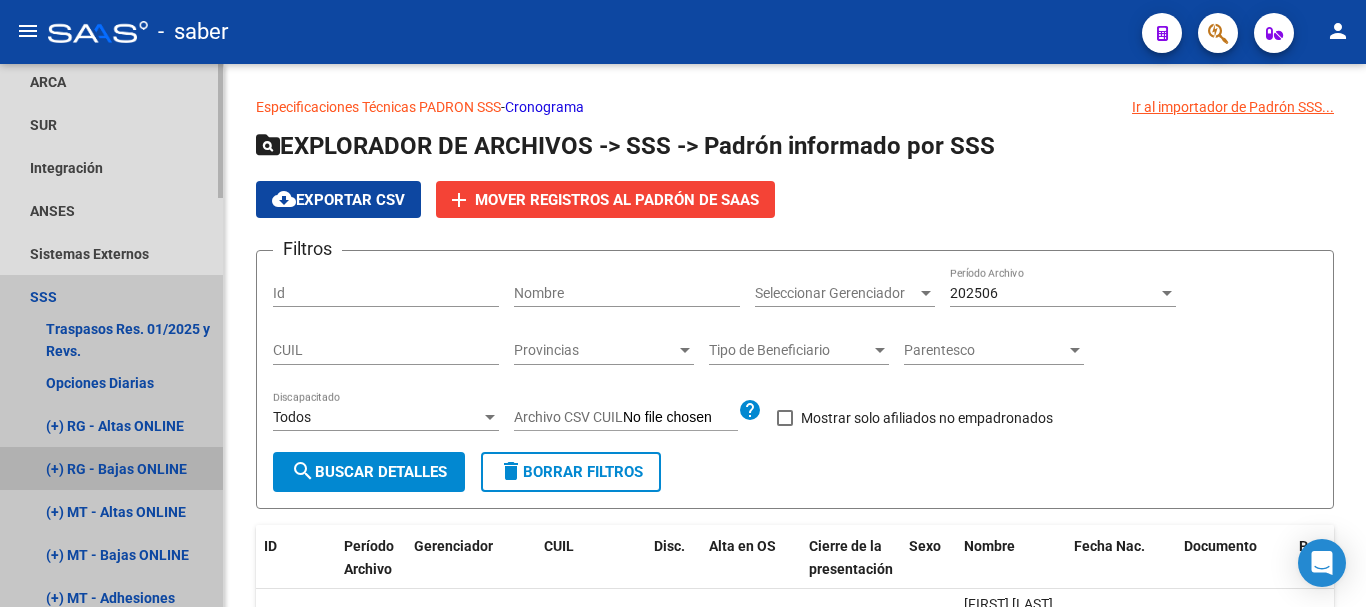 click on "(+) RG - Bajas ONLINE" at bounding box center (111, 468) 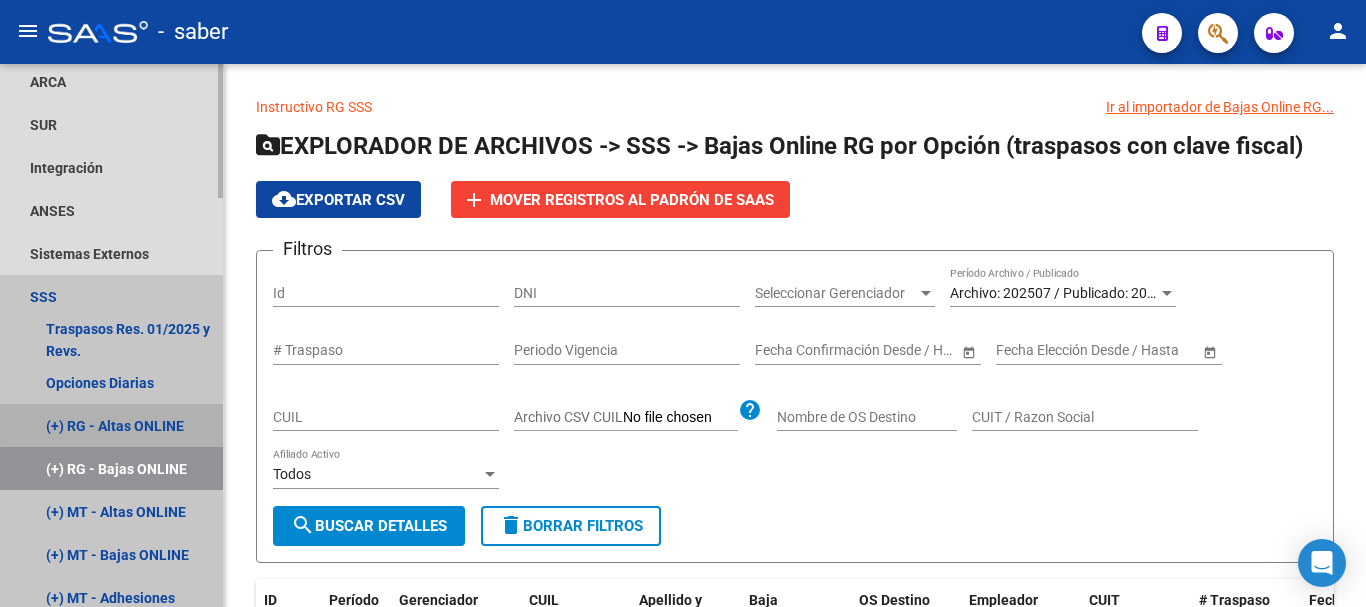 click on "(+) RG - Altas ONLINE" at bounding box center [111, 425] 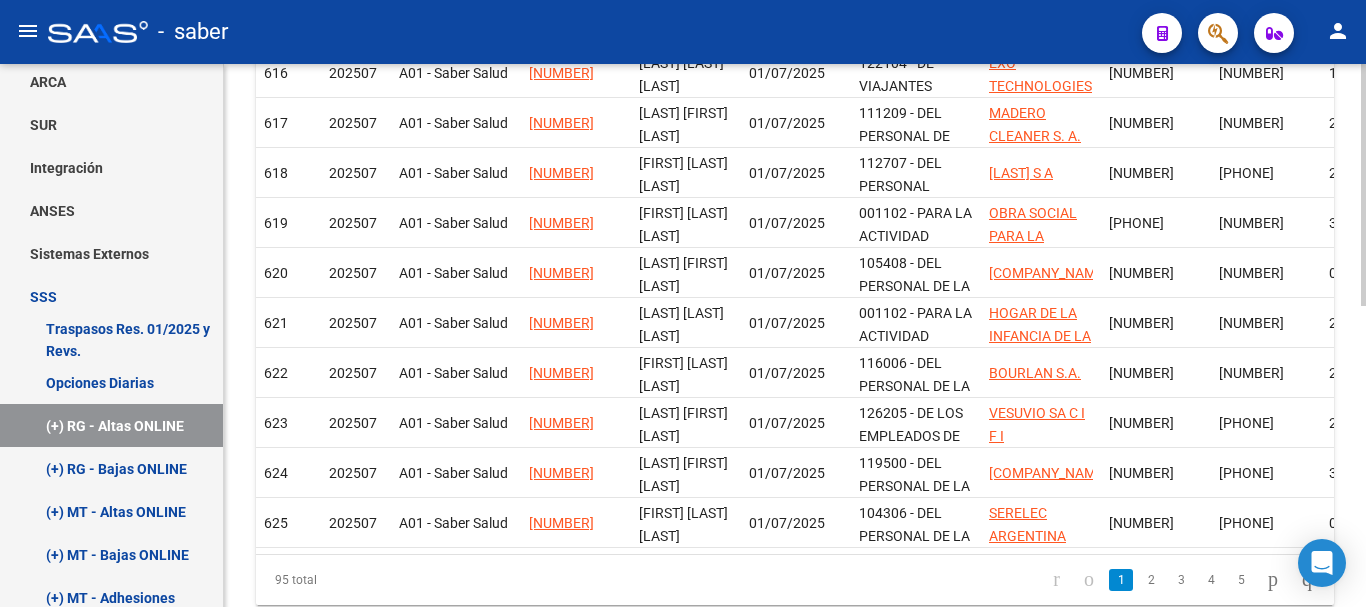 scroll, scrollTop: 600, scrollLeft: 0, axis: vertical 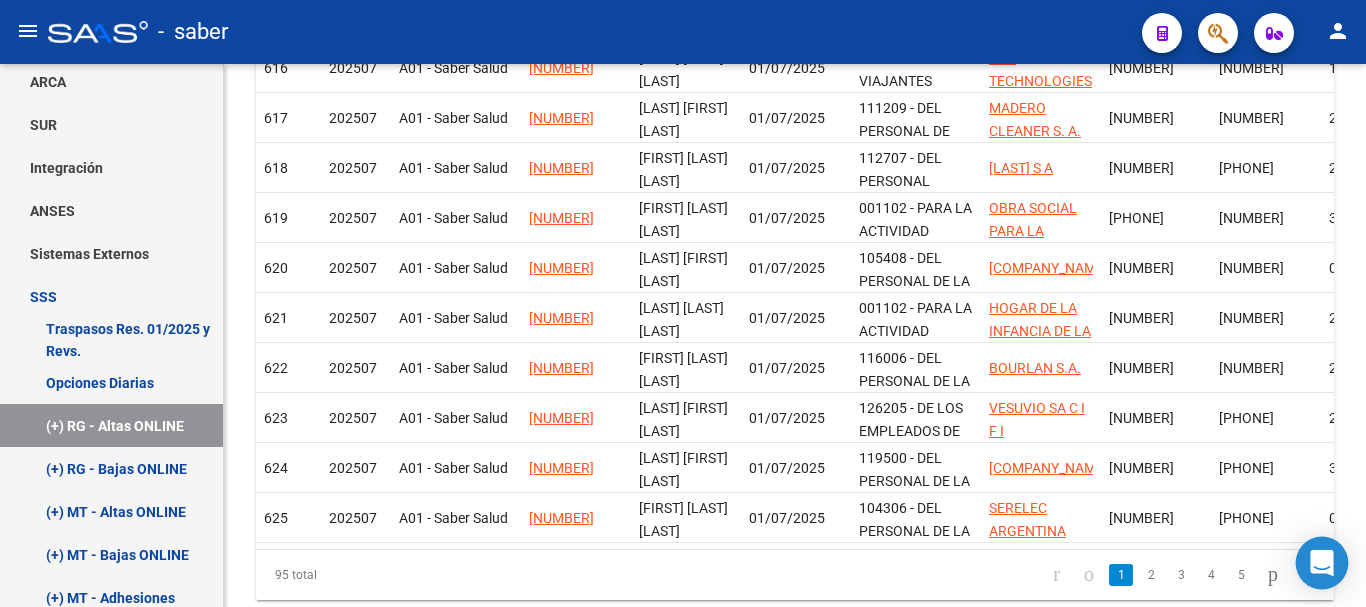 click 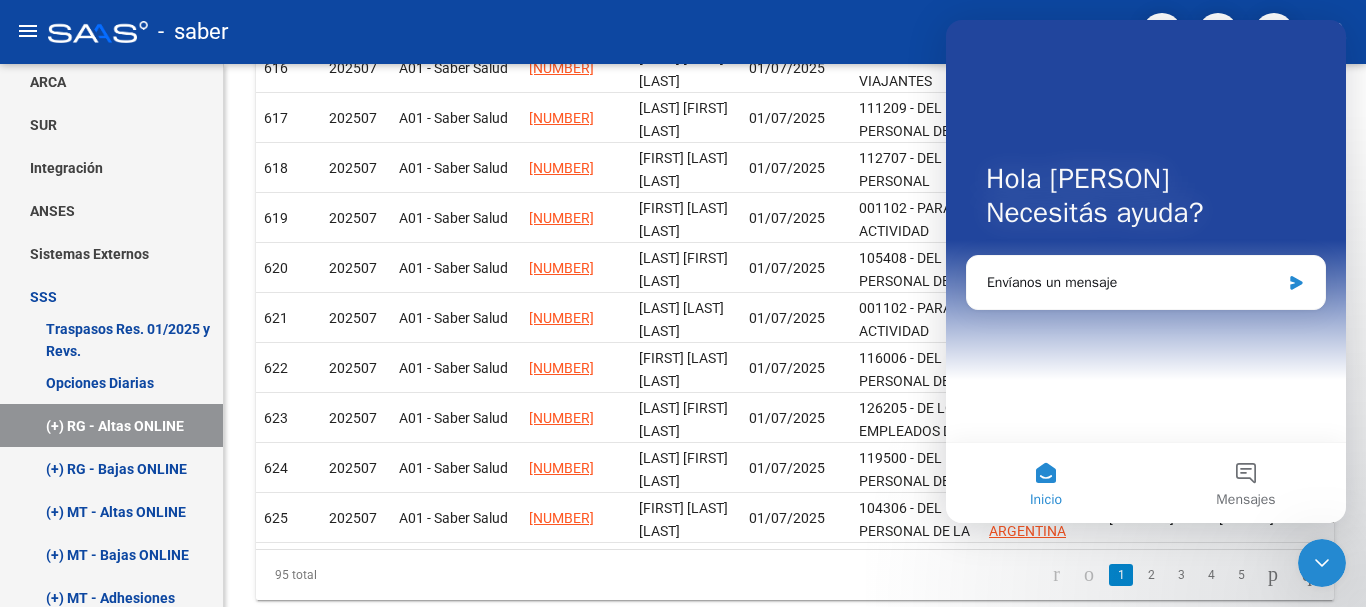 scroll, scrollTop: 0, scrollLeft: 0, axis: both 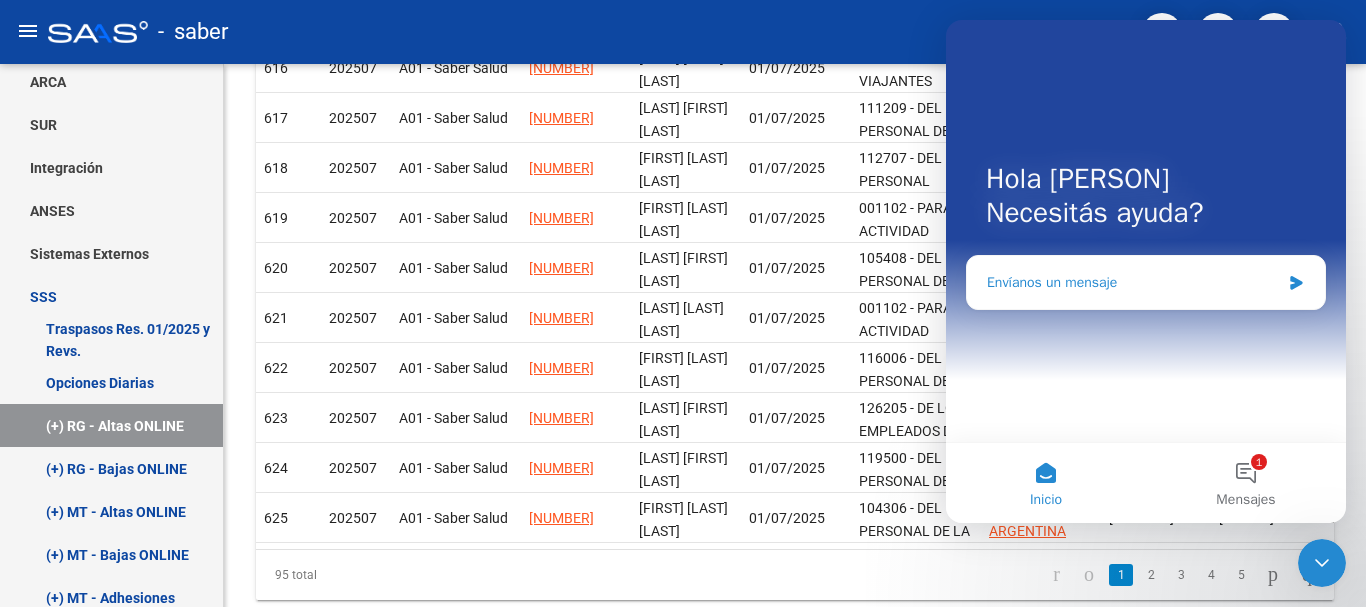 click on "Envíanos un mensaje" at bounding box center (1133, 282) 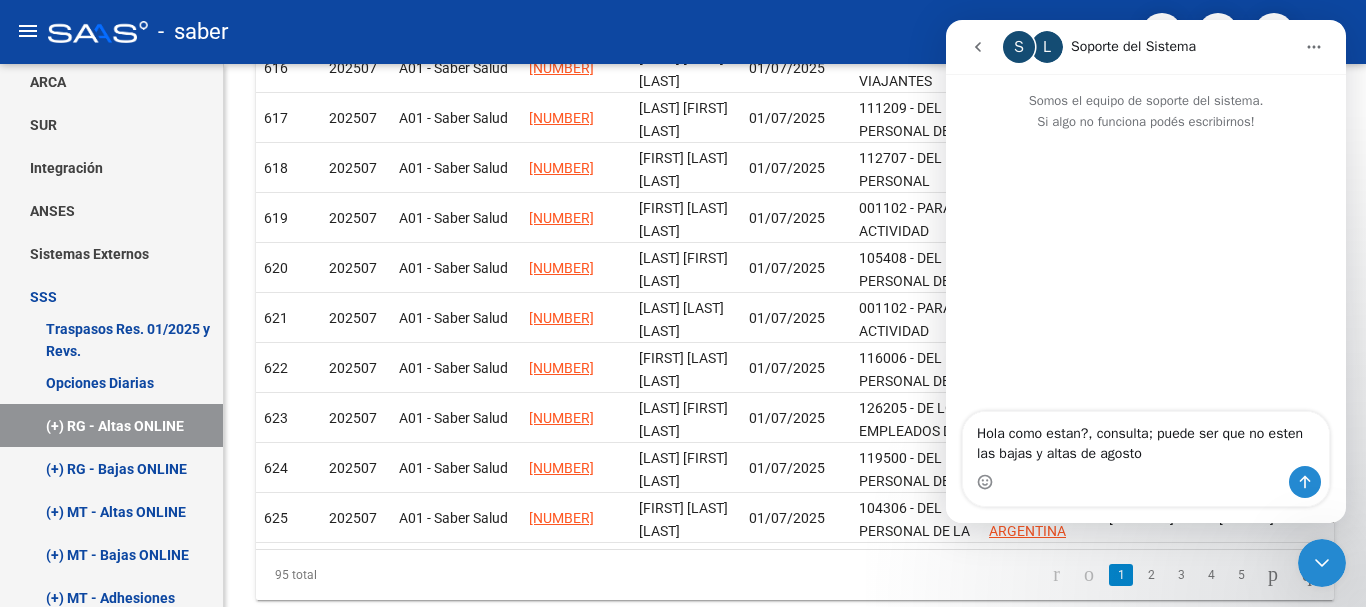 type on "Hola como estan?, consulta; puede ser que no esten las bajas y altas de agosto?" 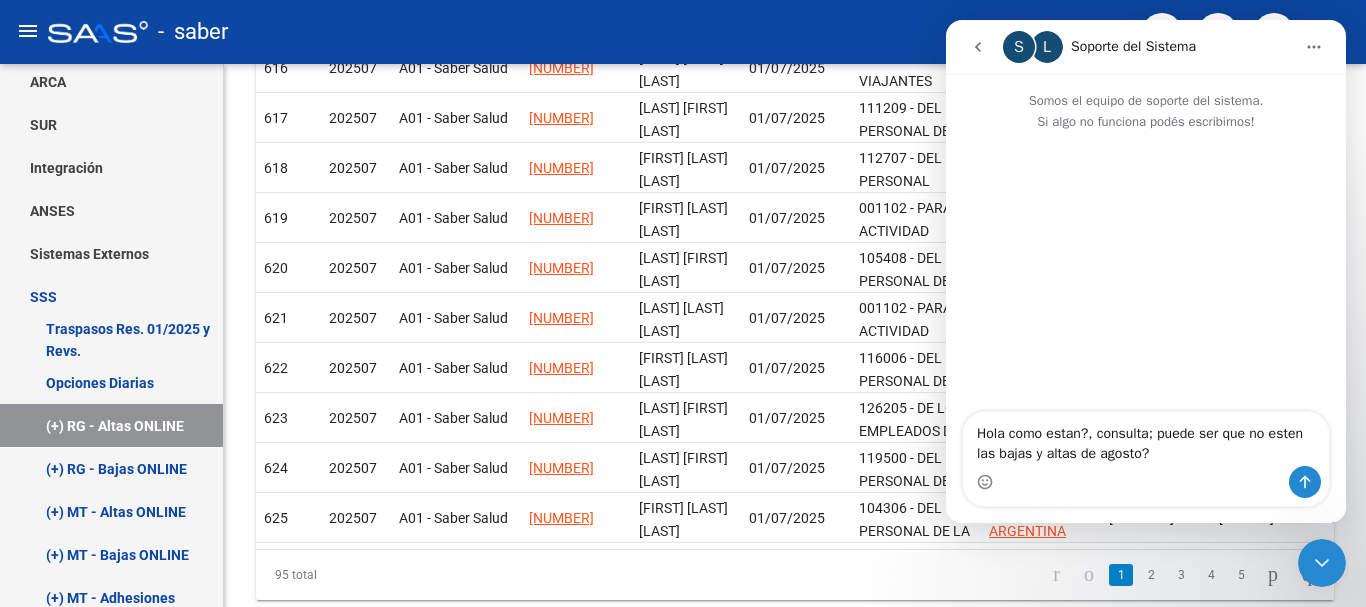 type 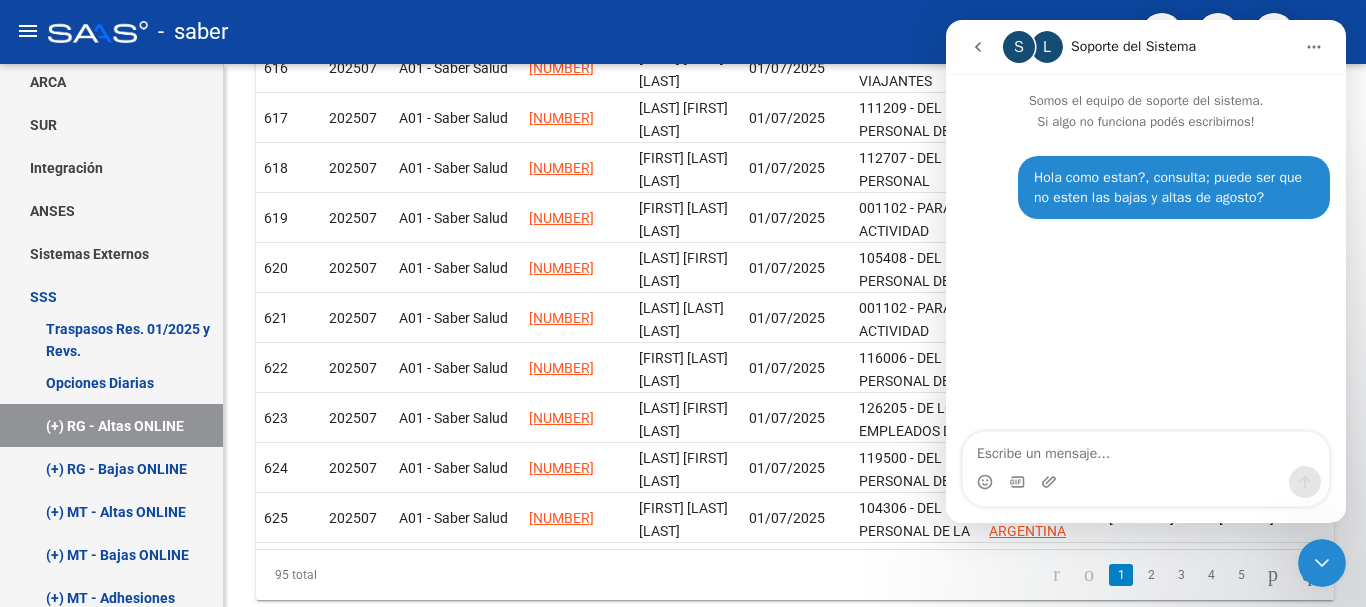 click 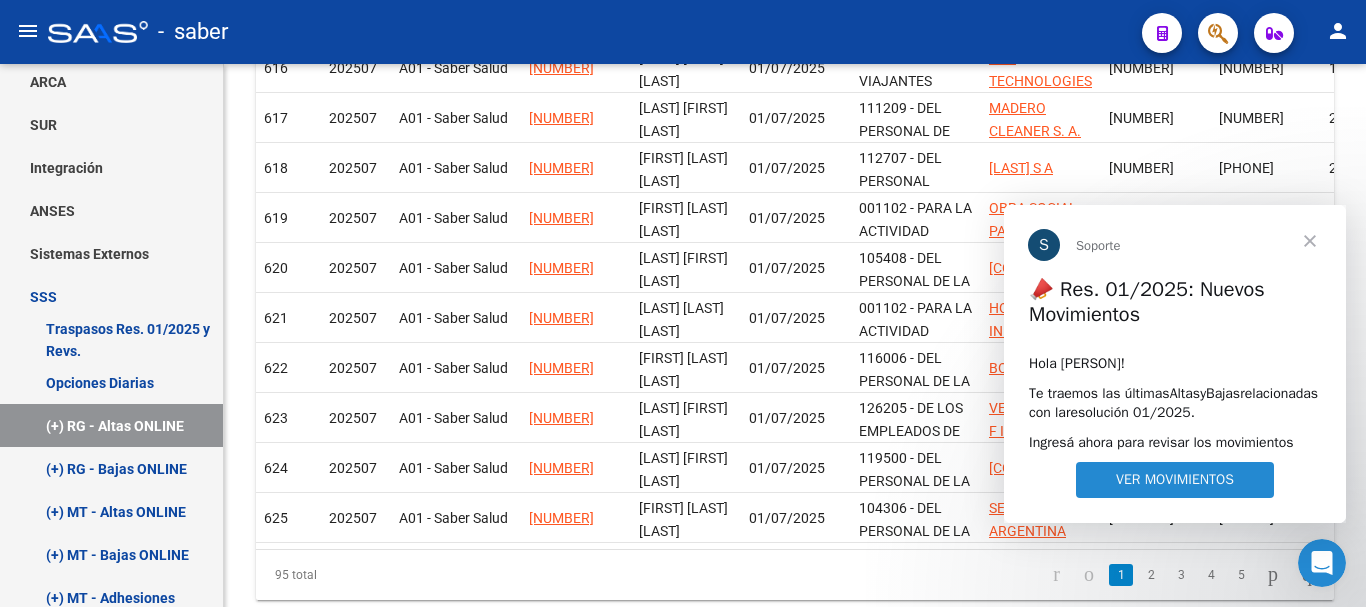 scroll, scrollTop: 0, scrollLeft: 0, axis: both 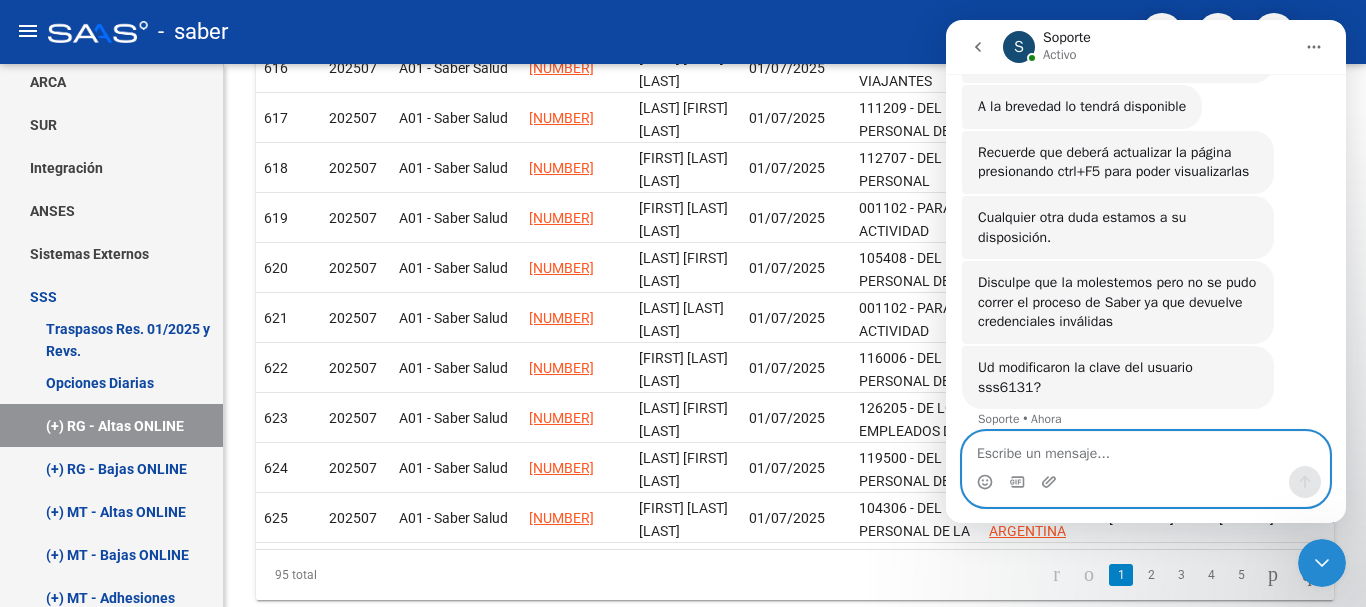click at bounding box center (1146, 449) 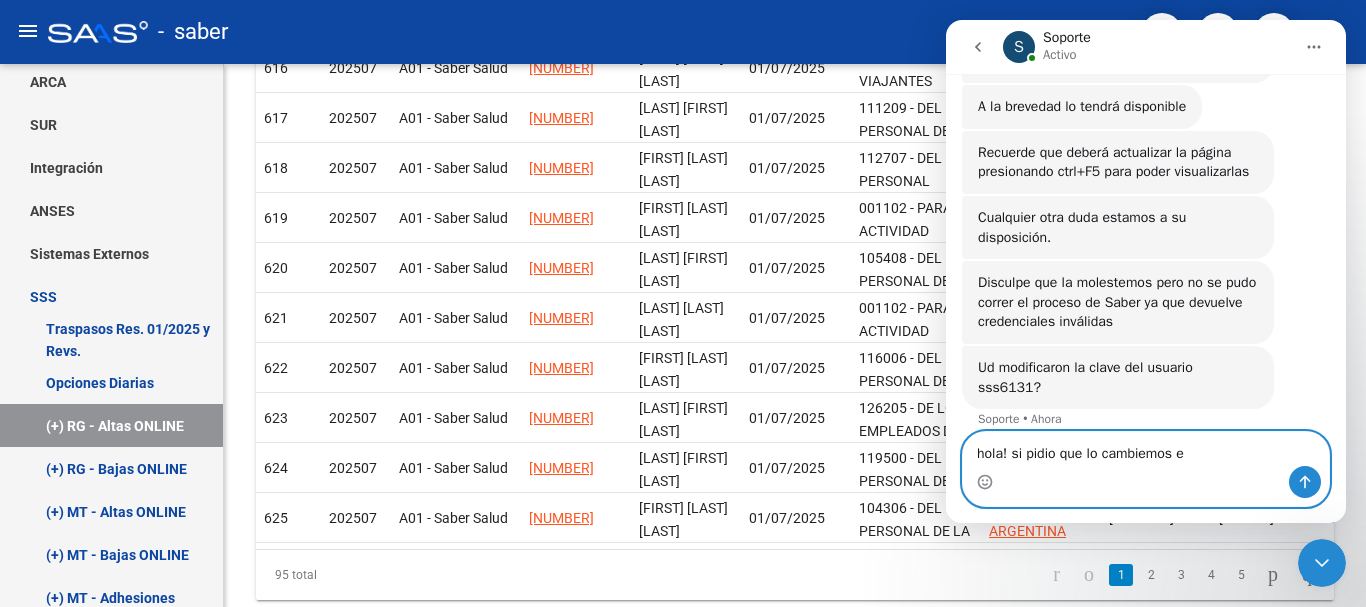 type on "hola! si pidio que lo cambiemos es" 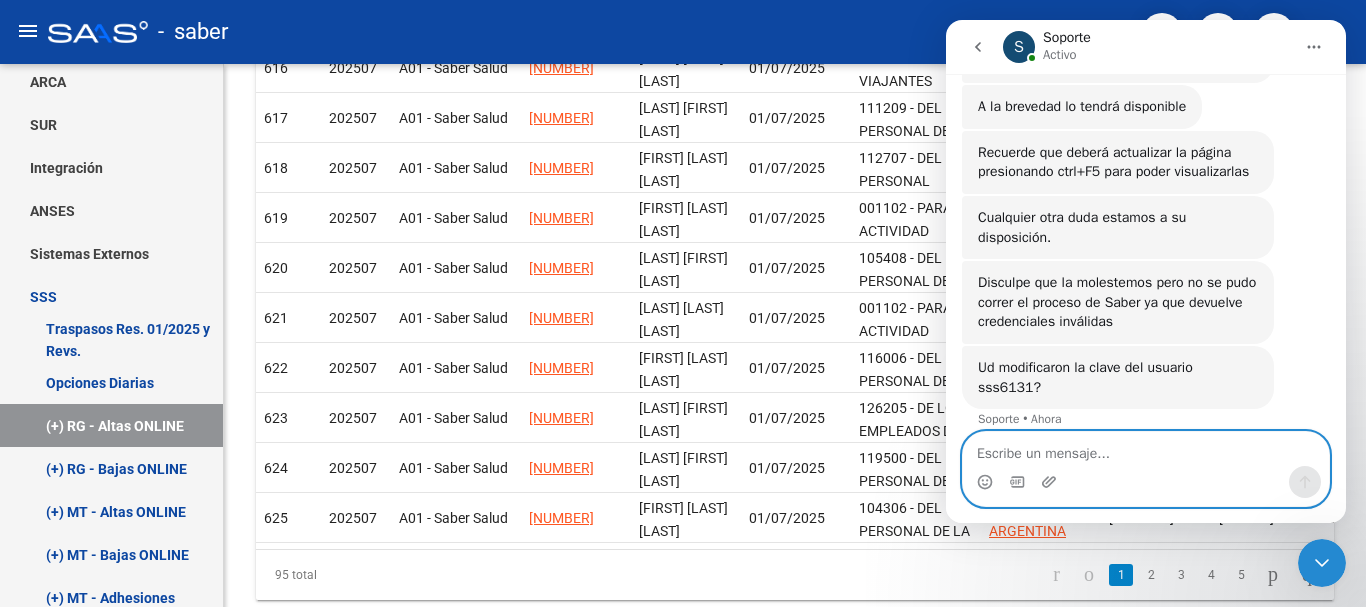 scroll, scrollTop: 359, scrollLeft: 0, axis: vertical 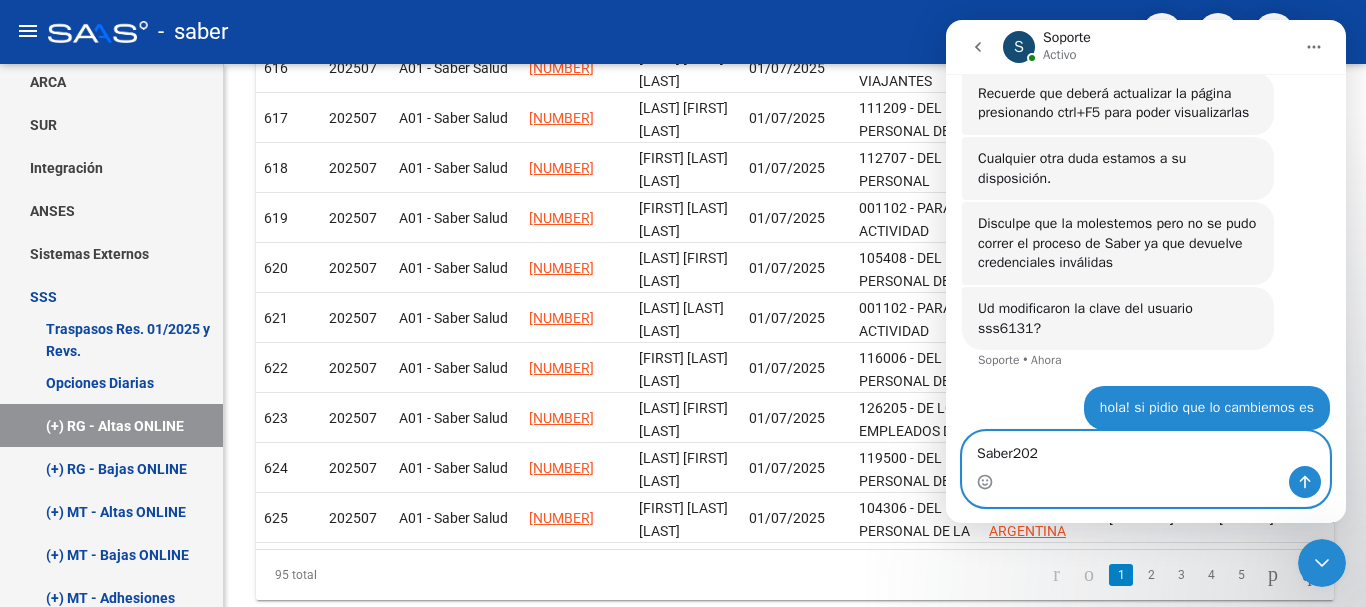type on "Saber2026" 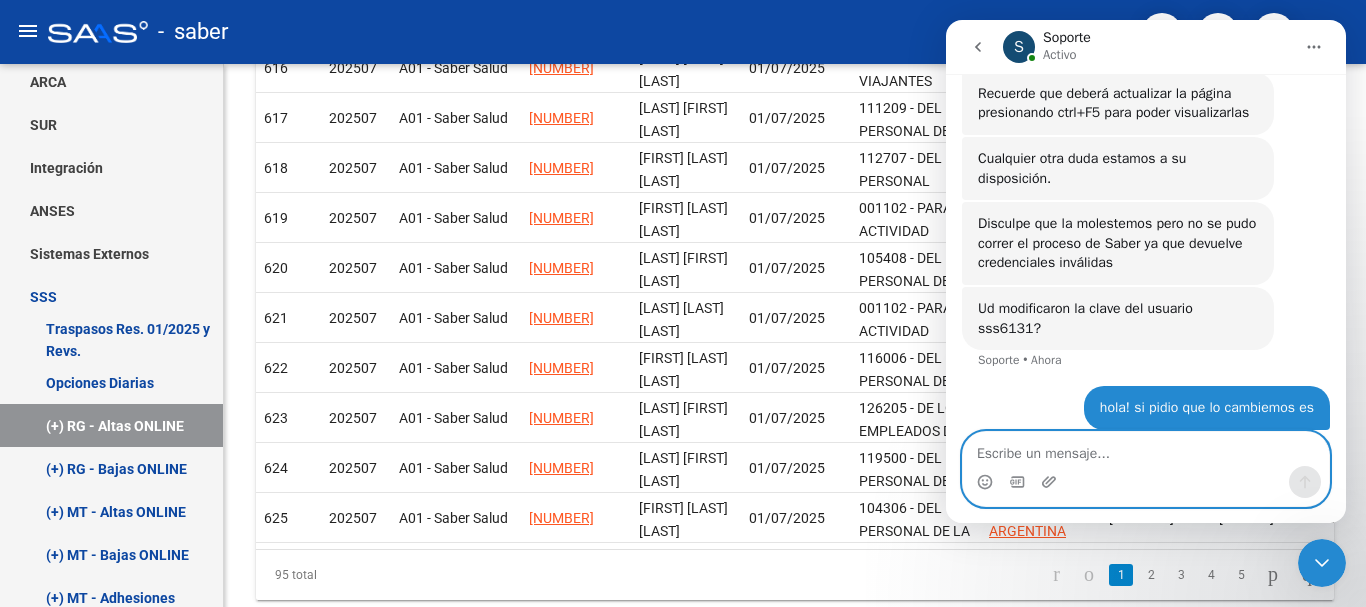 scroll, scrollTop: 405, scrollLeft: 0, axis: vertical 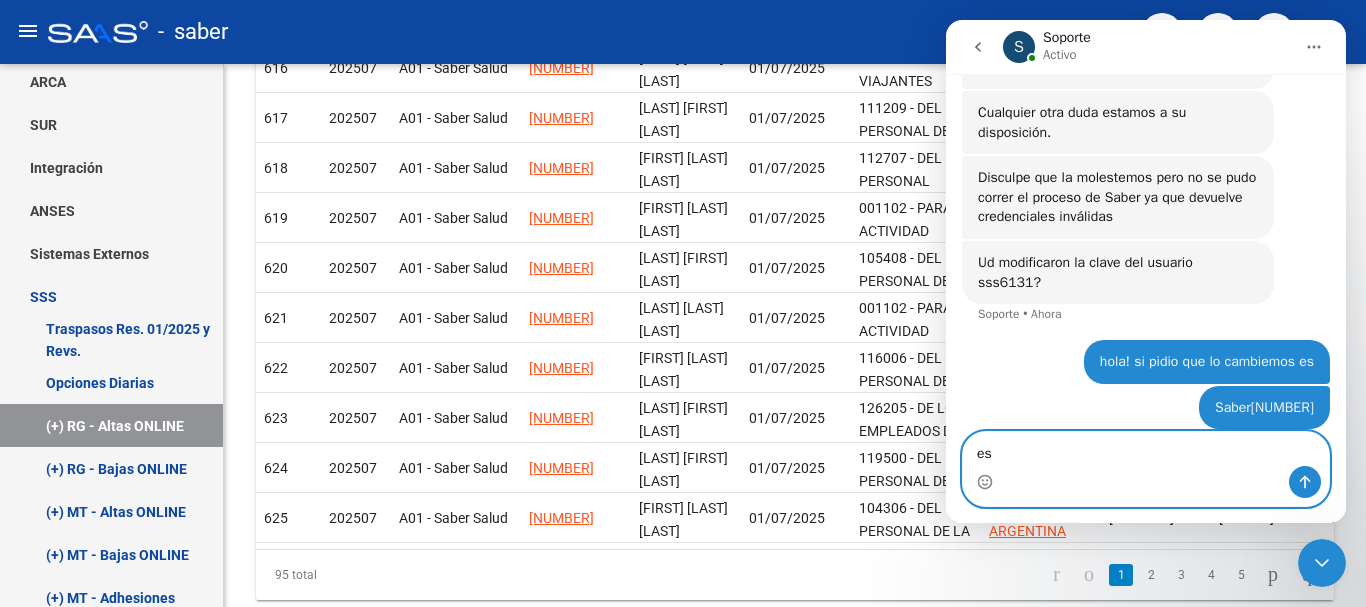 type on "e" 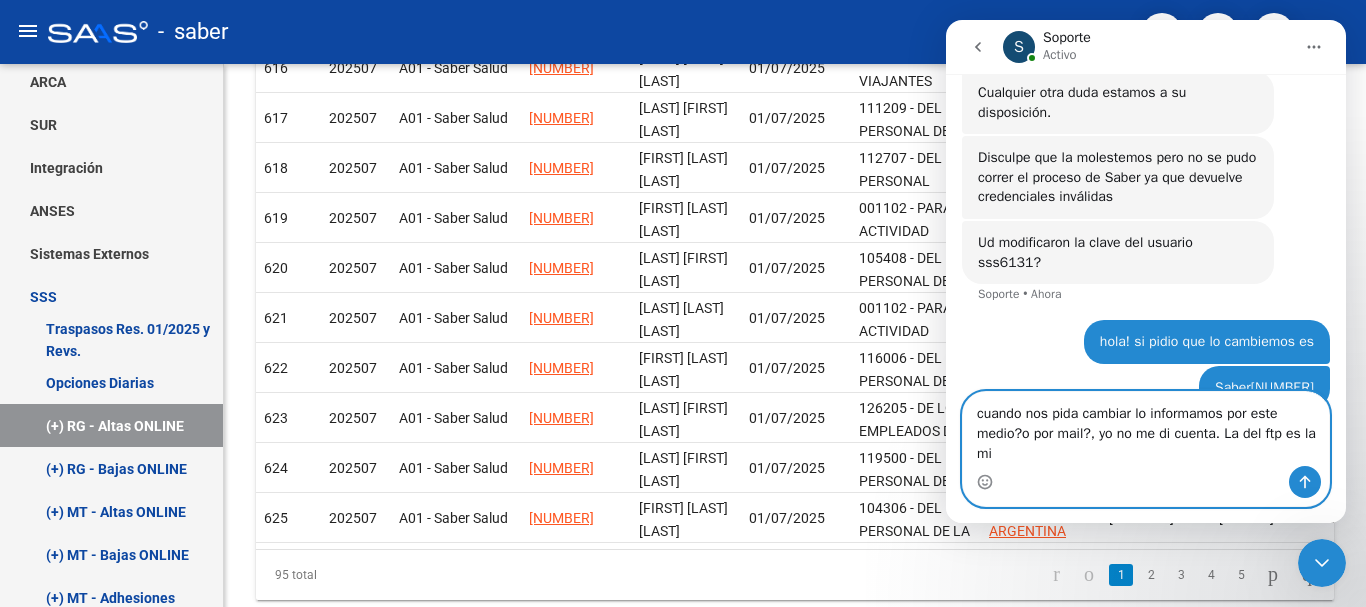 scroll, scrollTop: 445, scrollLeft: 0, axis: vertical 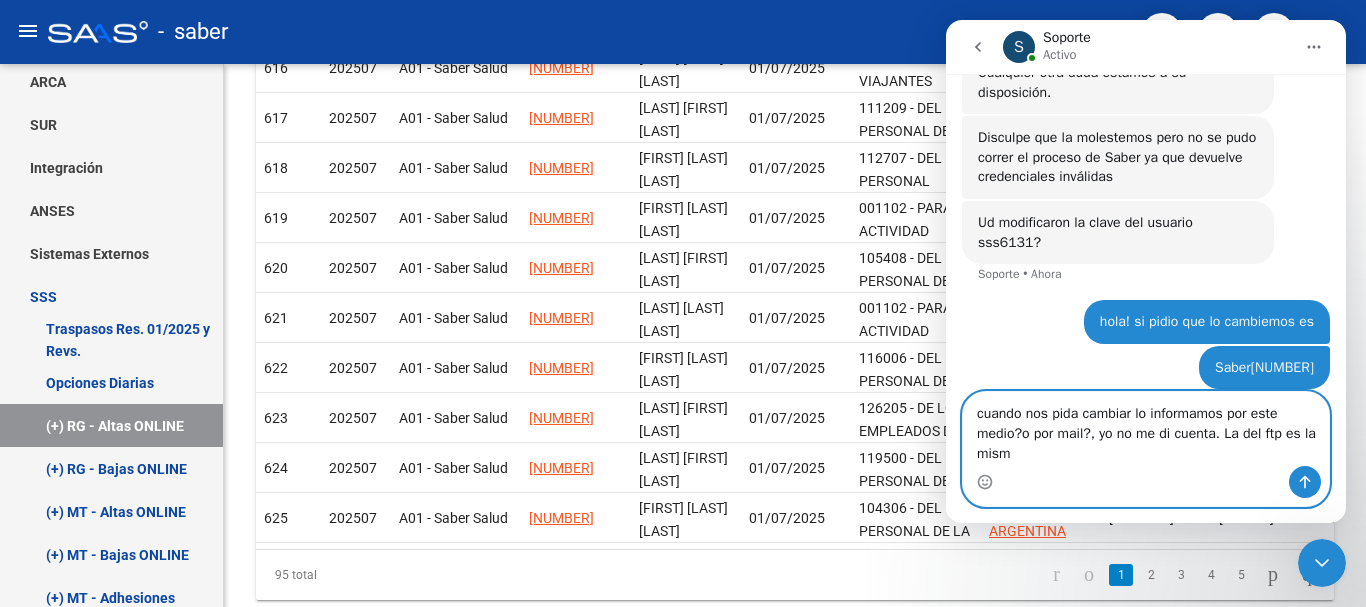 type on "cuando nos pida cambiar lo informamos por este medio?o por mail?, yo no me di cuenta. La del ftp es la misma" 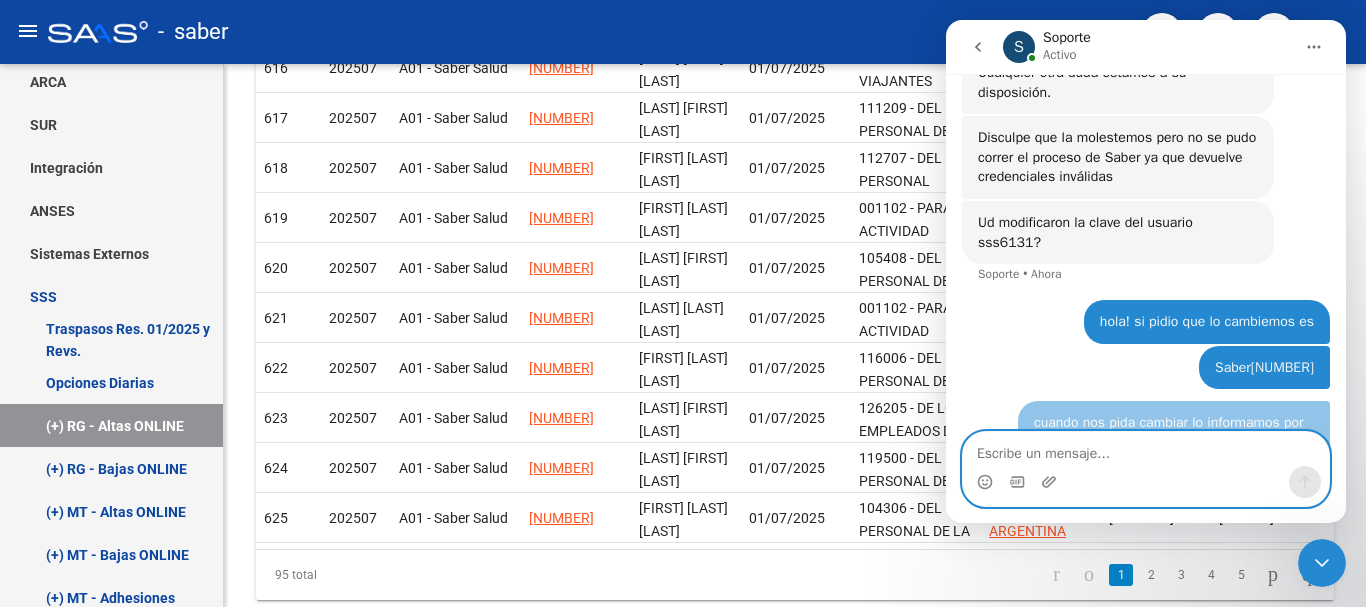 scroll, scrollTop: 489, scrollLeft: 0, axis: vertical 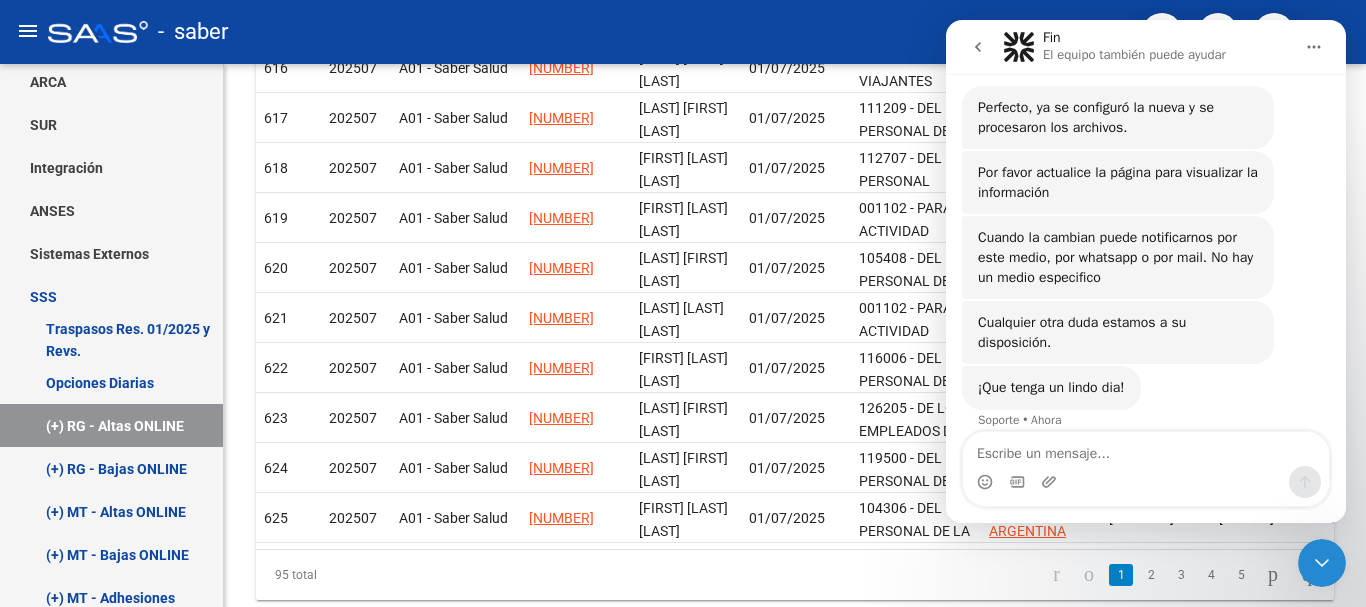 click at bounding box center (1146, 482) 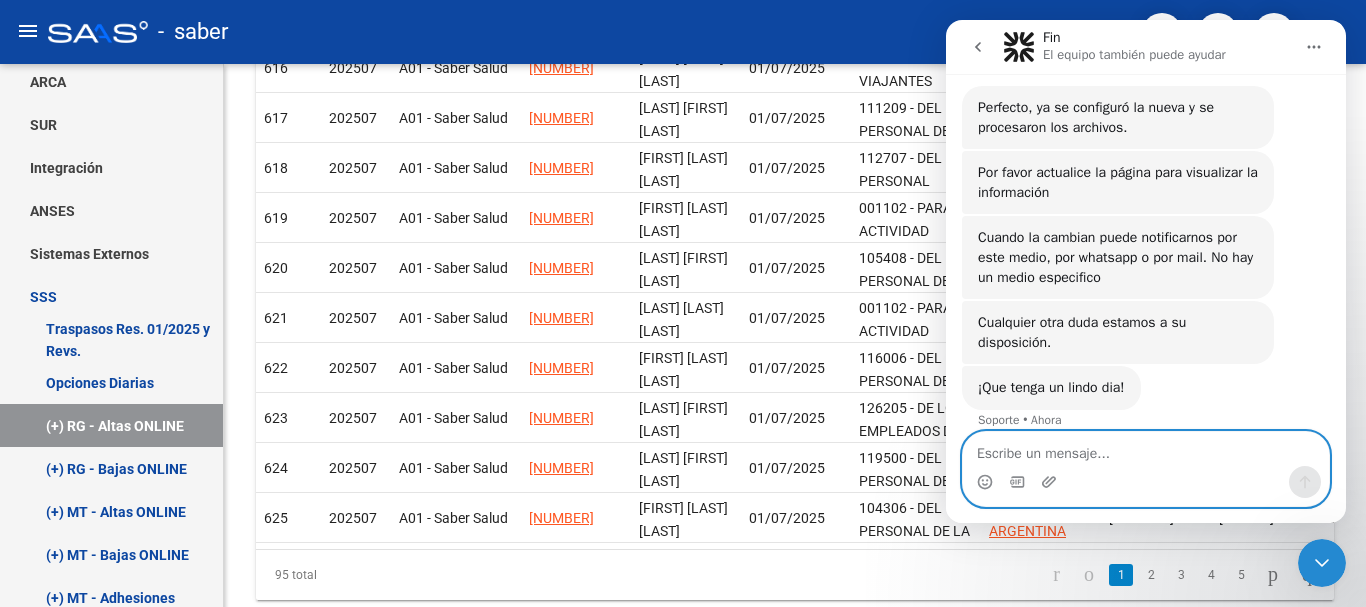click at bounding box center [1146, 449] 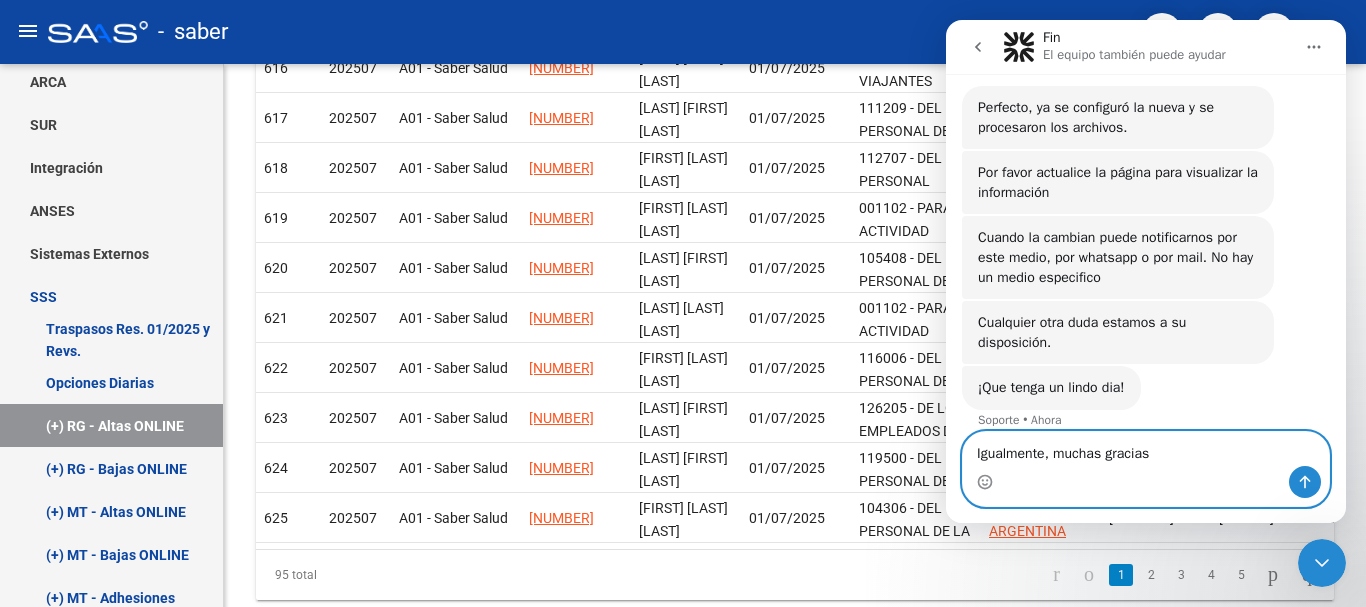 type on "Igualmente, muchas gracias!" 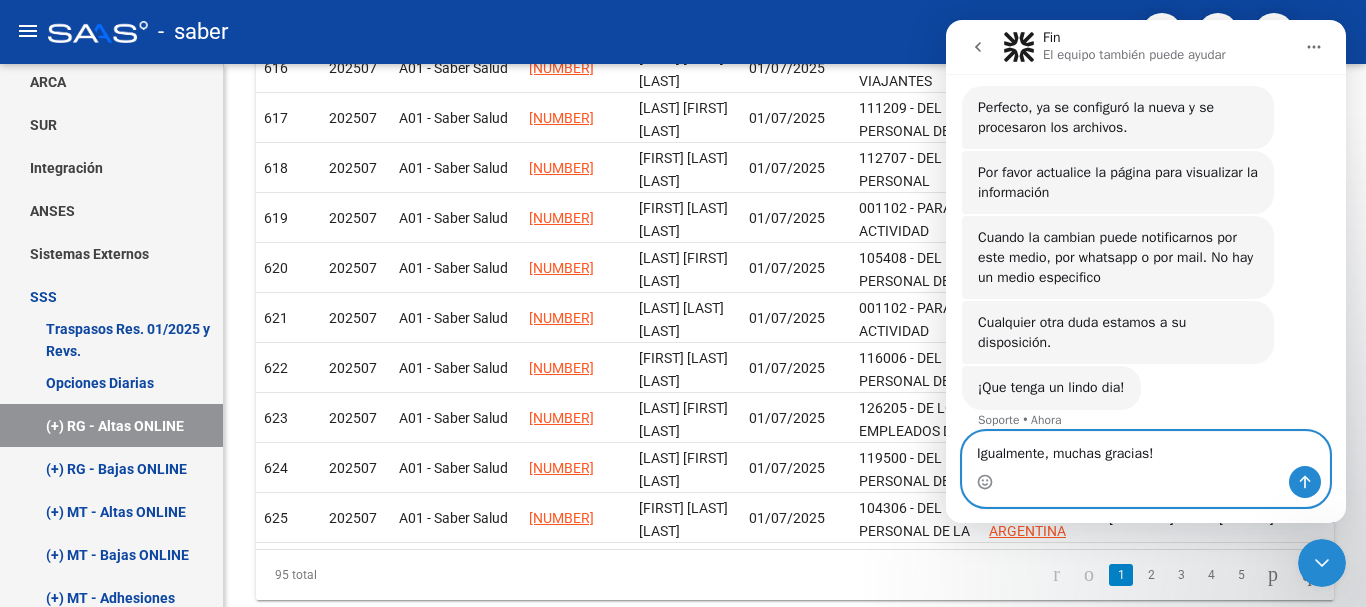 type 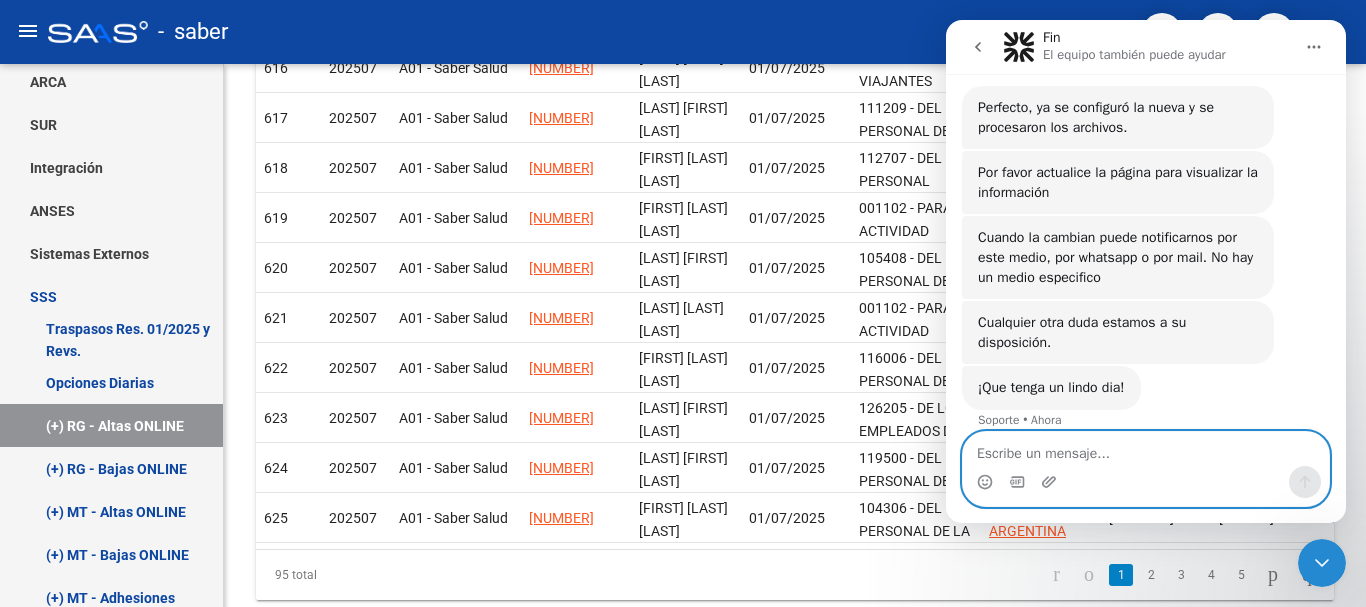 scroll, scrollTop: 889, scrollLeft: 0, axis: vertical 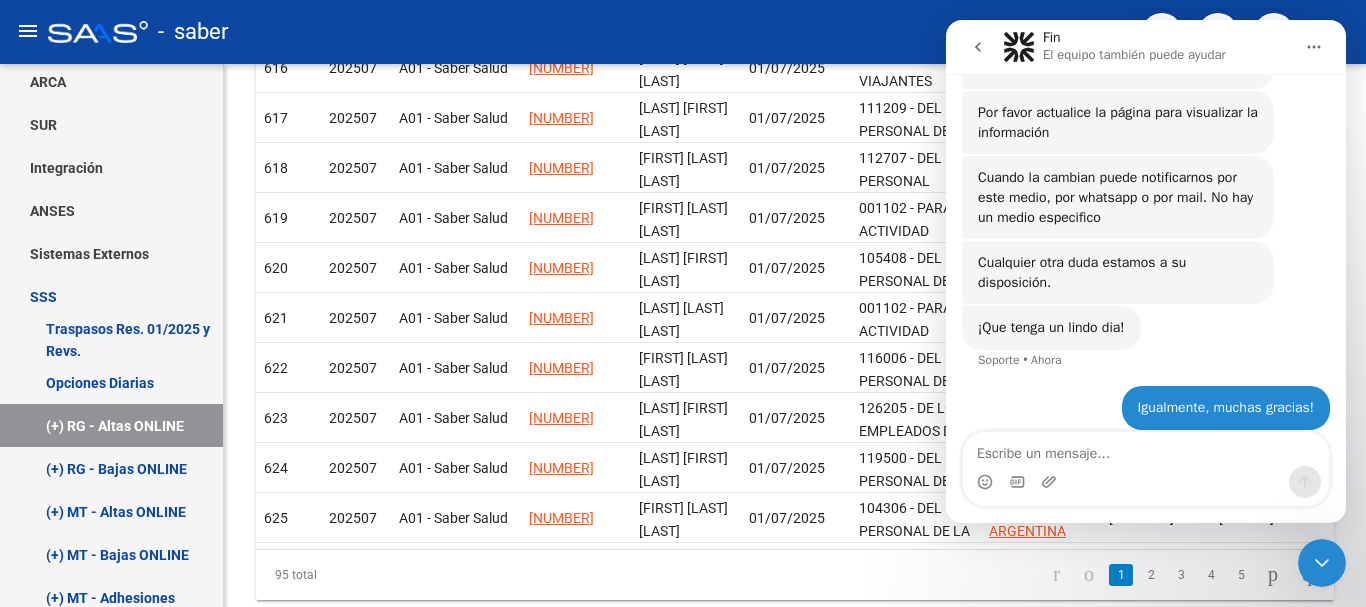 click 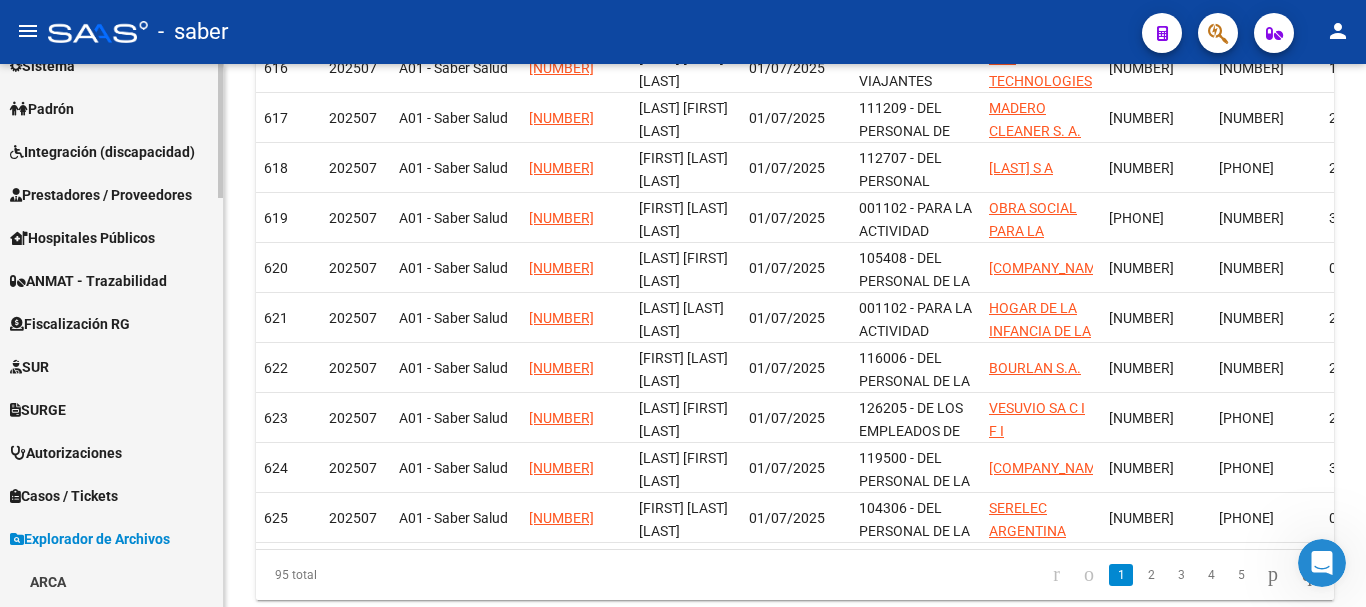 scroll, scrollTop: 0, scrollLeft: 0, axis: both 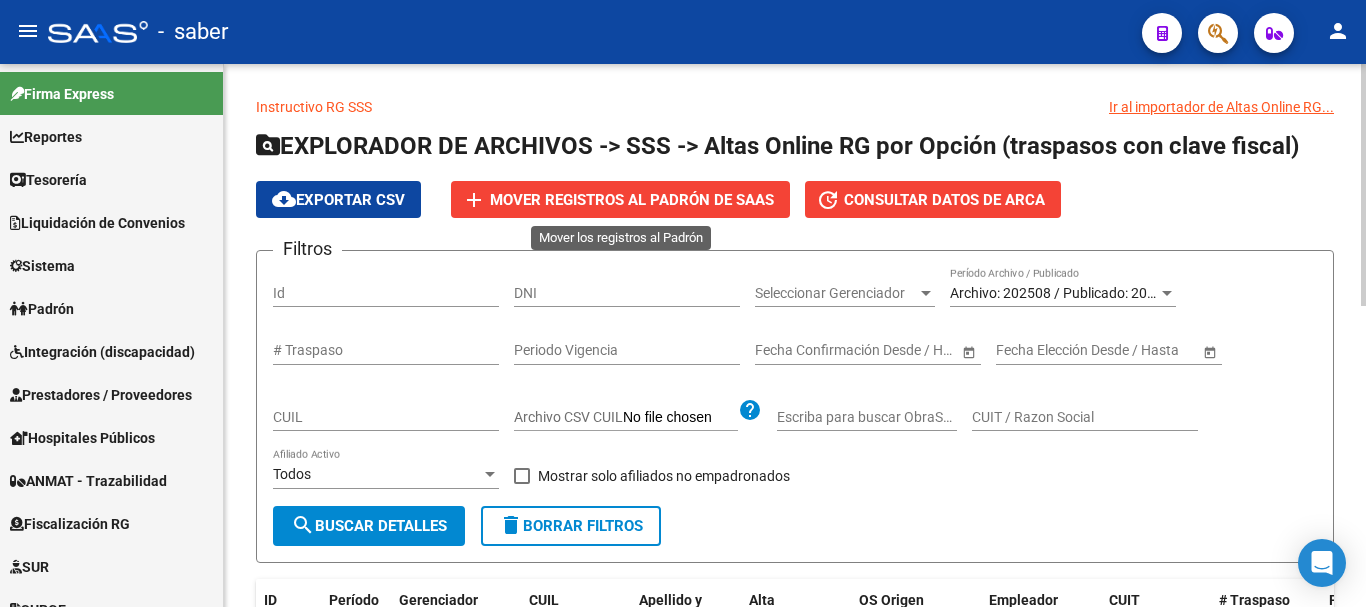 click on "Mover registros al PADRÓN de SAAS" 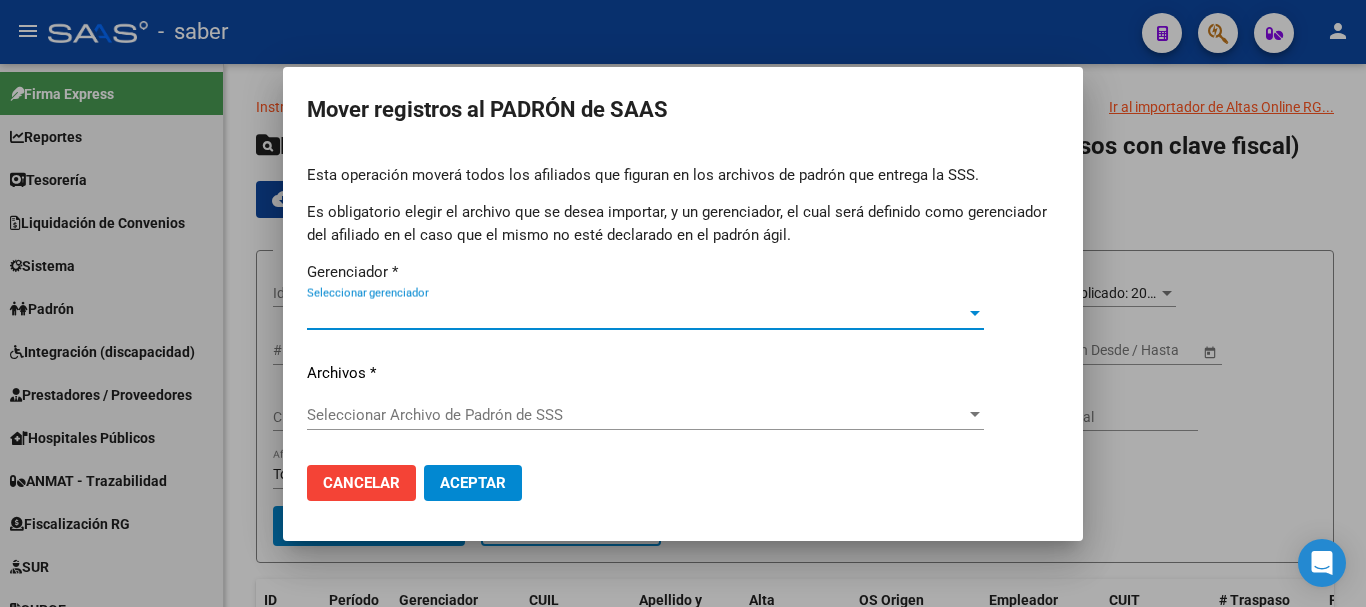 click on "Seleccionar gerenciador Seleccionar gerenciador" at bounding box center (645, 314) 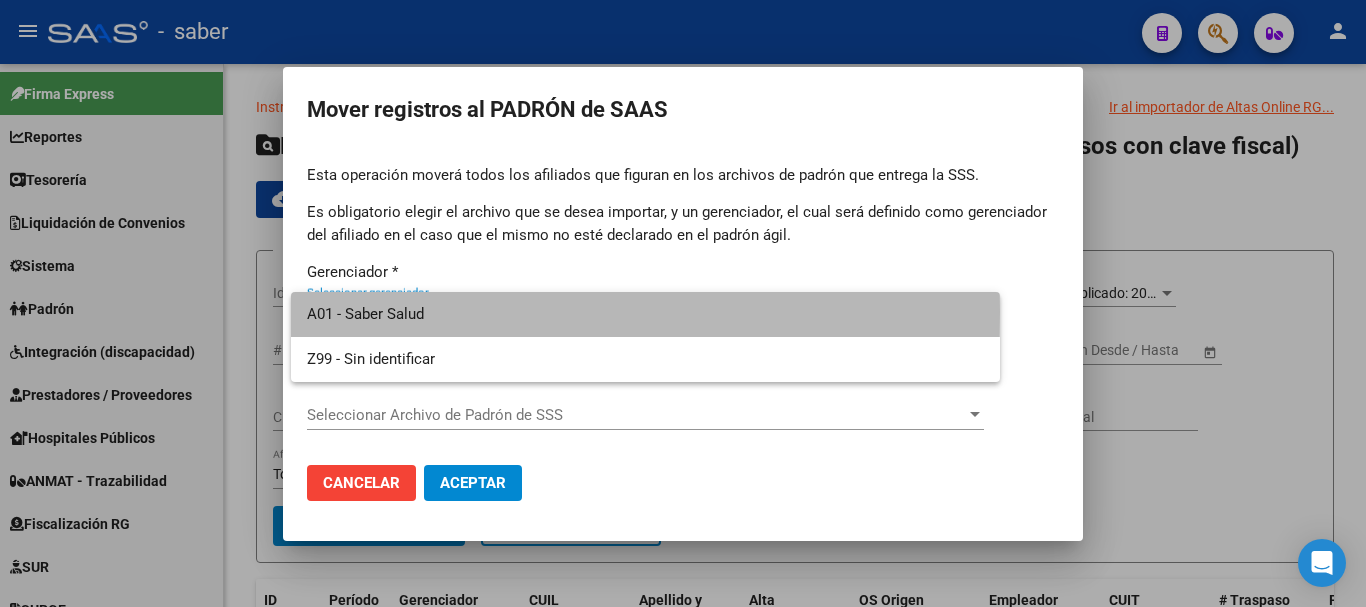click on "A01 - Saber Salud" at bounding box center (645, 314) 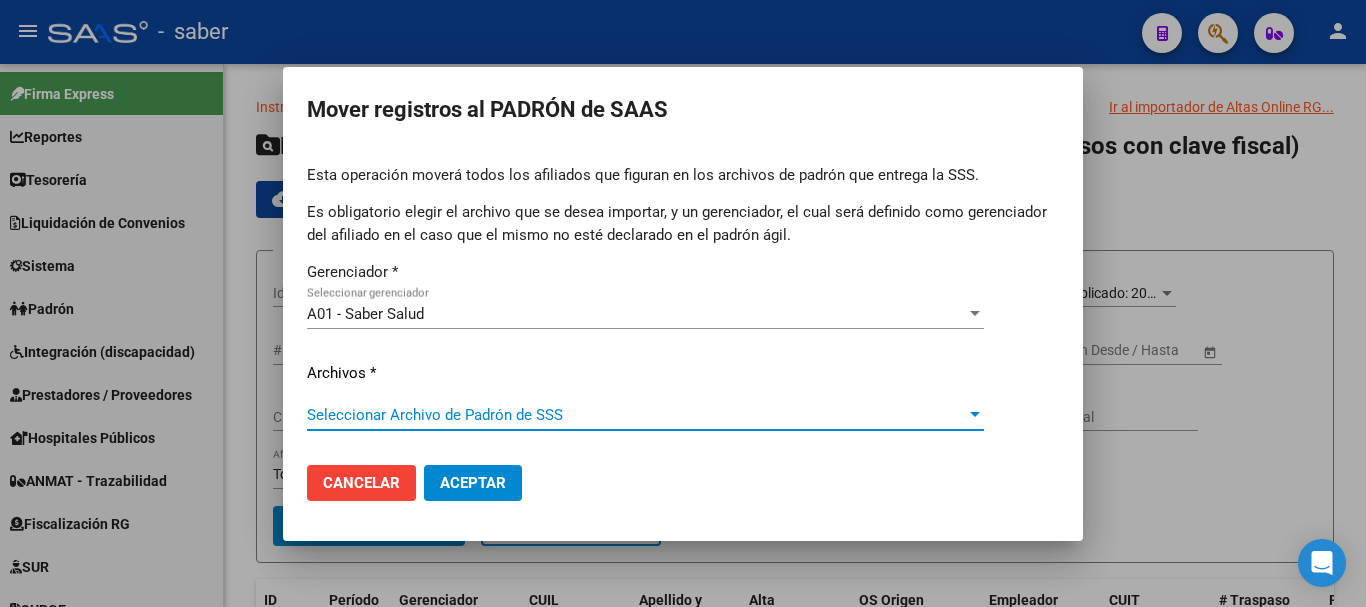 click on "Seleccionar Archivo de Padrón de SSS" at bounding box center (636, 415) 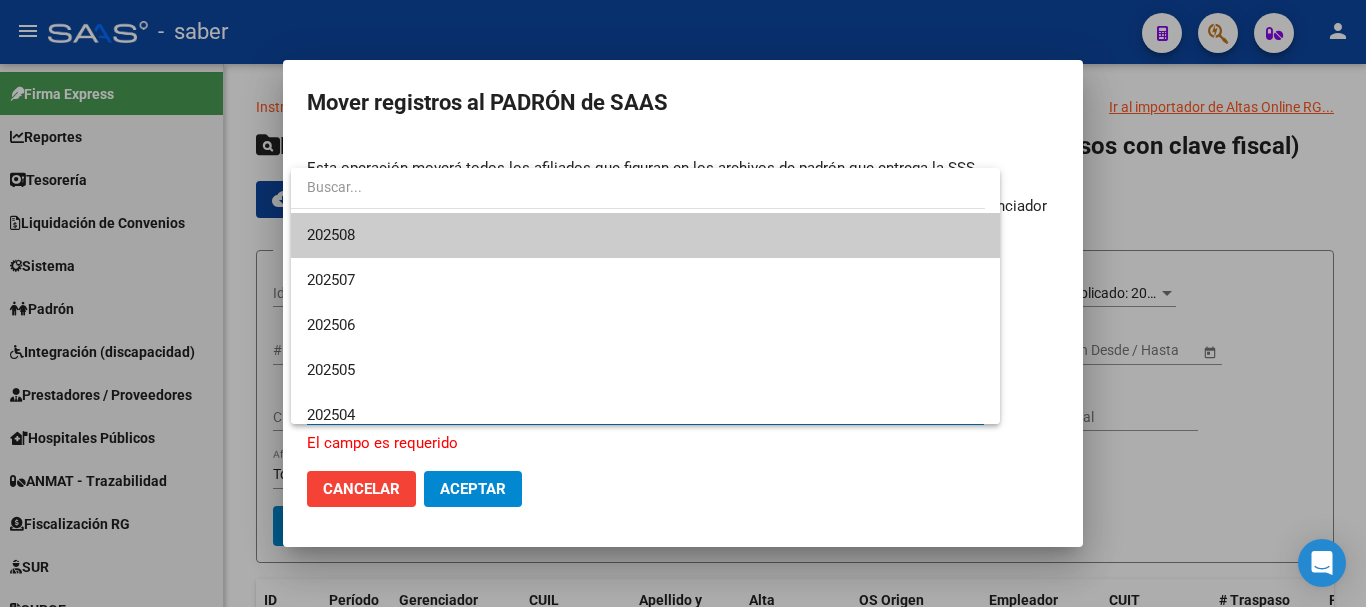 click on "202508" at bounding box center [645, 235] 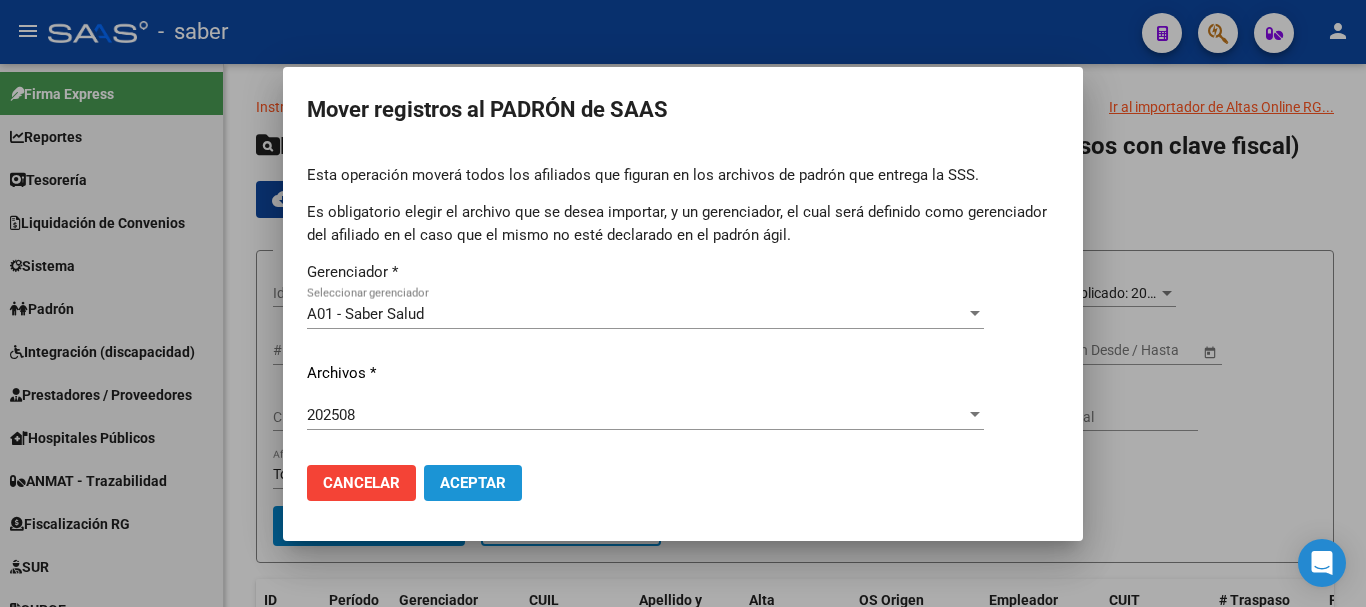 click on "Aceptar" at bounding box center [473, 483] 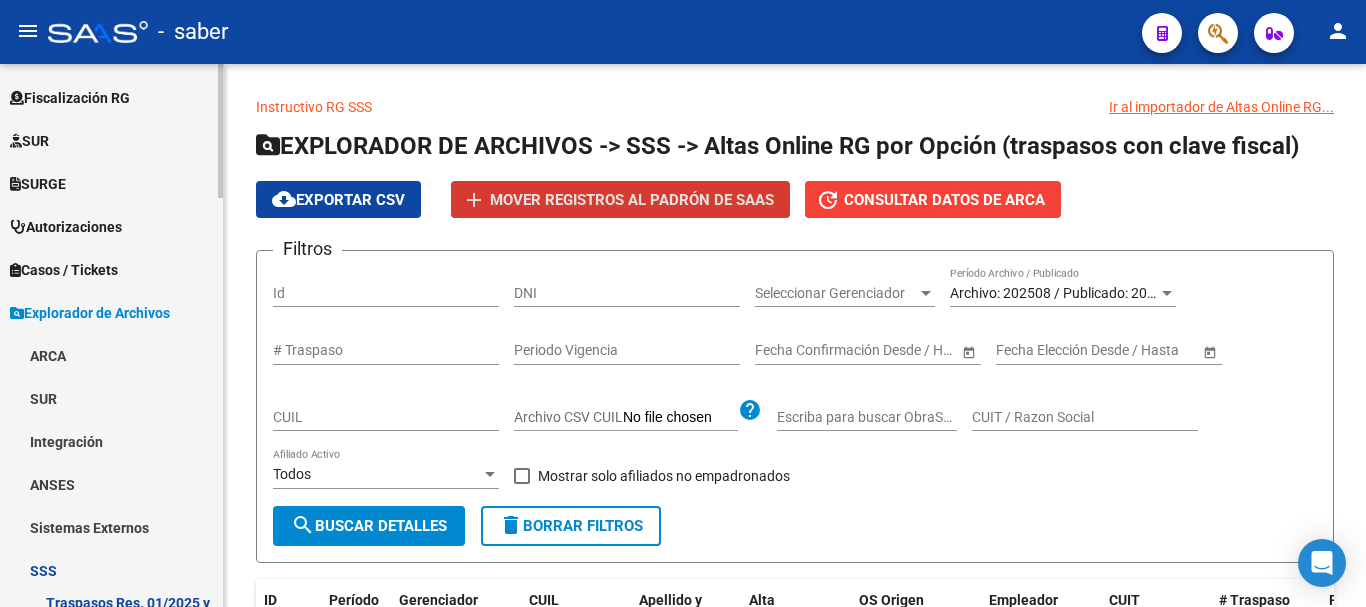 scroll, scrollTop: 500, scrollLeft: 0, axis: vertical 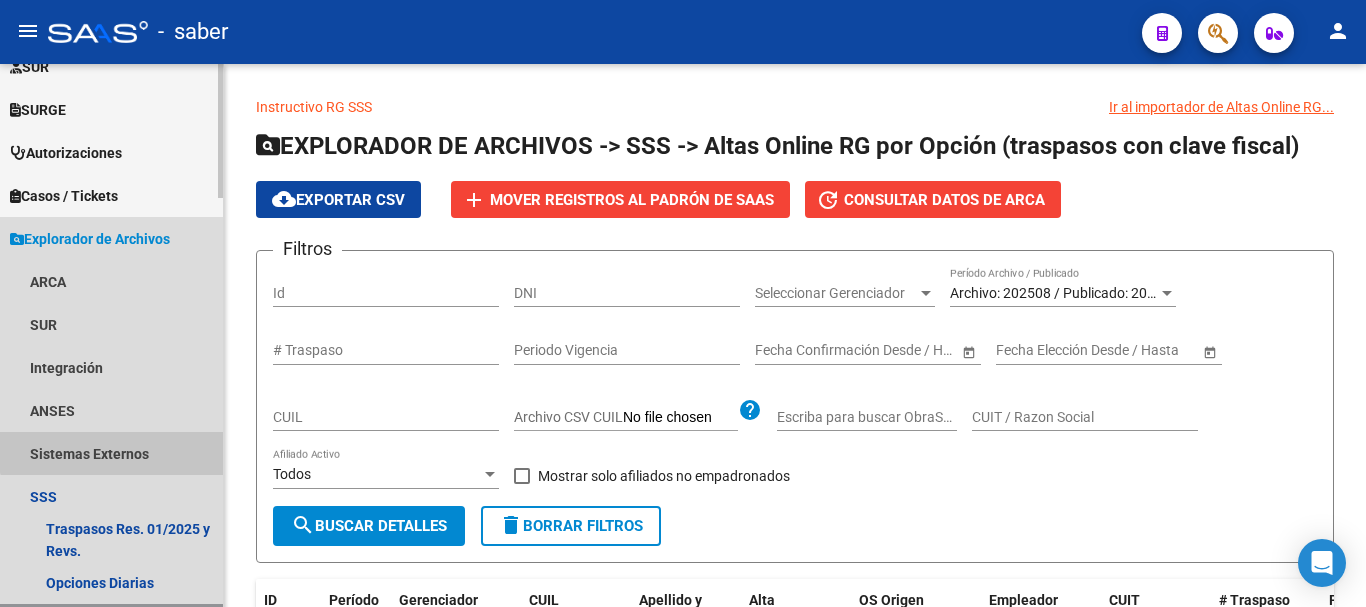 click on "Sistemas Externos" at bounding box center [111, 453] 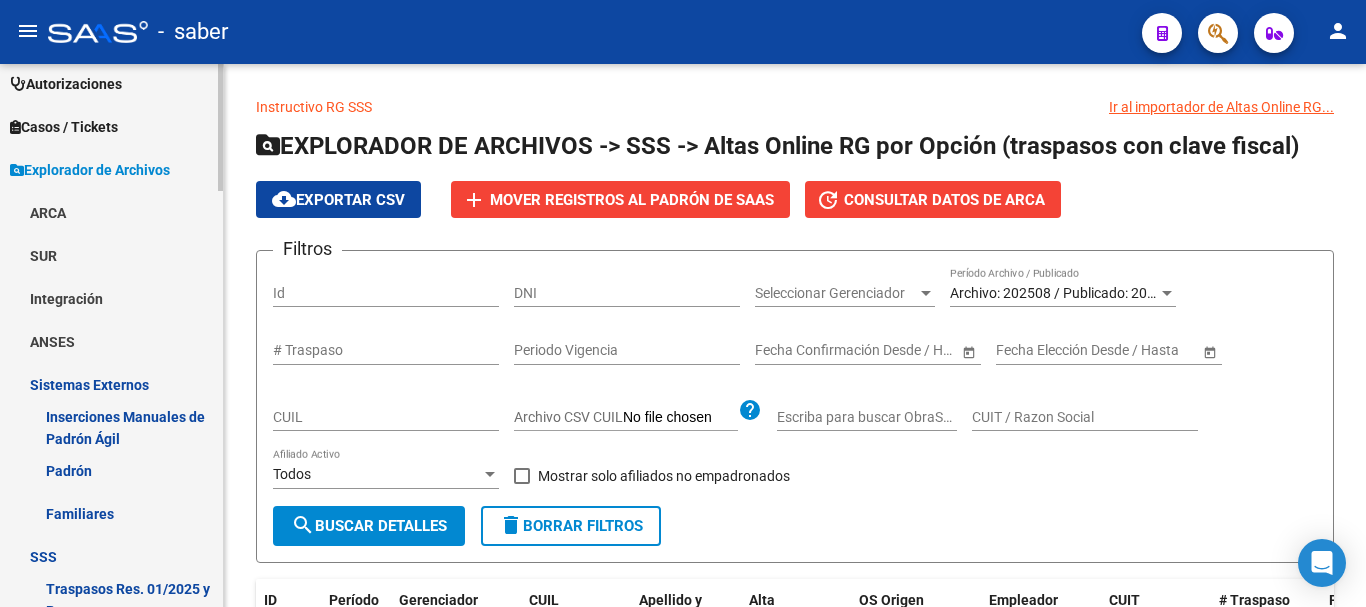 scroll, scrollTop: 700, scrollLeft: 0, axis: vertical 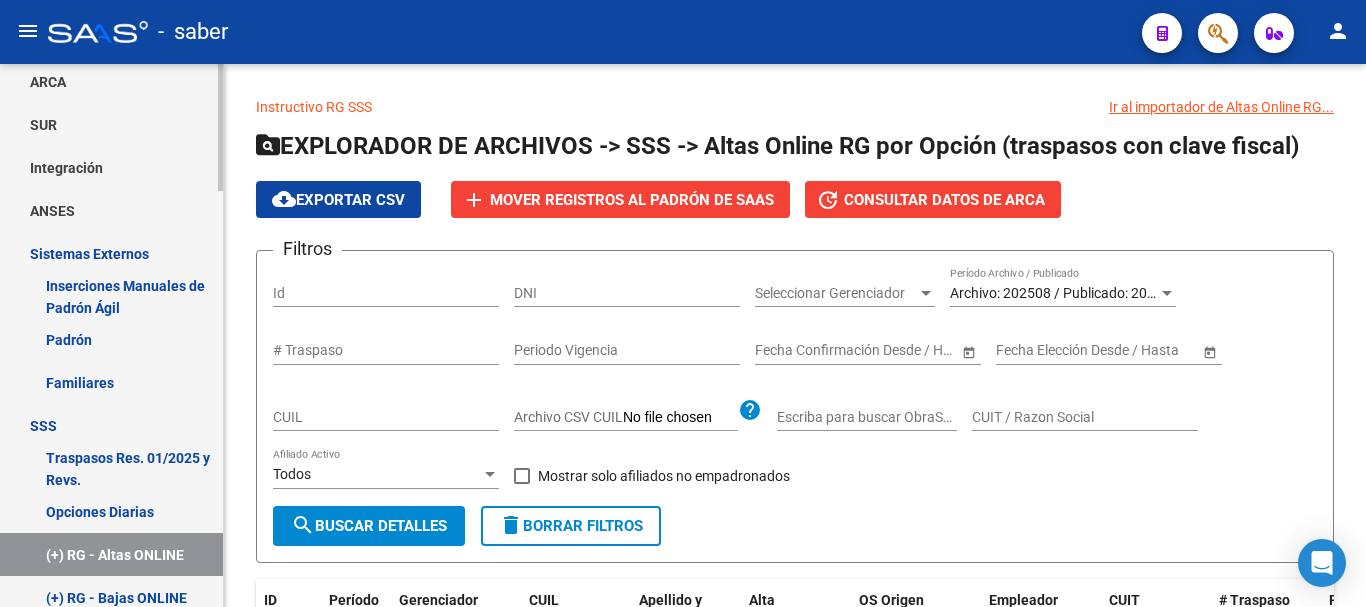 click on "Familiares" at bounding box center [111, 382] 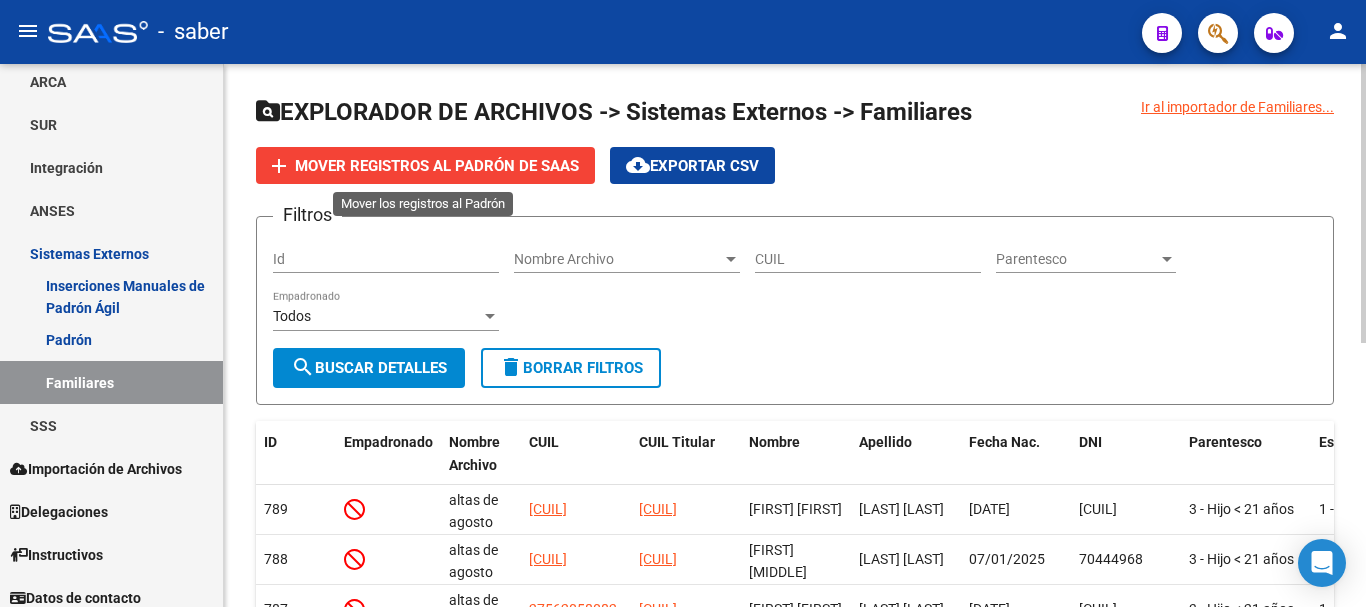 click on "Mover registros al PADRÓN de SAAS" 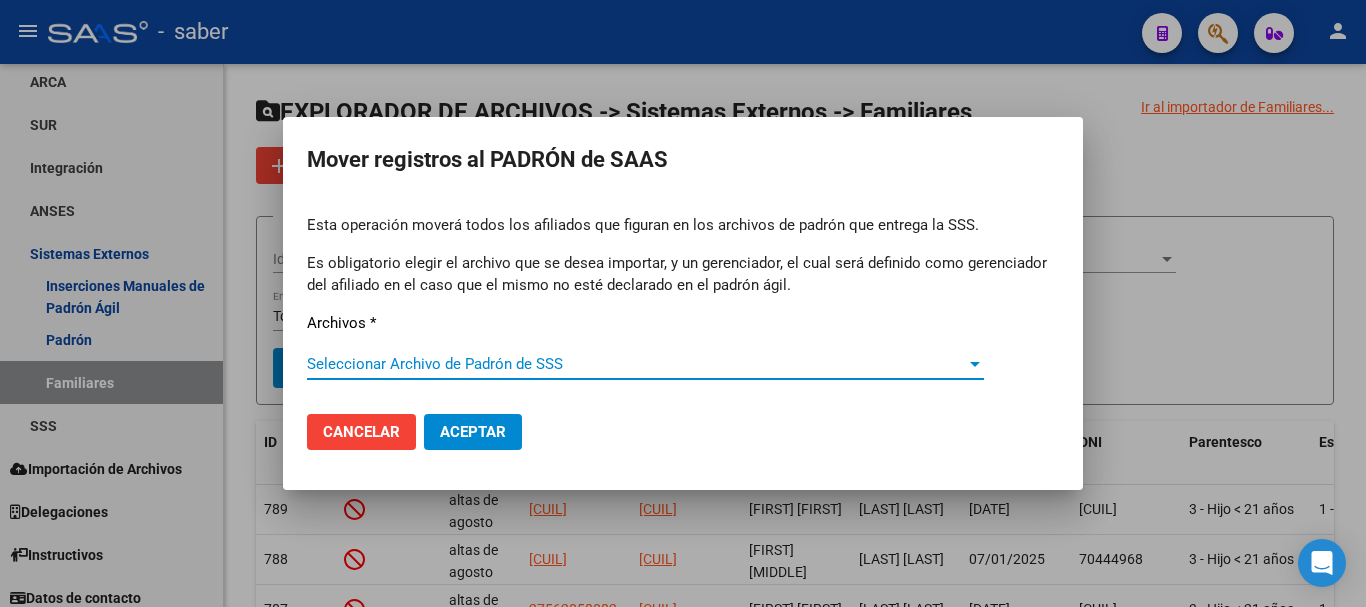 click on "Seleccionar Archivo de Padrón de SSS" at bounding box center [636, 364] 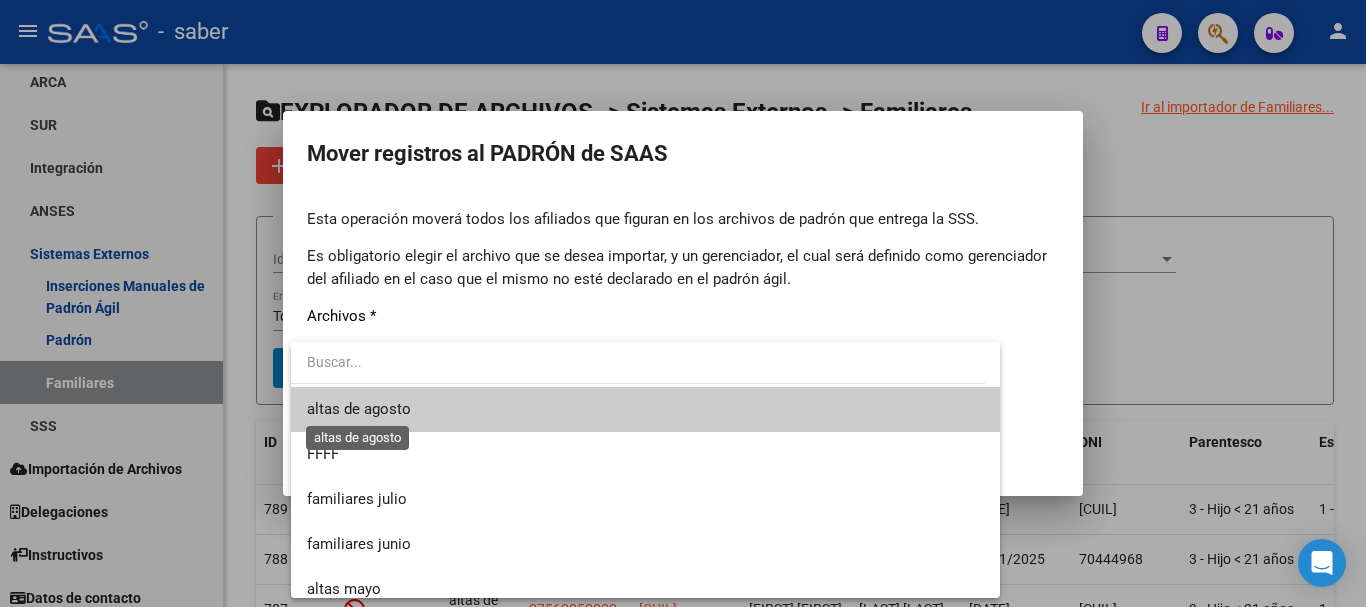 click on "altas de agosto" at bounding box center [359, 409] 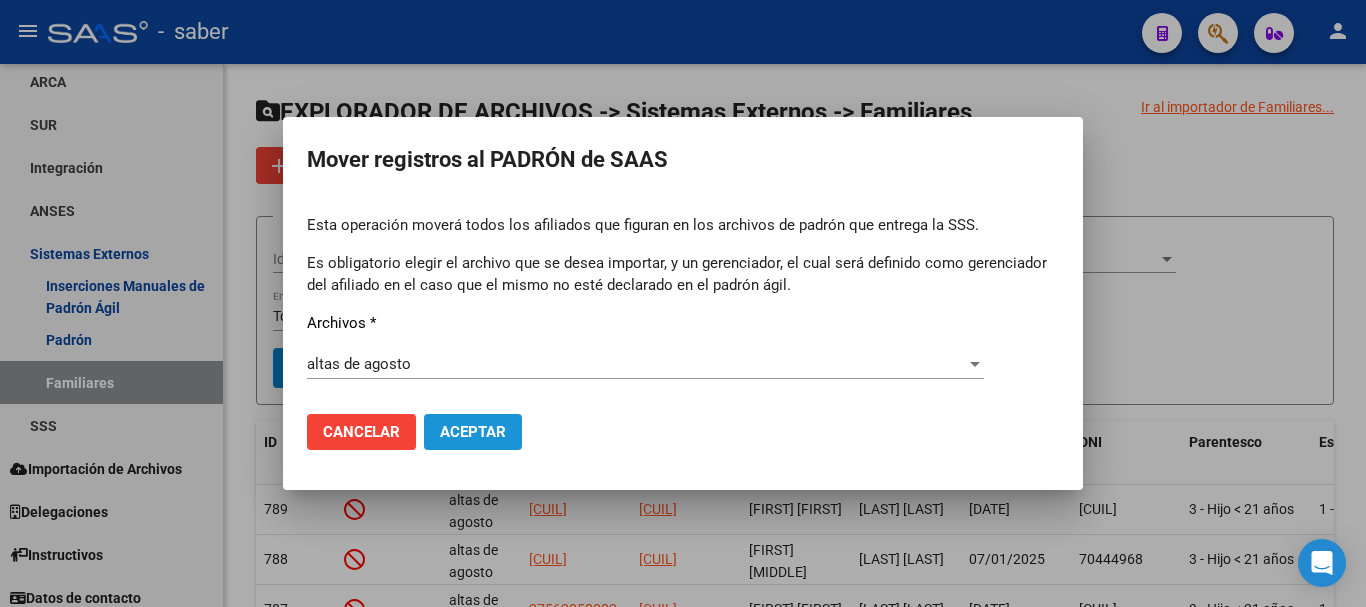 click on "Aceptar" at bounding box center [473, 432] 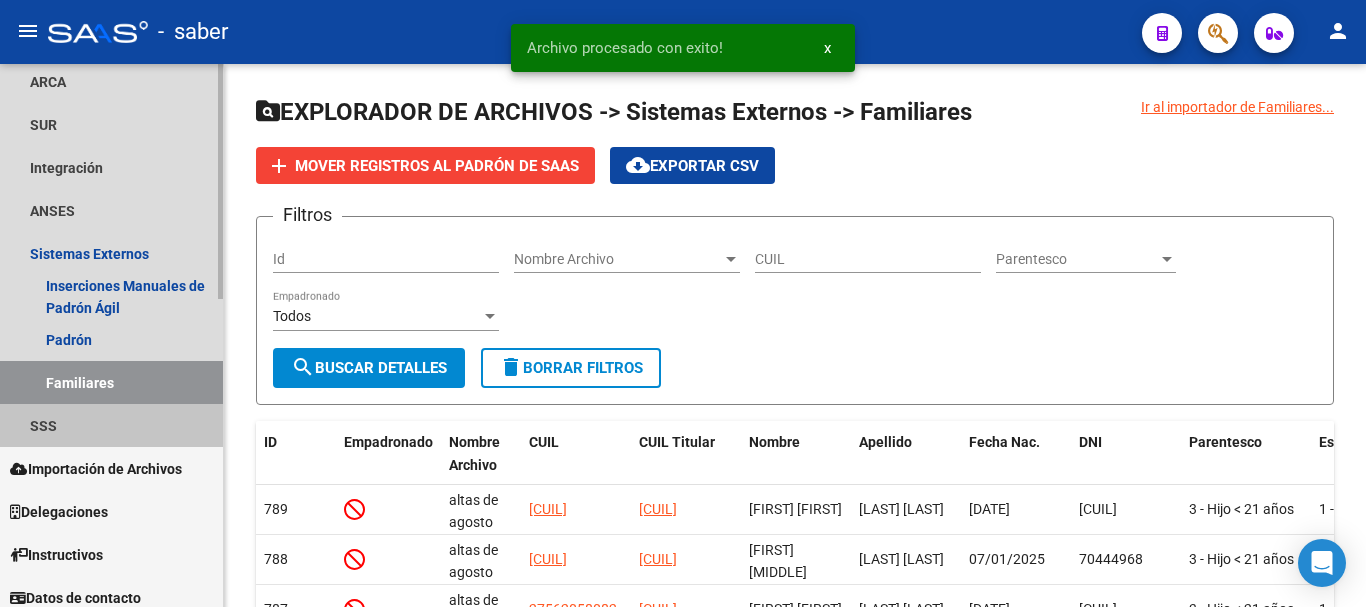 click on "SSS" at bounding box center [111, 425] 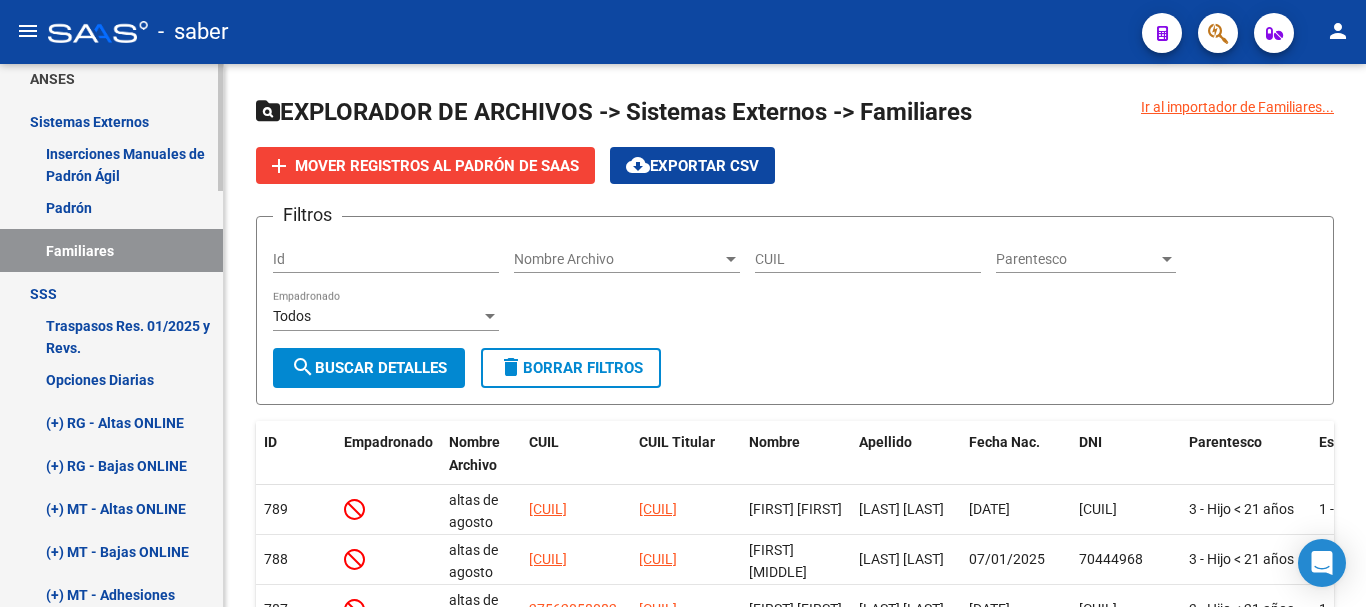 scroll, scrollTop: 900, scrollLeft: 0, axis: vertical 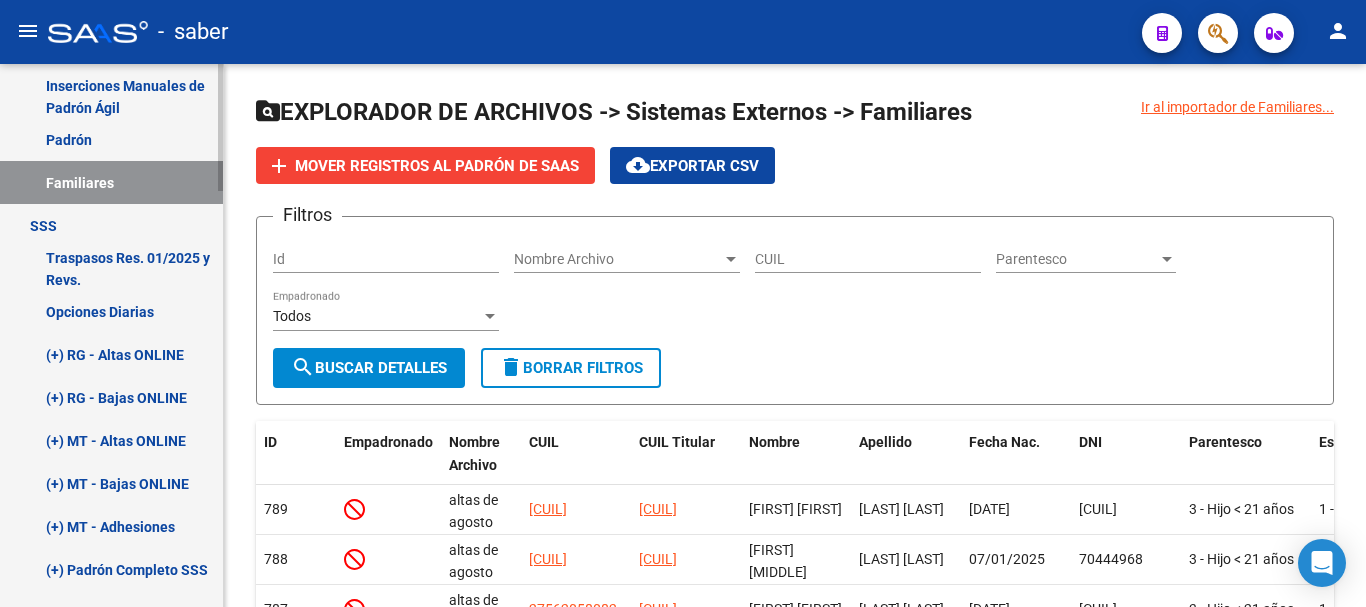 click on "(+) RG - Bajas ONLINE" at bounding box center [111, 397] 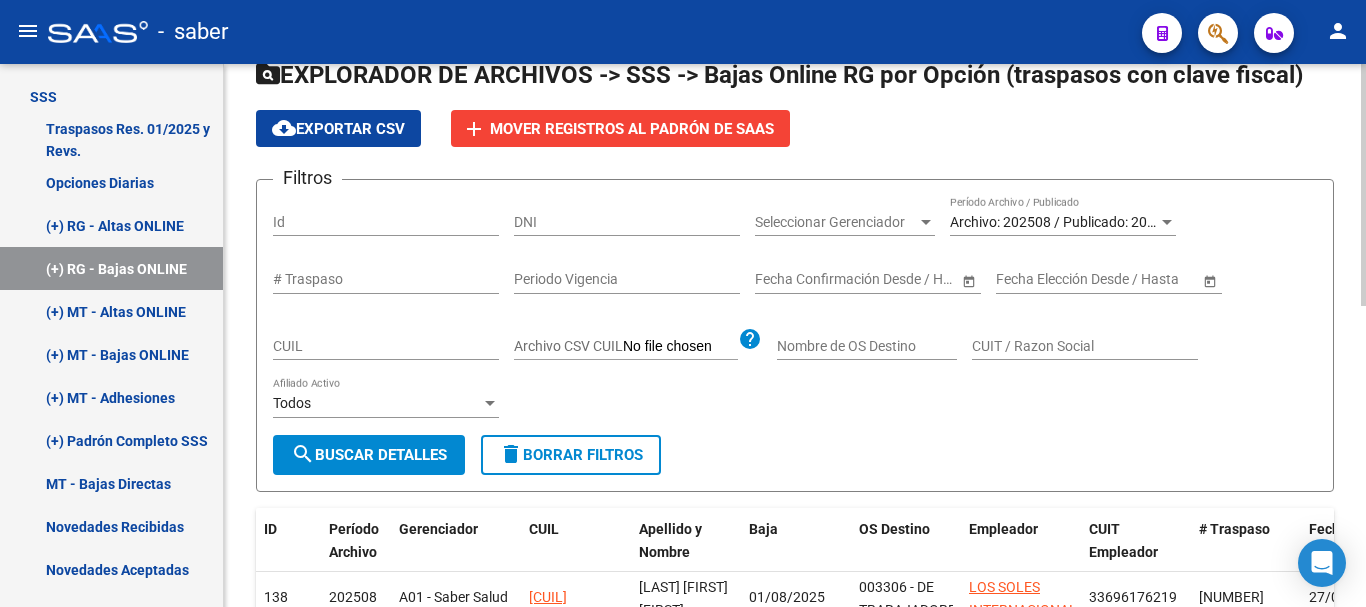 scroll, scrollTop: 0, scrollLeft: 0, axis: both 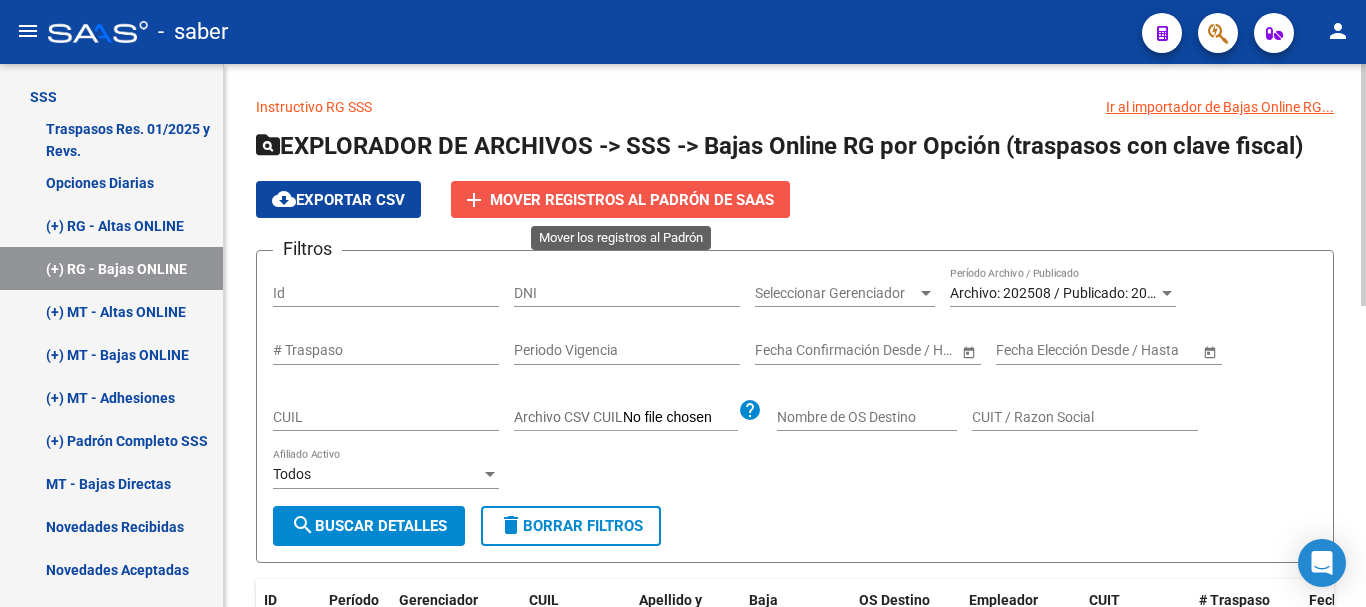 click on "Mover registros al PADRÓN de SAAS" 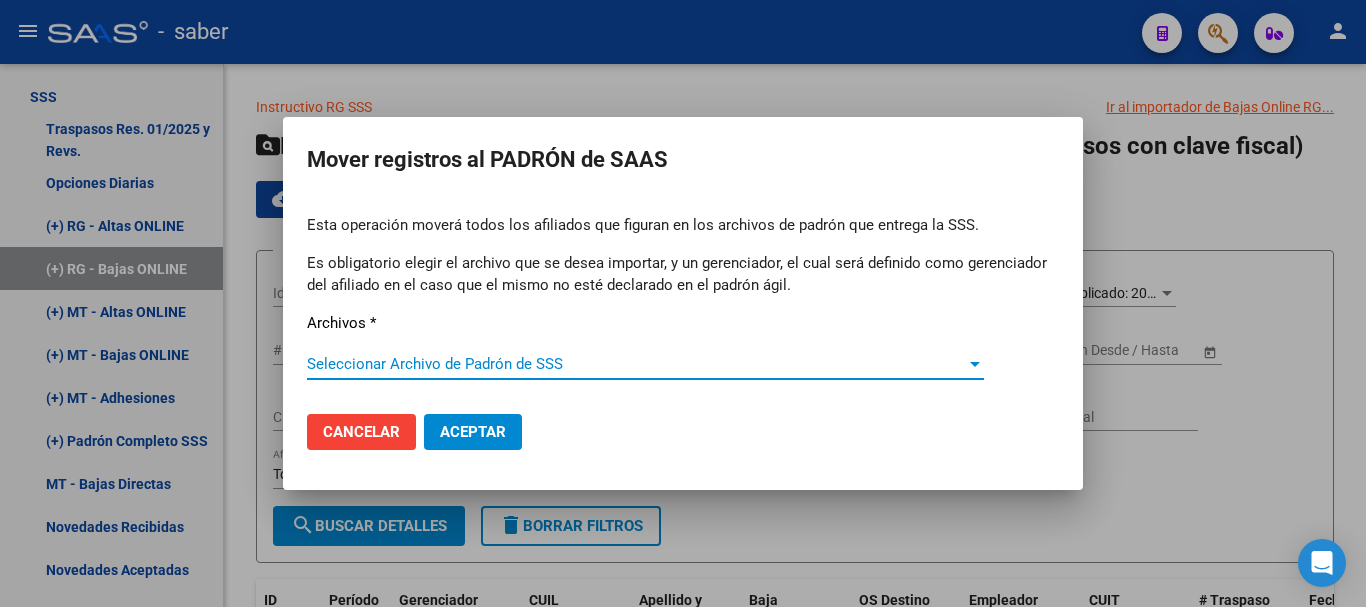 click on "Seleccionar Archivo de Padrón de SSS" at bounding box center (636, 364) 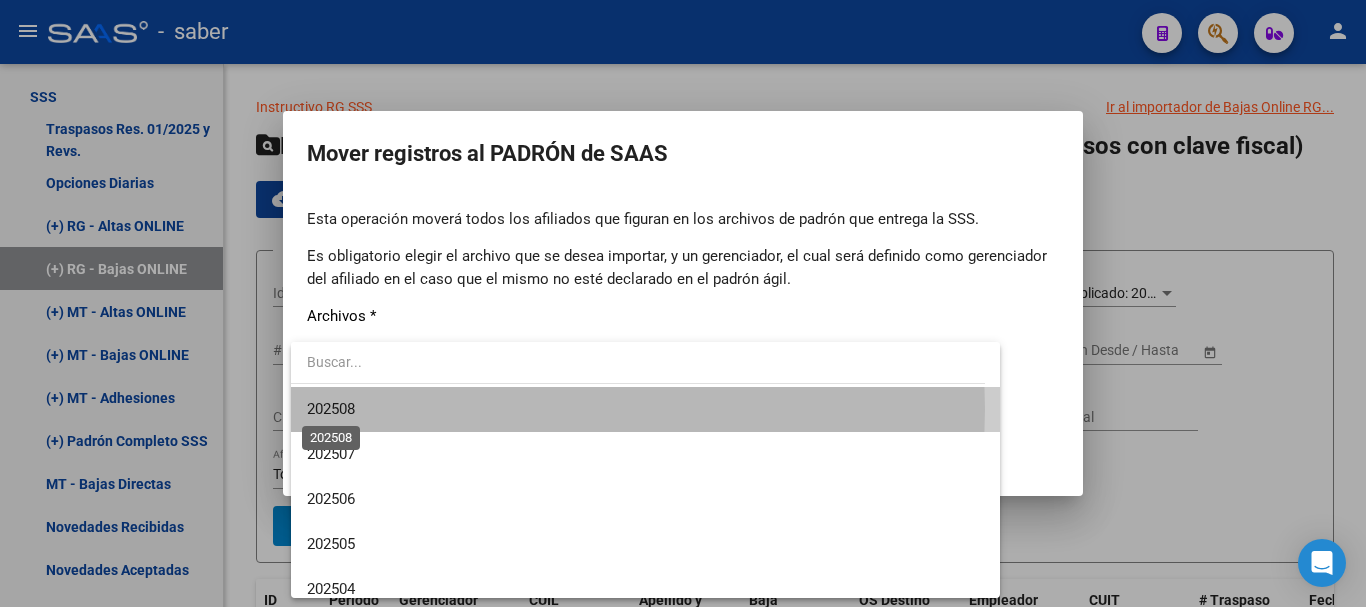 click on "202508" at bounding box center [331, 409] 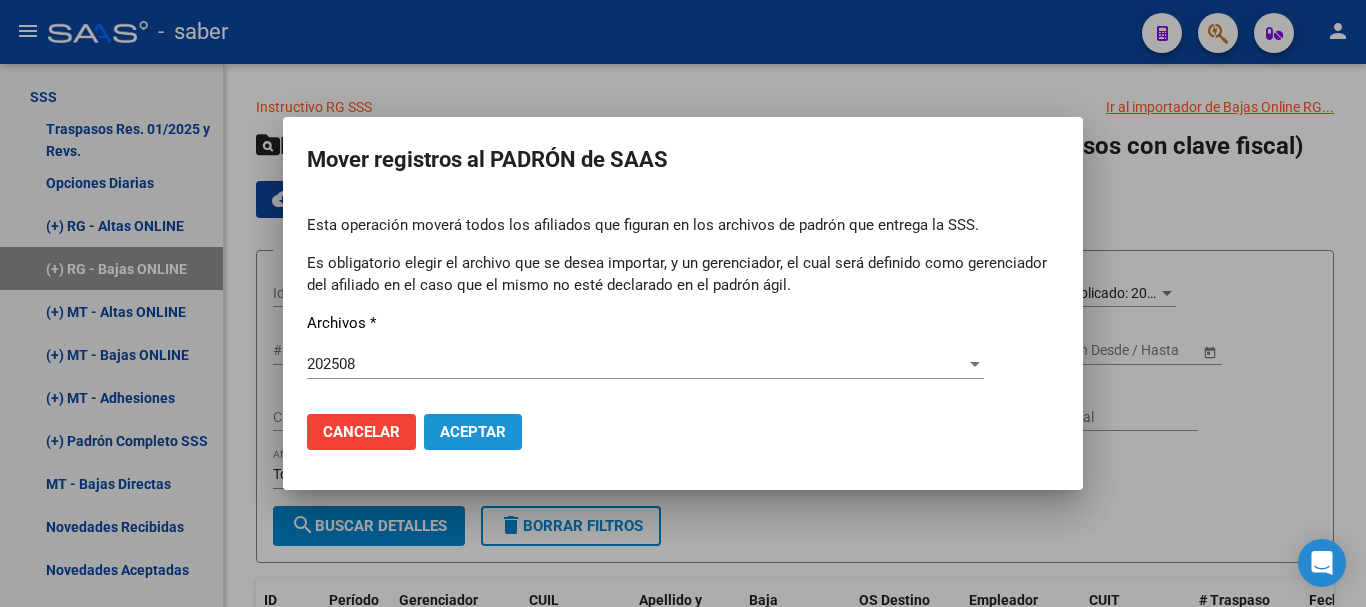 click on "Aceptar" at bounding box center (473, 432) 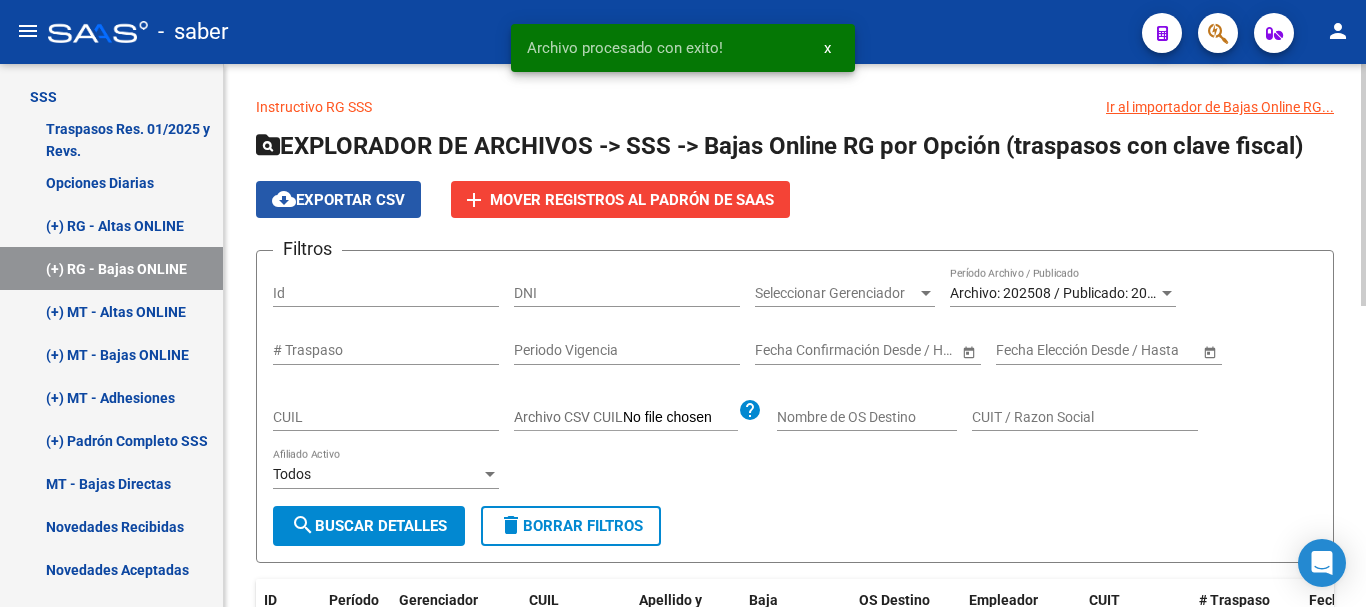 click on "cloud_download  Exportar CSV" 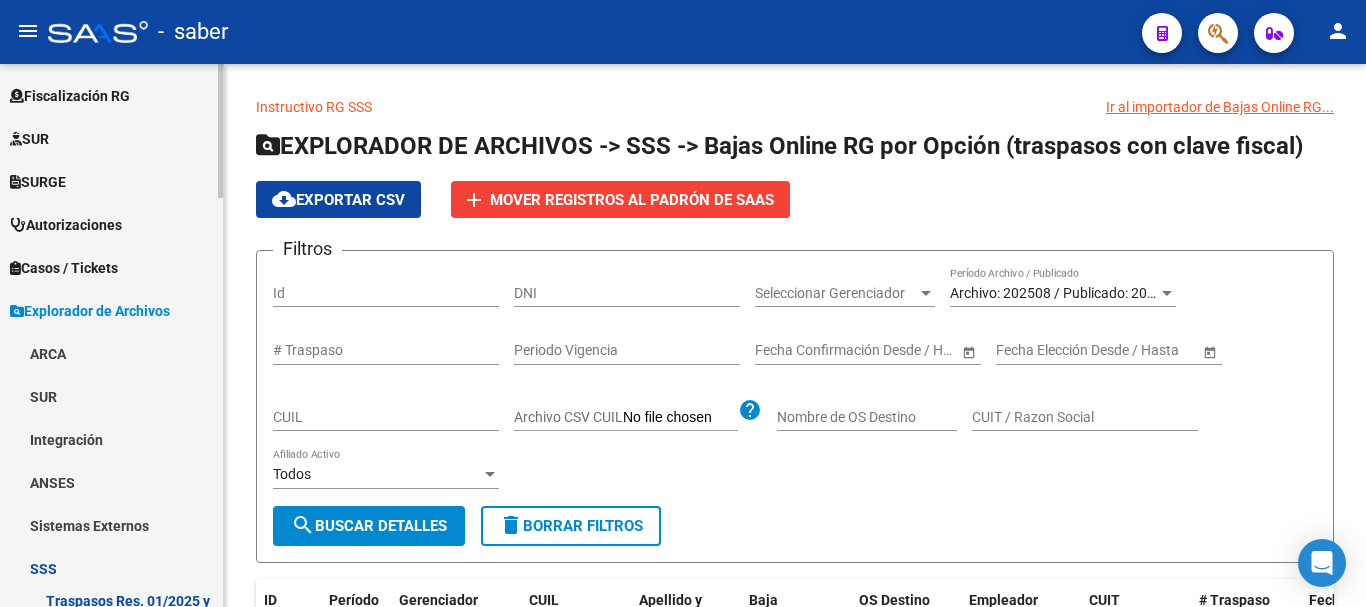 scroll, scrollTop: 400, scrollLeft: 0, axis: vertical 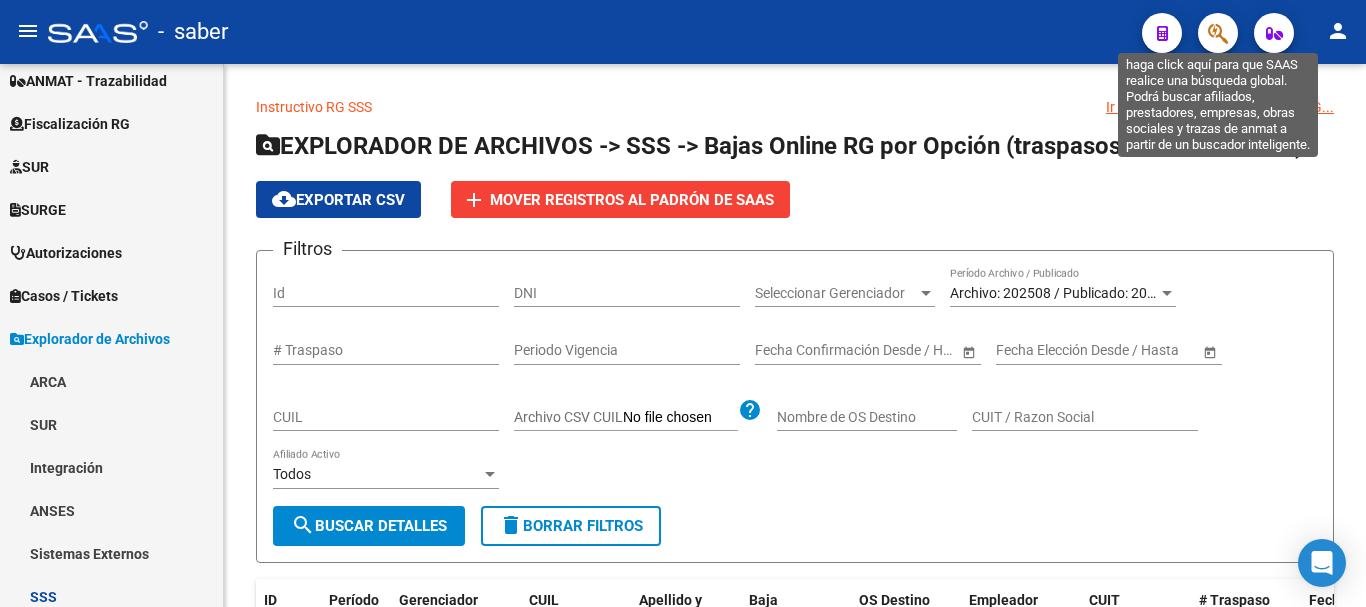 click 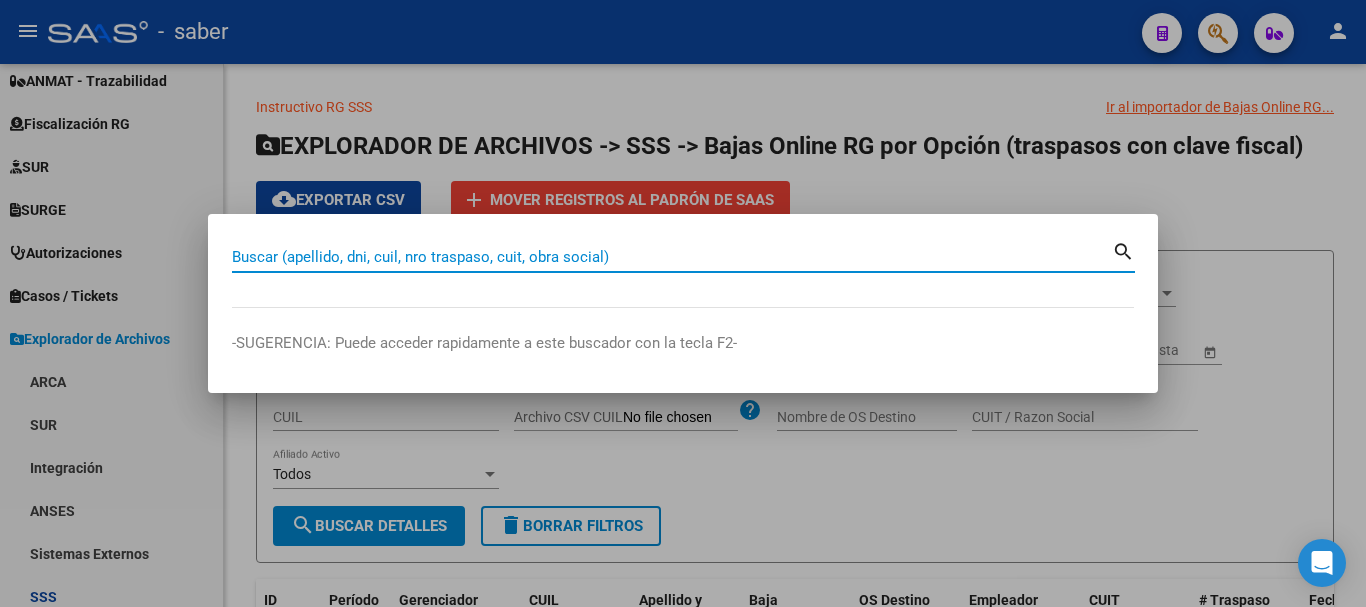 click on "Buscar (apellido, dni, cuil, nro traspaso, cuit, obra social)" at bounding box center (672, 257) 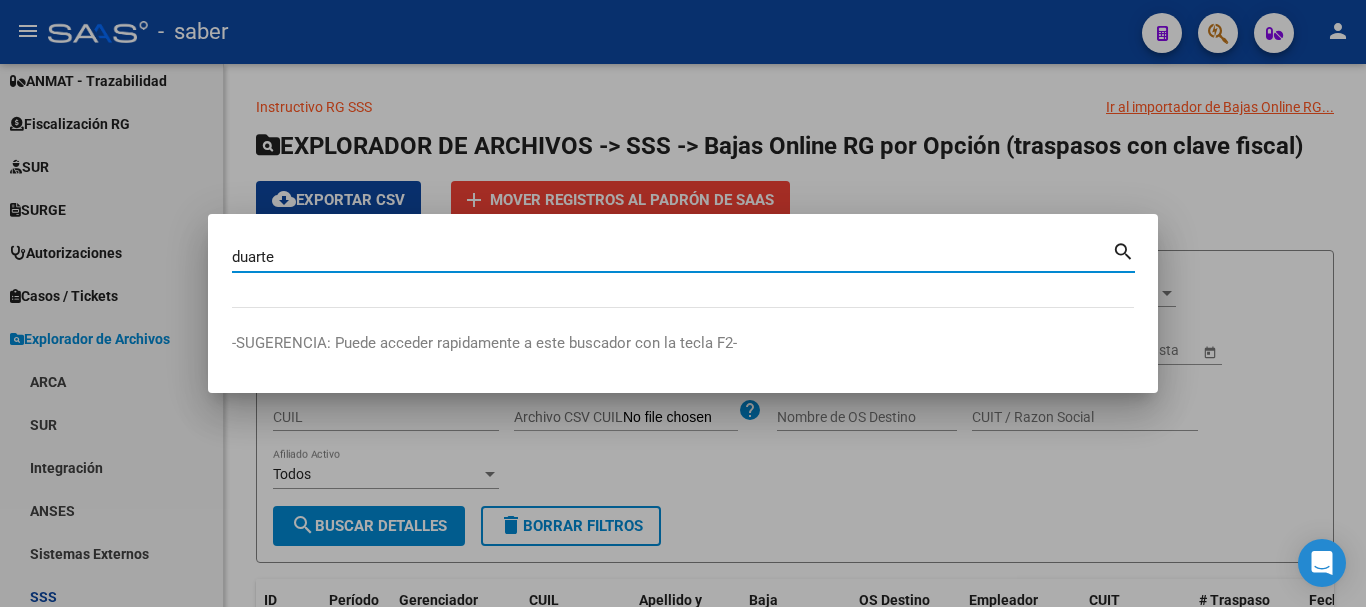 type on "duarte" 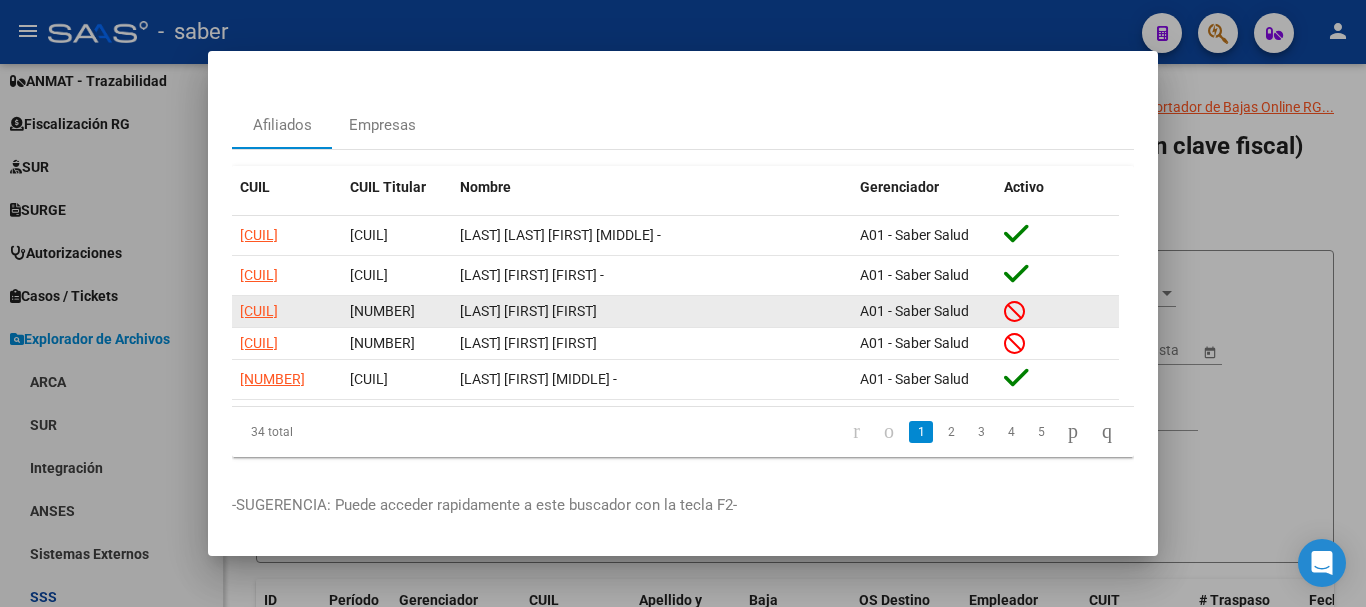 scroll, scrollTop: 66, scrollLeft: 0, axis: vertical 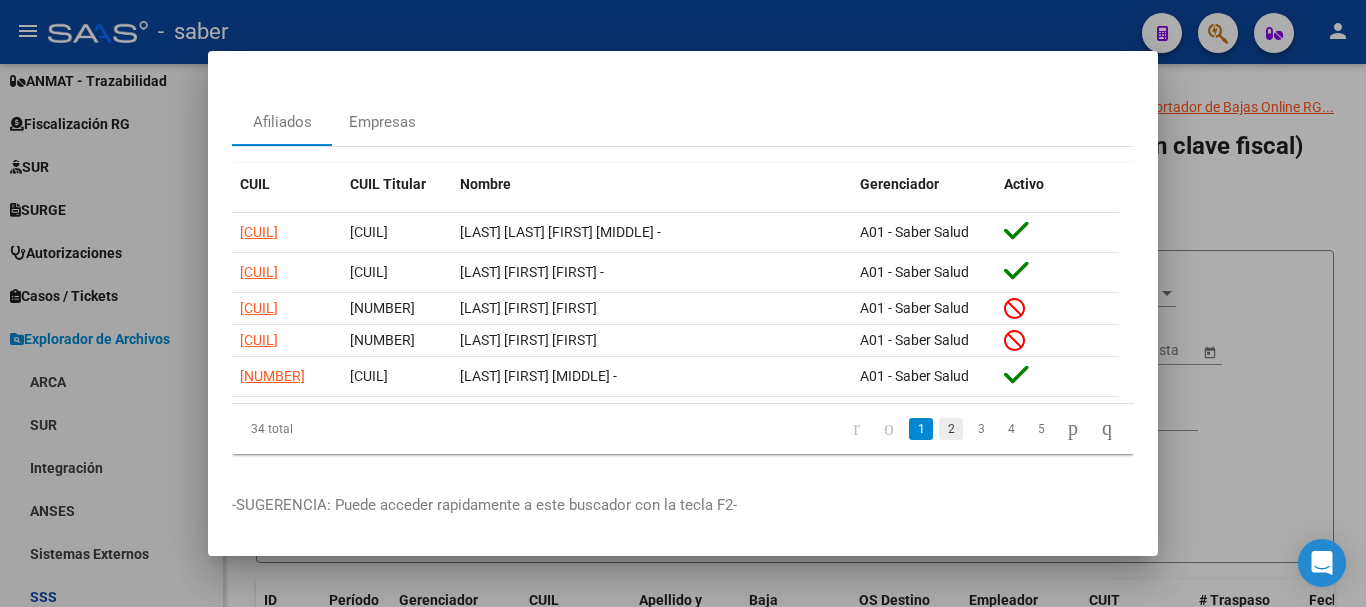 click on "2" 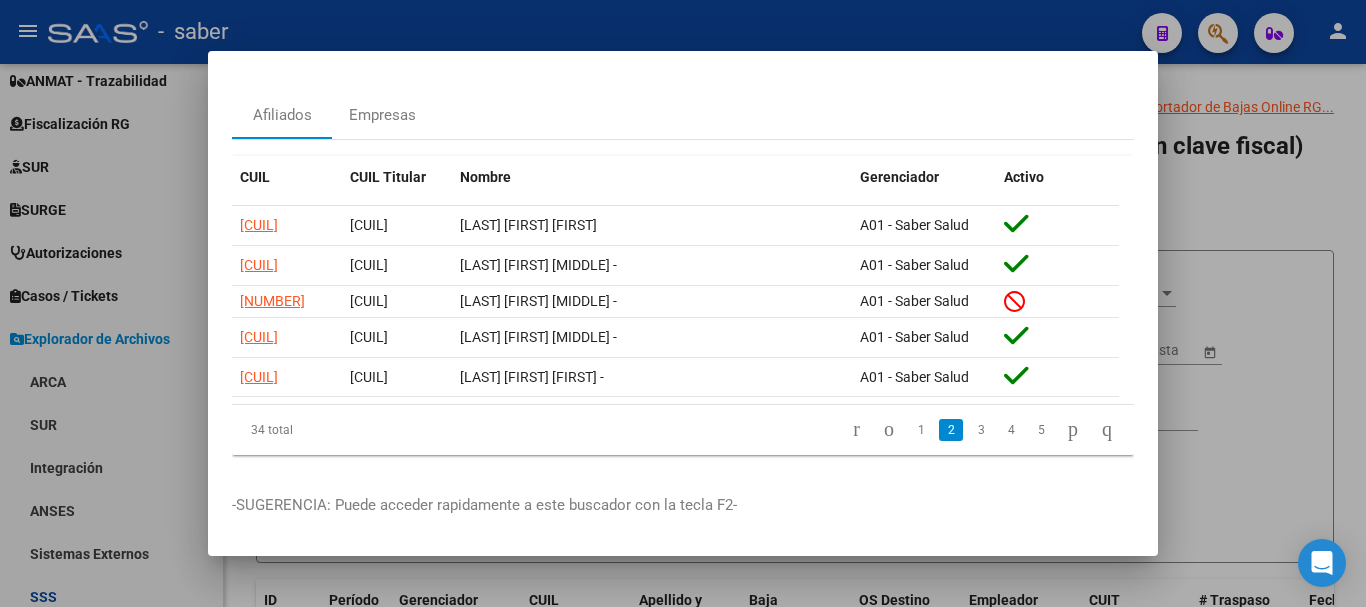 scroll, scrollTop: 66, scrollLeft: 0, axis: vertical 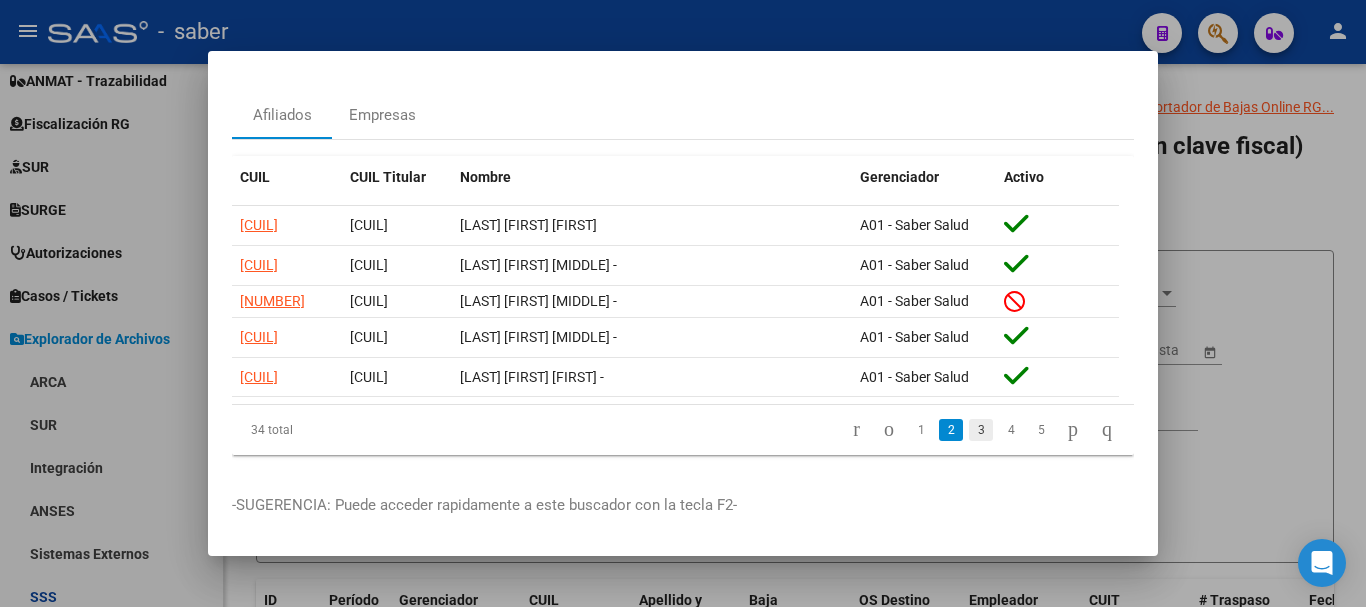 click on "3" 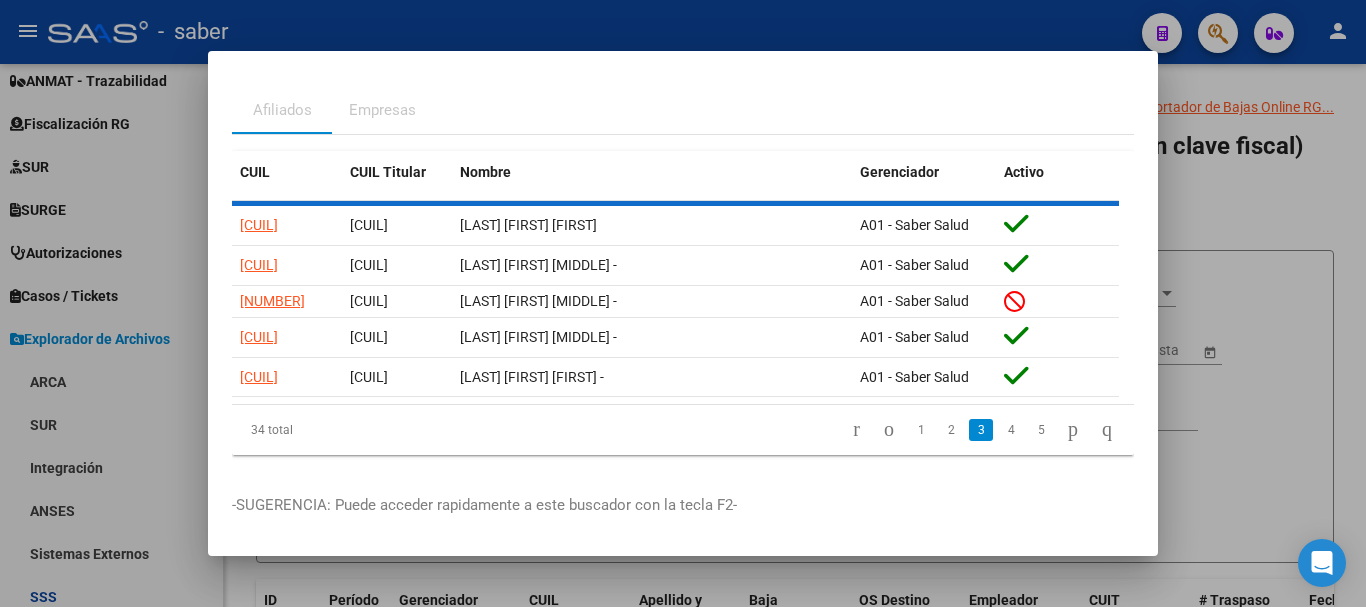 scroll, scrollTop: 66, scrollLeft: 0, axis: vertical 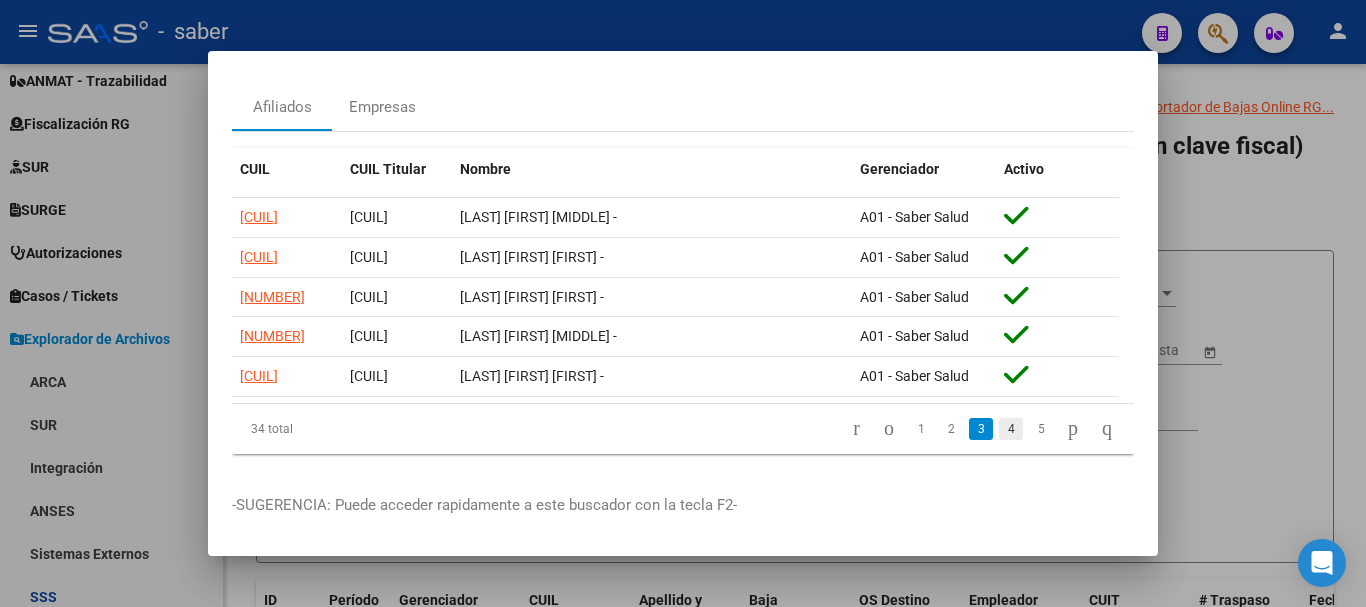 click on "4" 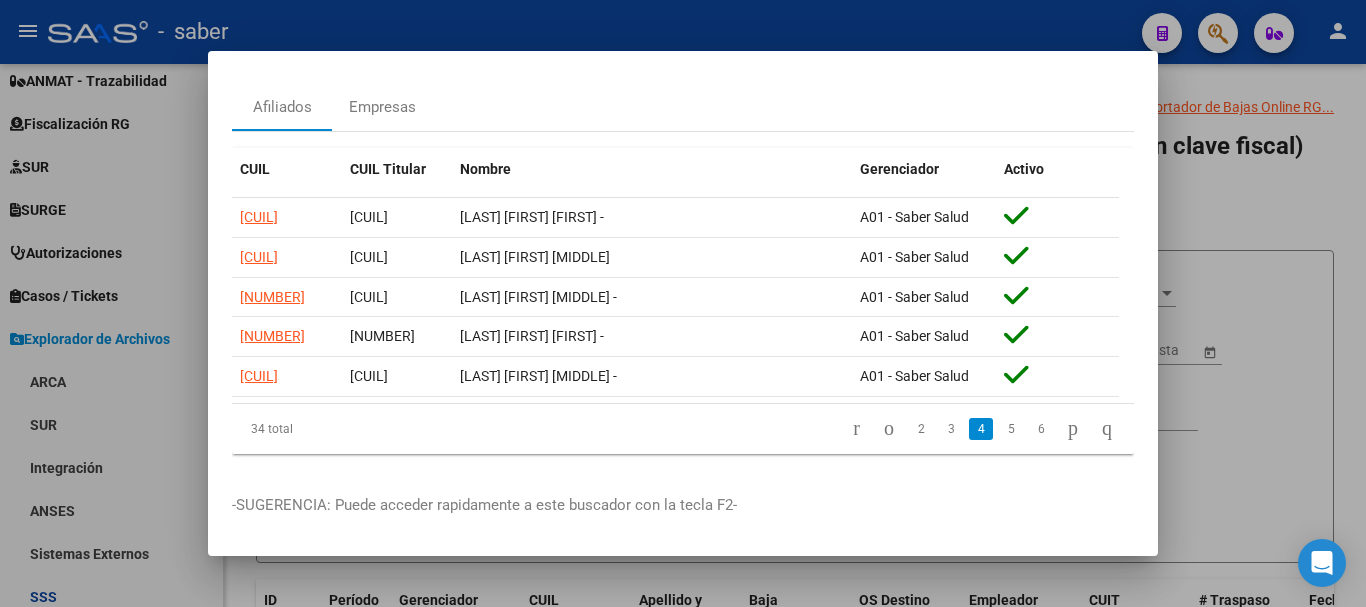 scroll, scrollTop: 66, scrollLeft: 0, axis: vertical 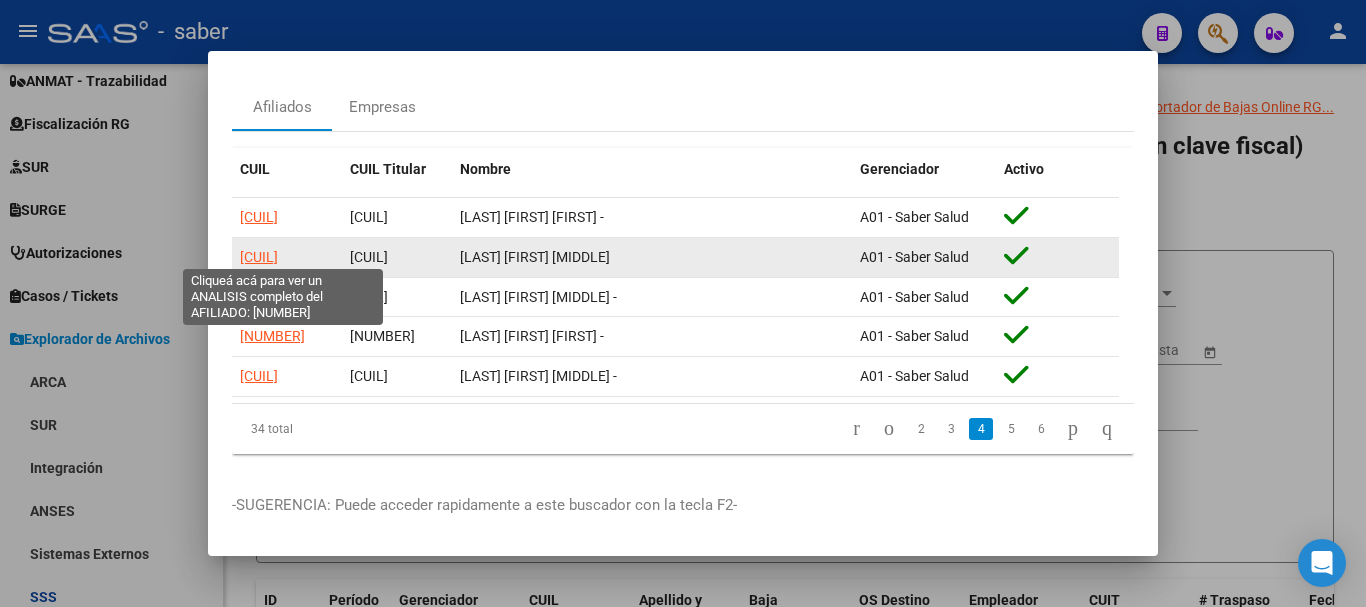 click on "[CUIL]" 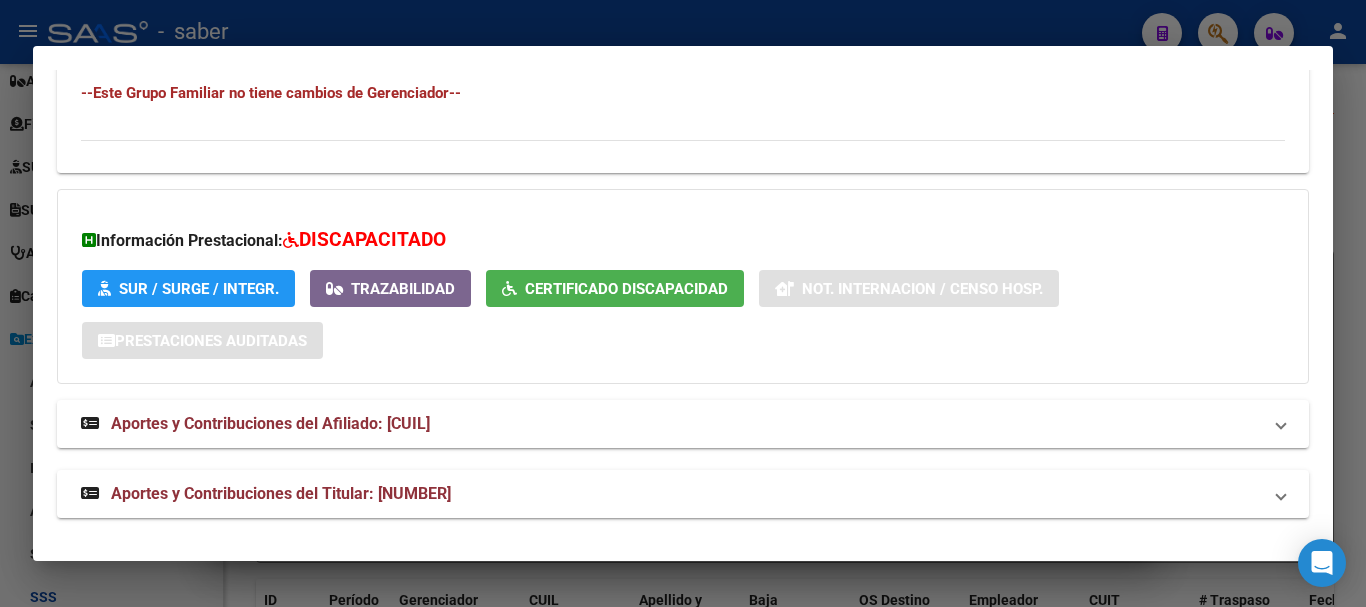 scroll, scrollTop: 1325, scrollLeft: 0, axis: vertical 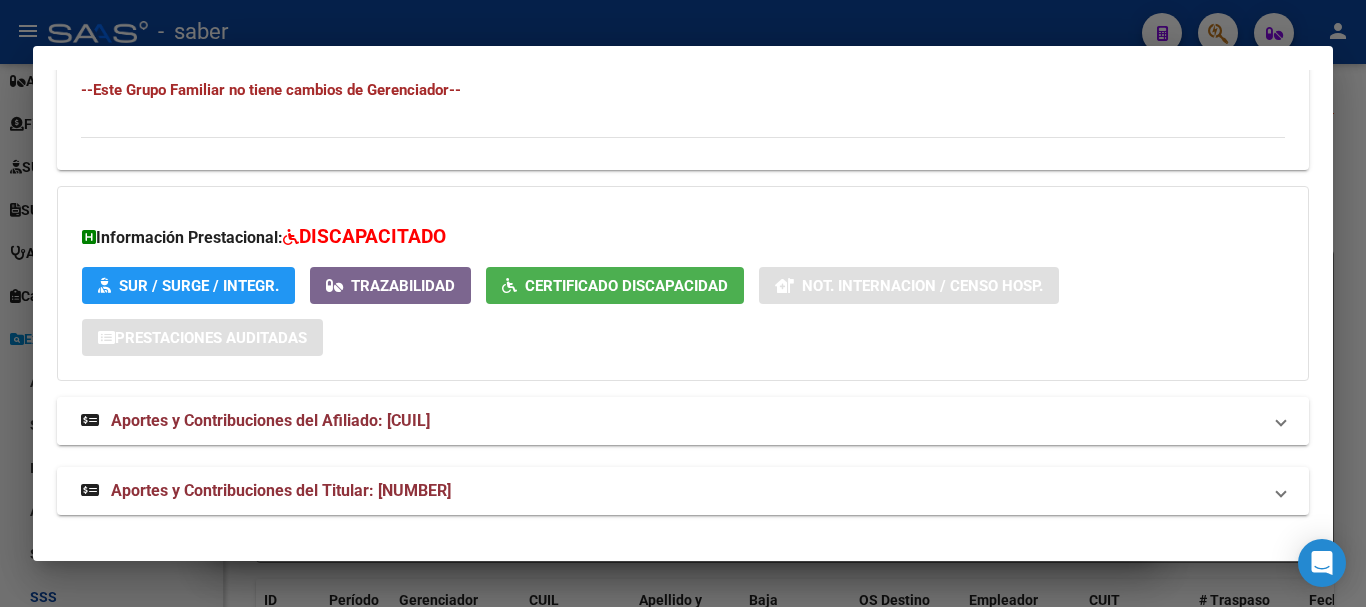 drag, startPoint x: 338, startPoint y: 418, endPoint x: 342, endPoint y: 435, distance: 17.464249 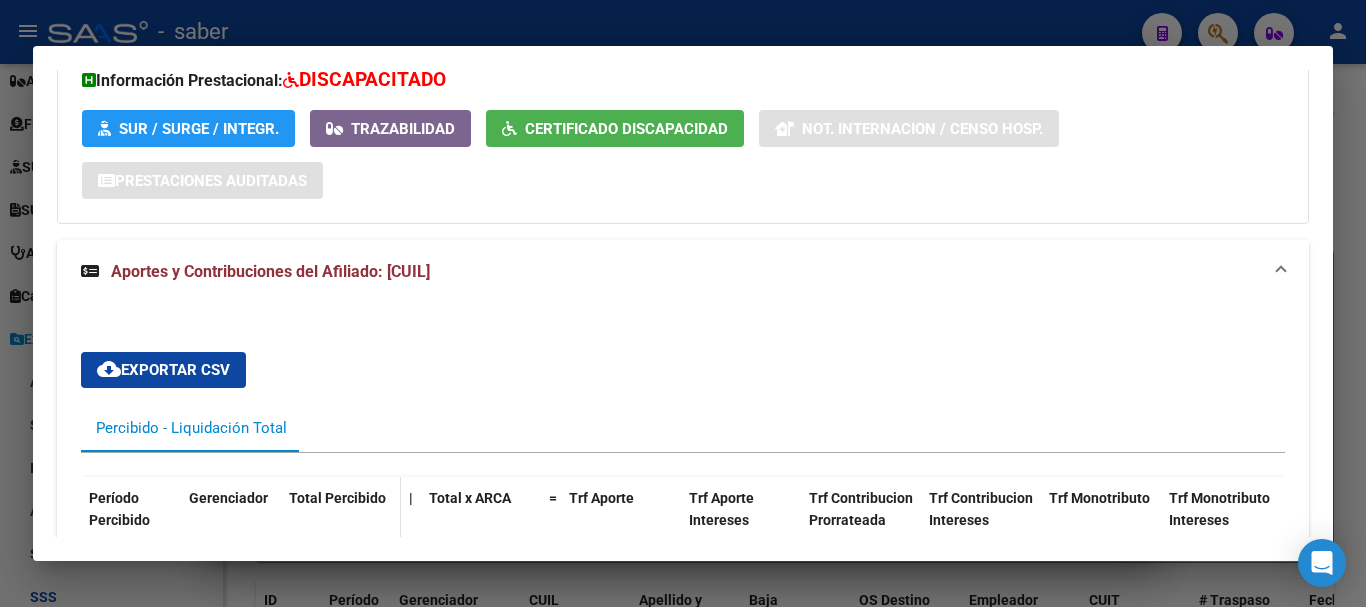 scroll, scrollTop: 1469, scrollLeft: 0, axis: vertical 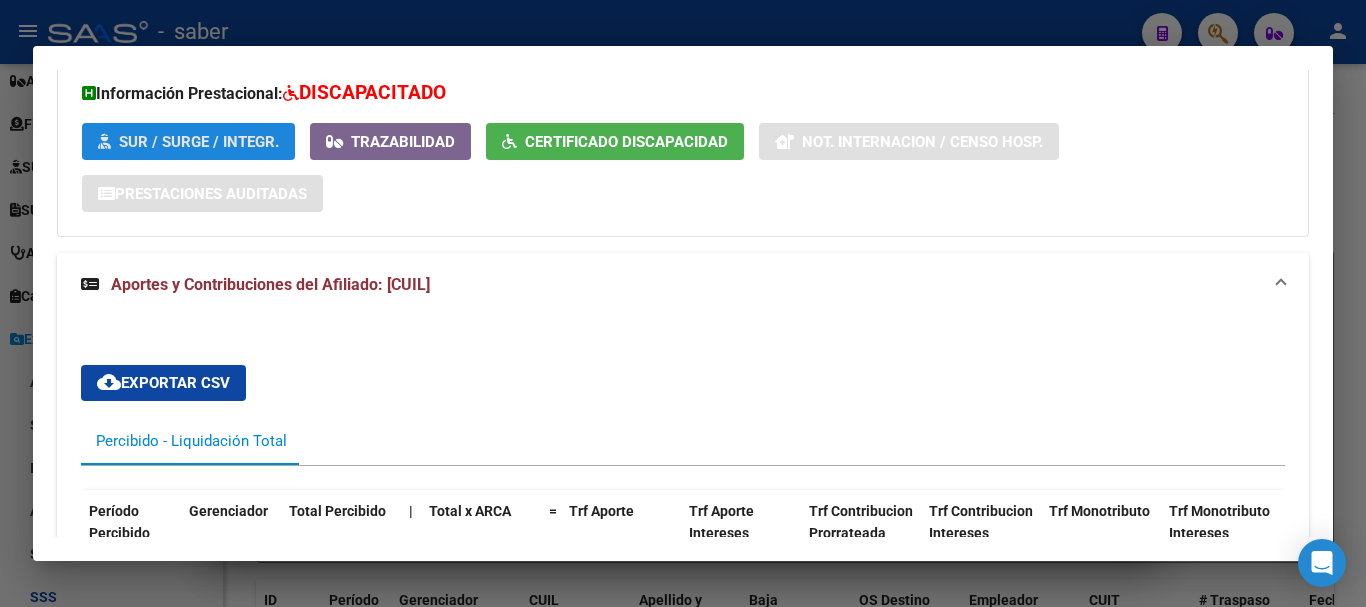 click on "SUR / SURGE / INTEGR." at bounding box center [199, 142] 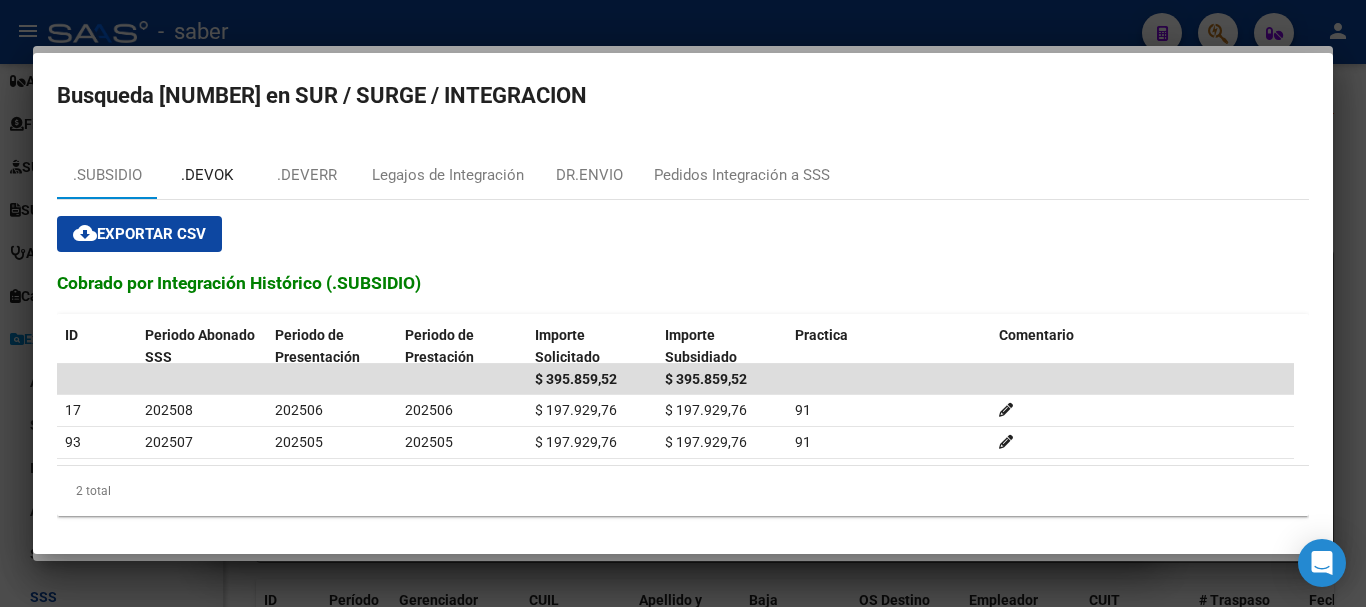 click on ".DEVOK" at bounding box center (207, 175) 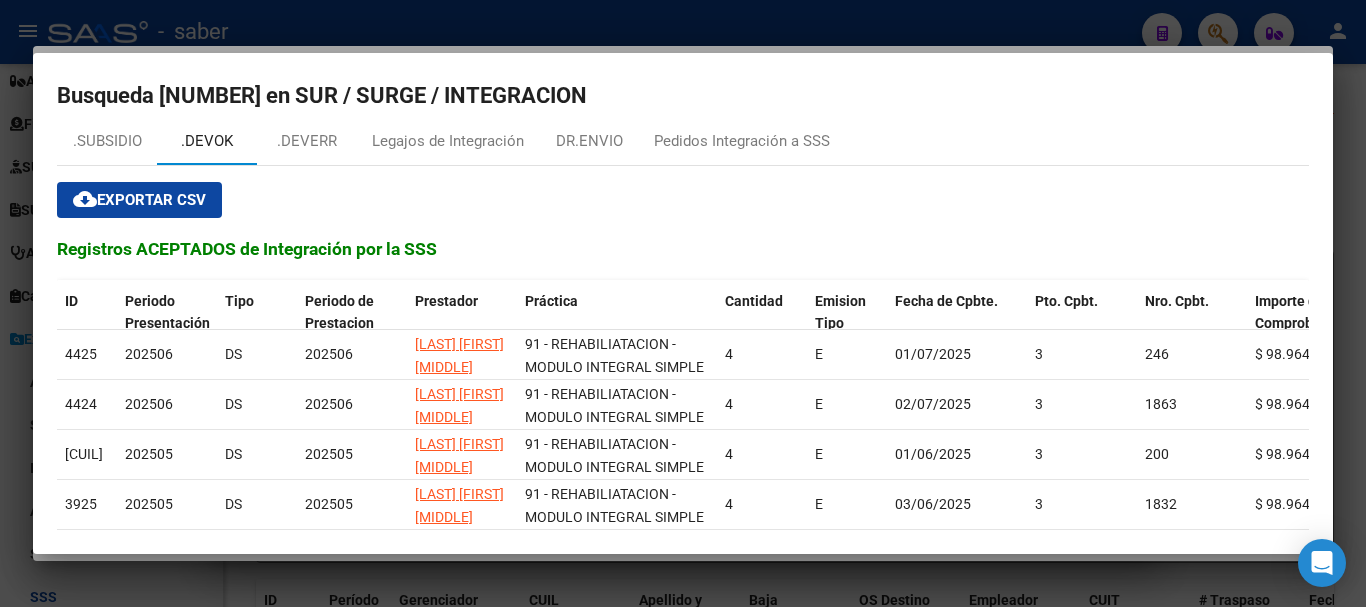 scroll, scrollTop: 0, scrollLeft: 0, axis: both 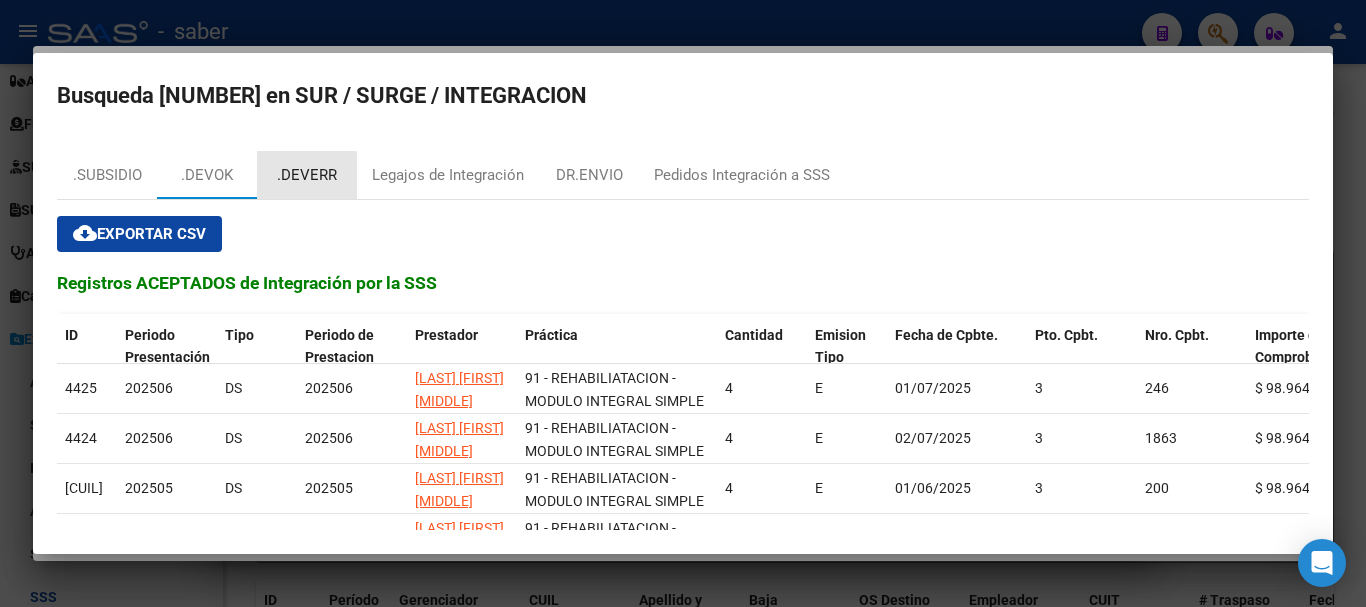 drag, startPoint x: 295, startPoint y: 180, endPoint x: 443, endPoint y: 262, distance: 169.1981 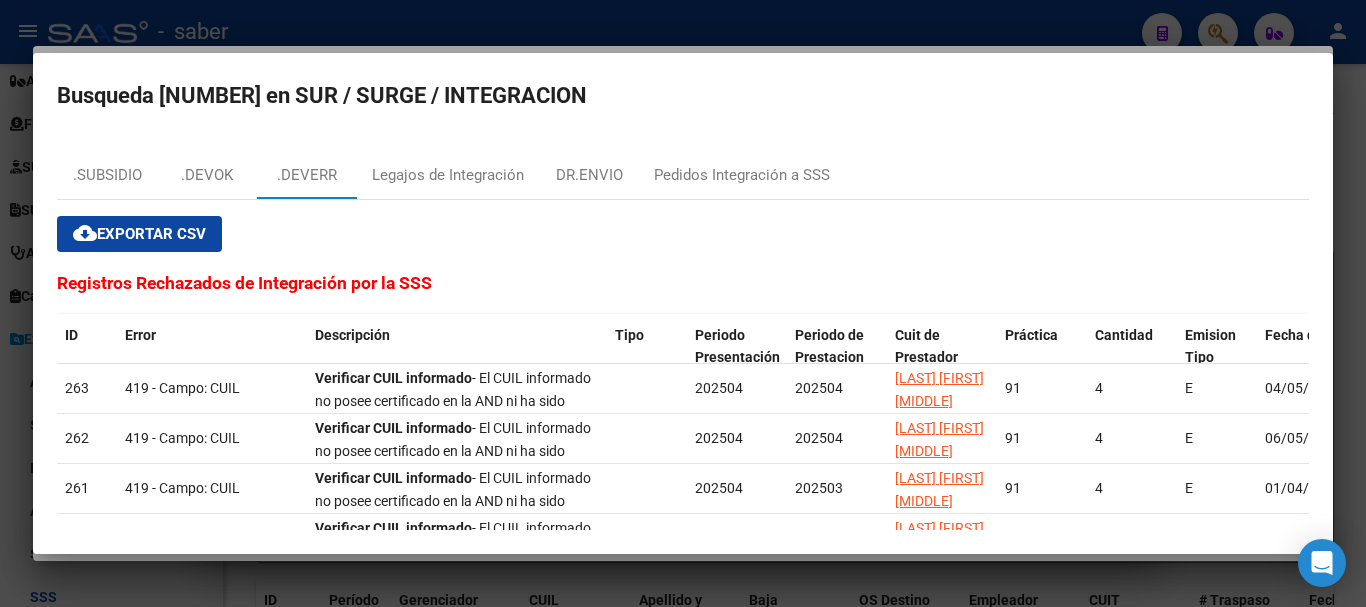 click at bounding box center [683, 303] 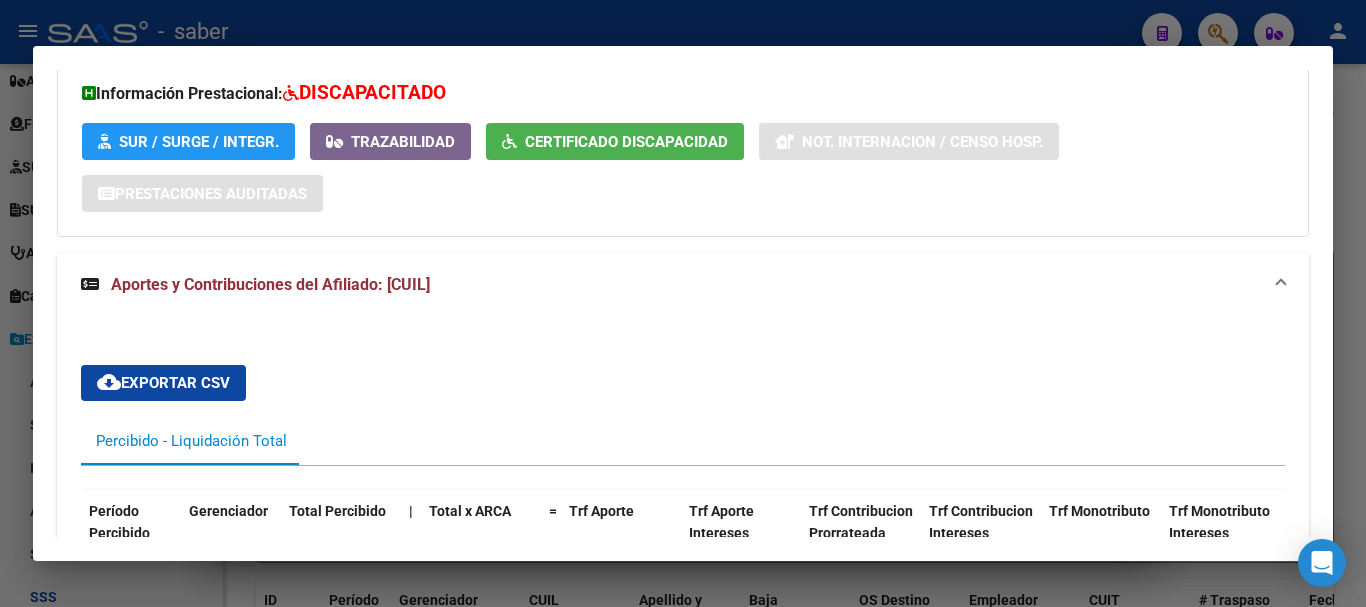 click at bounding box center (683, 303) 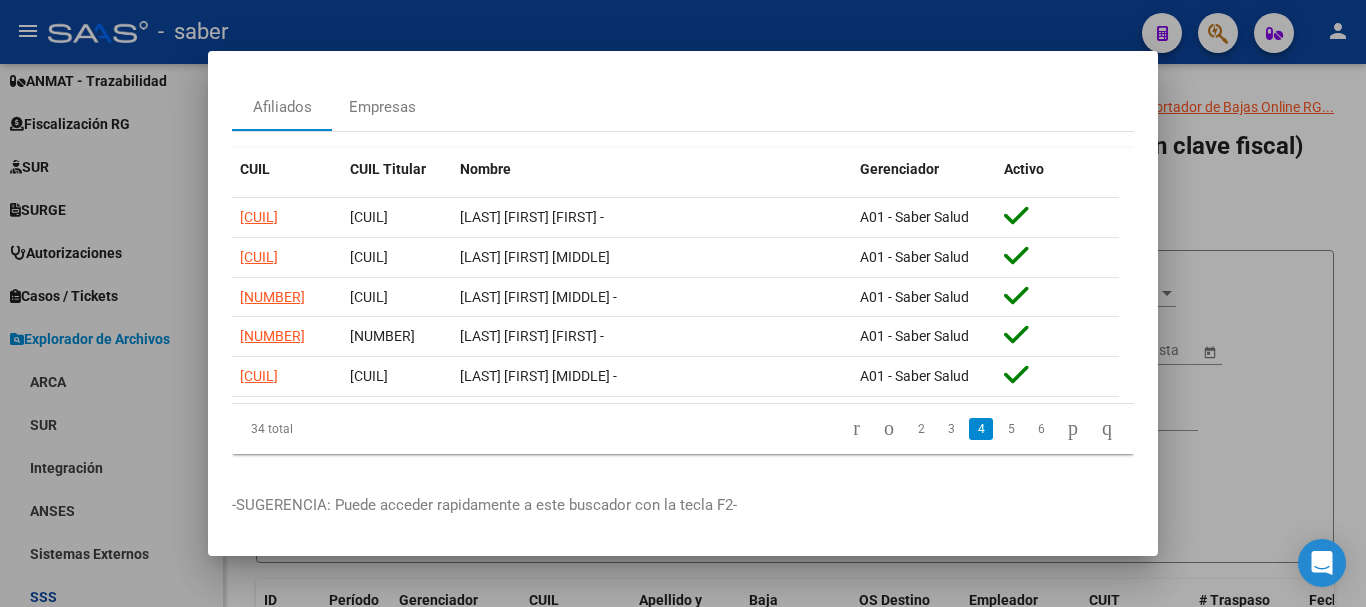 click at bounding box center [683, 303] 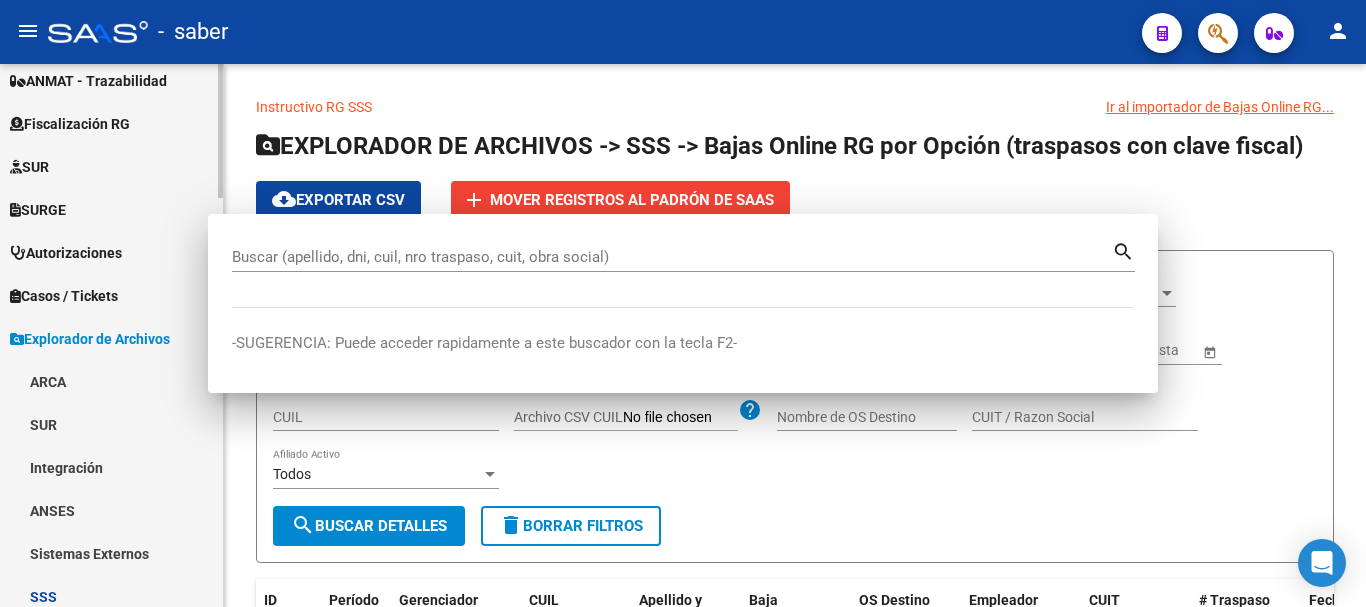 scroll, scrollTop: 0, scrollLeft: 0, axis: both 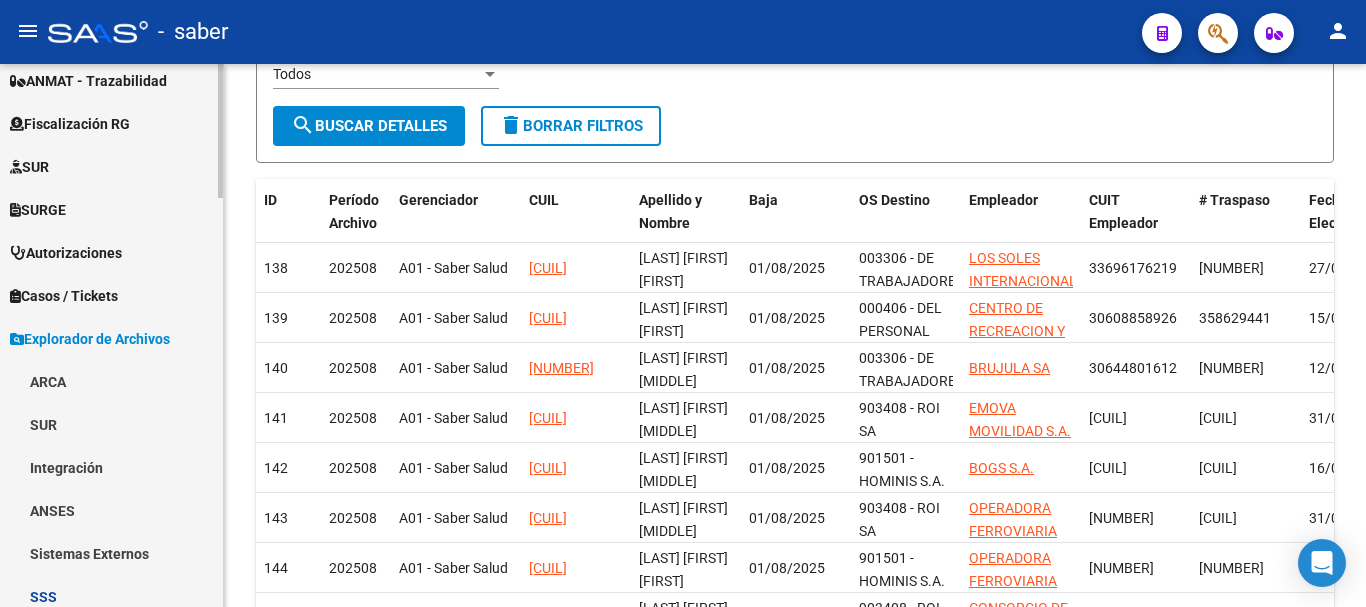 click on "Explorador de Archivos" at bounding box center [90, 339] 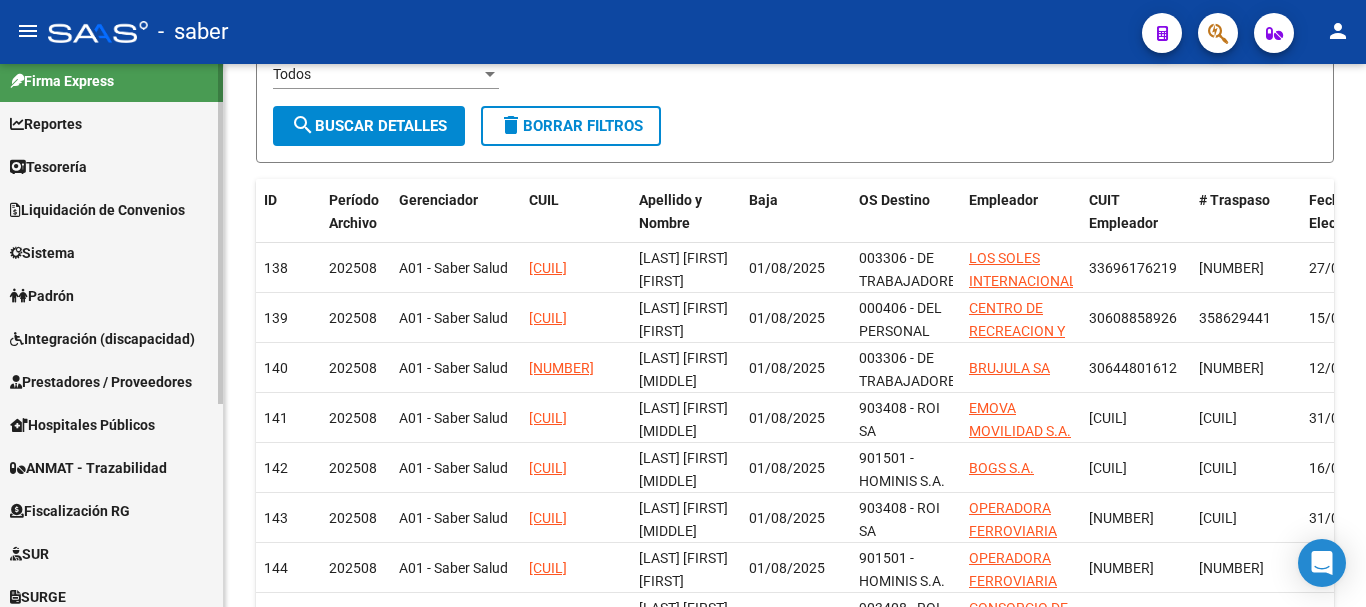 scroll, scrollTop: 0, scrollLeft: 0, axis: both 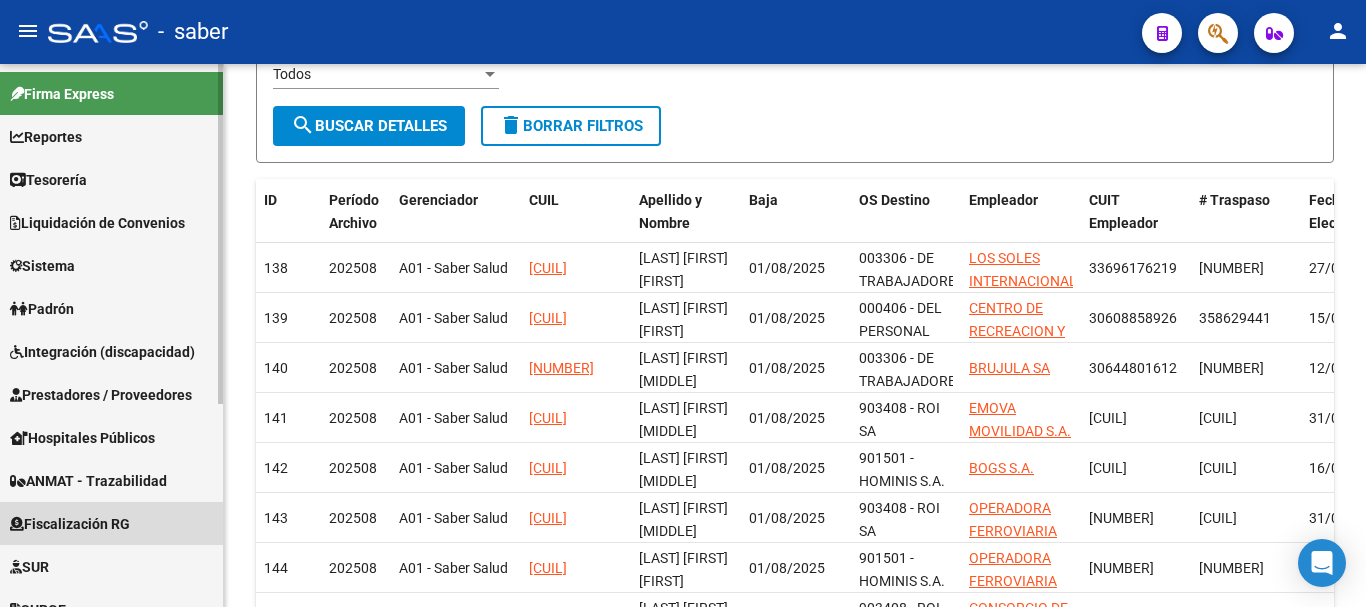 click on "Fiscalización RG" at bounding box center [70, 524] 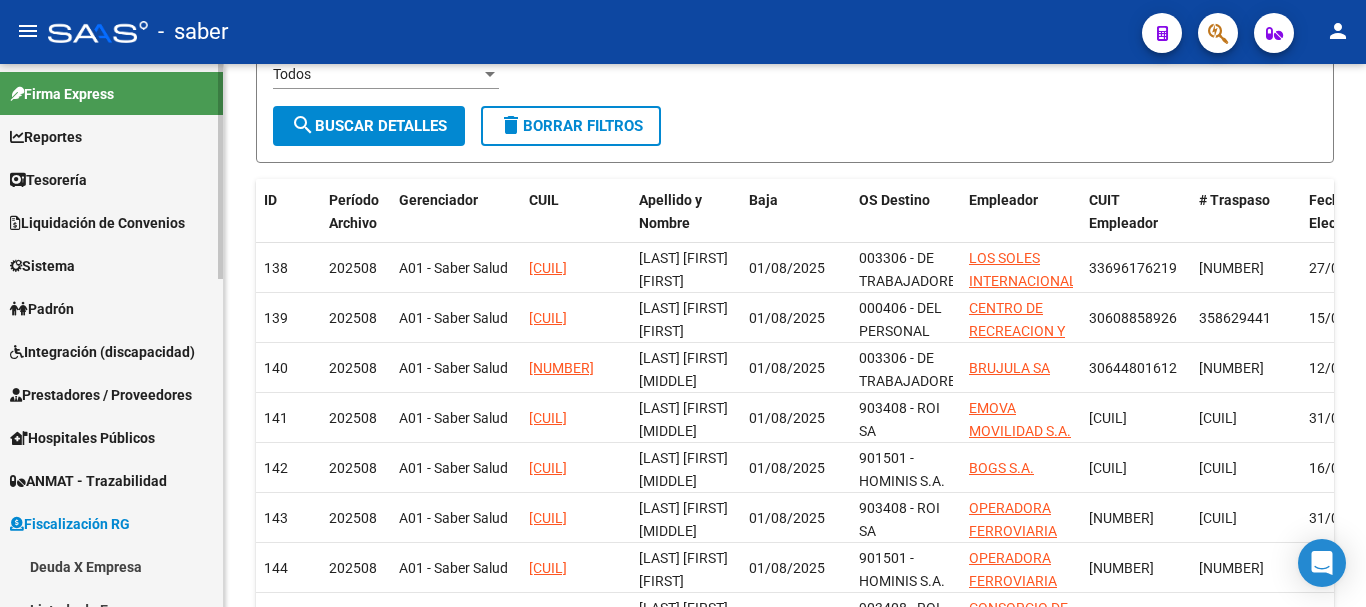 click on "Padrón" at bounding box center (111, 308) 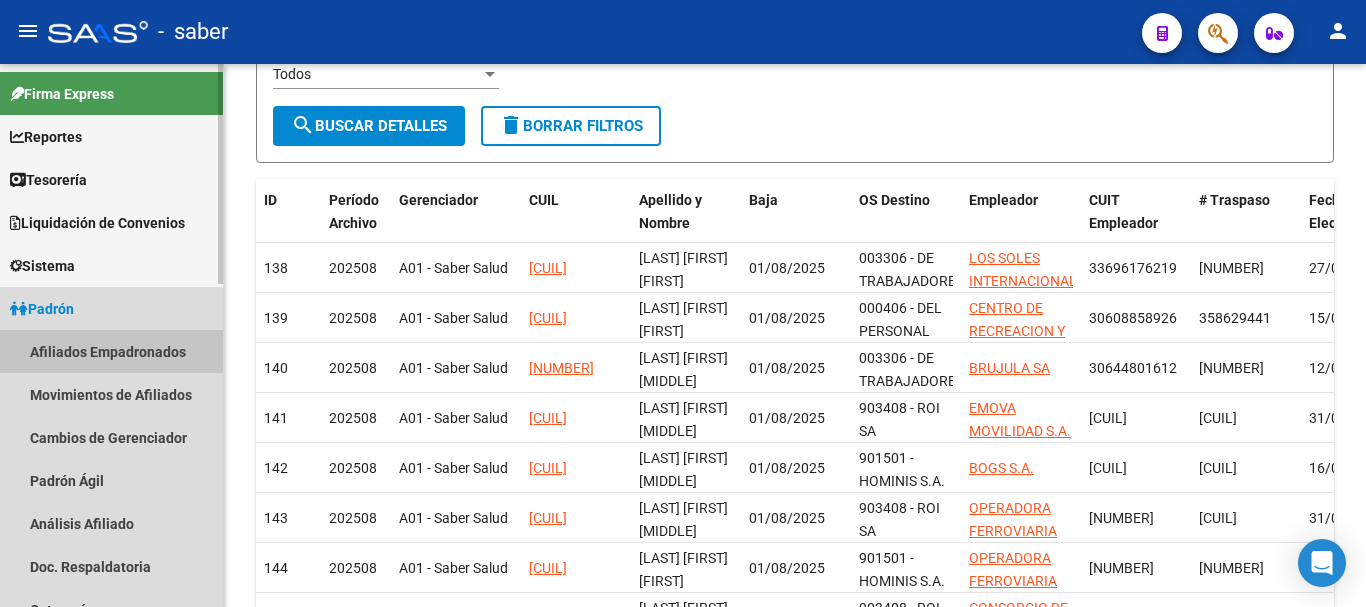 click on "Afiliados Empadronados" at bounding box center (111, 351) 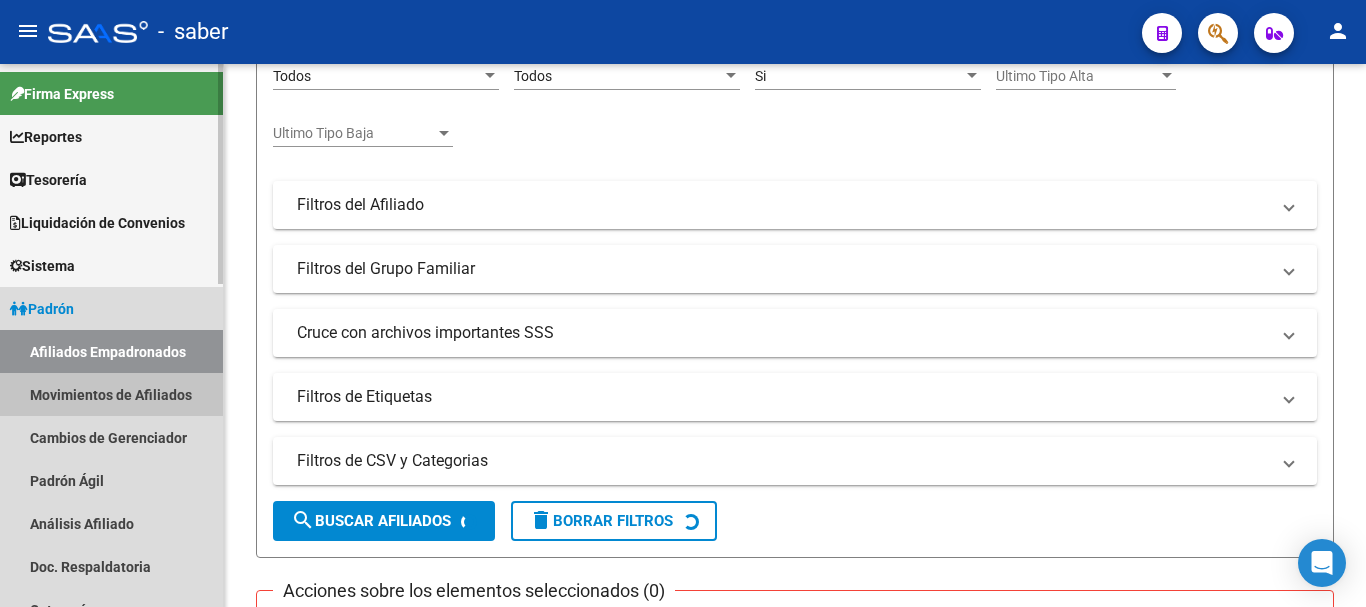 click on "Movimientos de Afiliados" at bounding box center [111, 394] 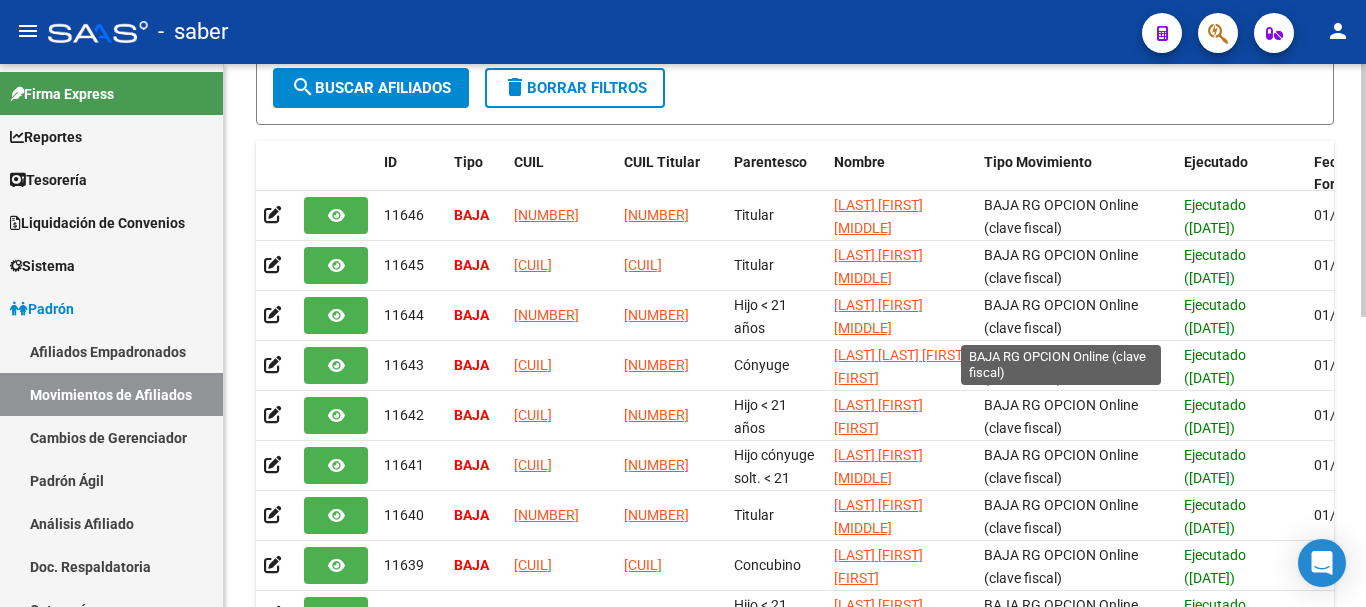 scroll, scrollTop: 0, scrollLeft: 0, axis: both 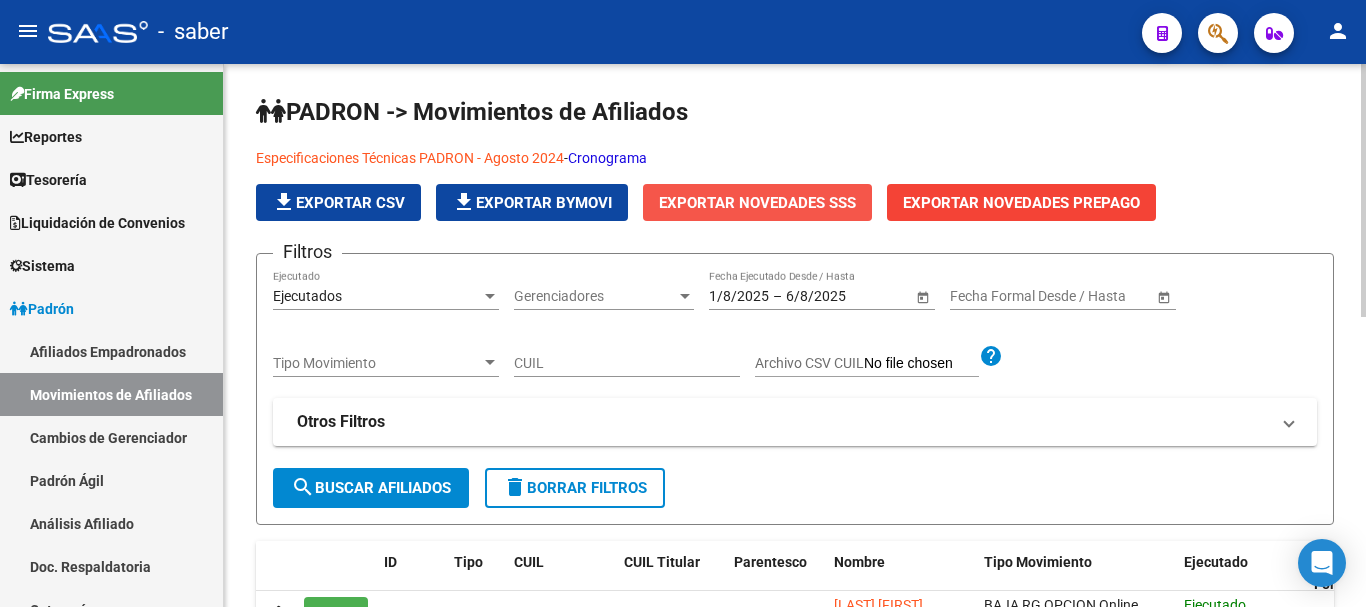 click on "Exportar Novedades SSS" 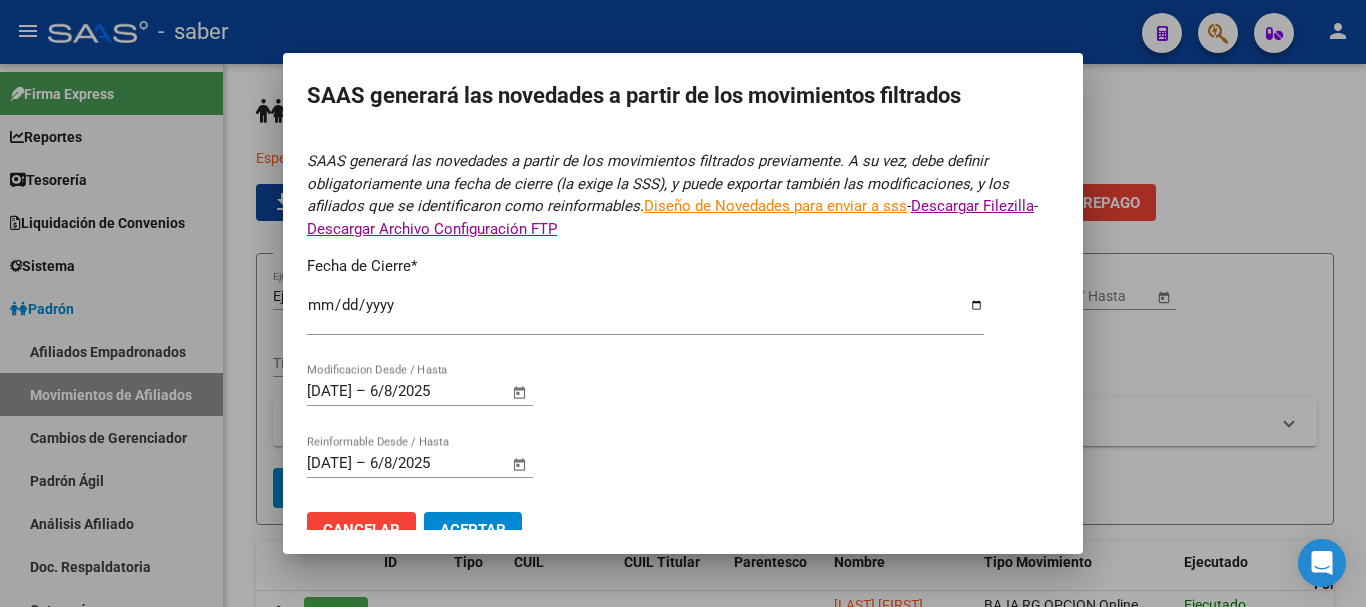 type on "2025-07-31" 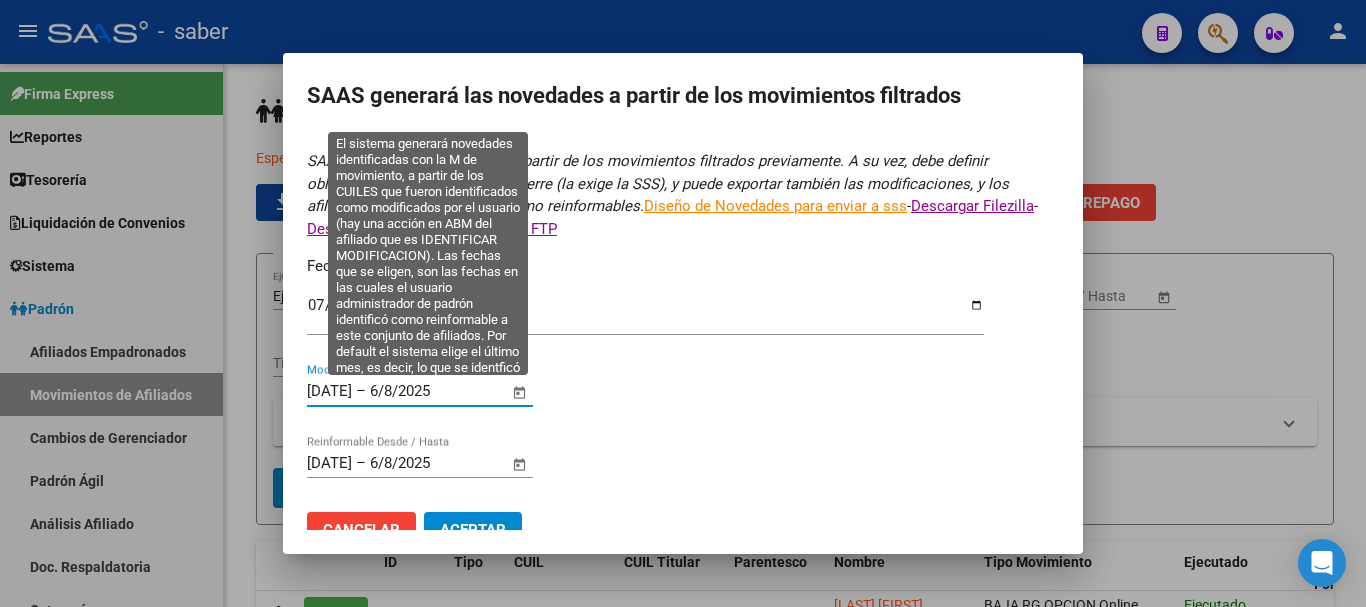 click on "[DATE]" at bounding box center (329, 391) 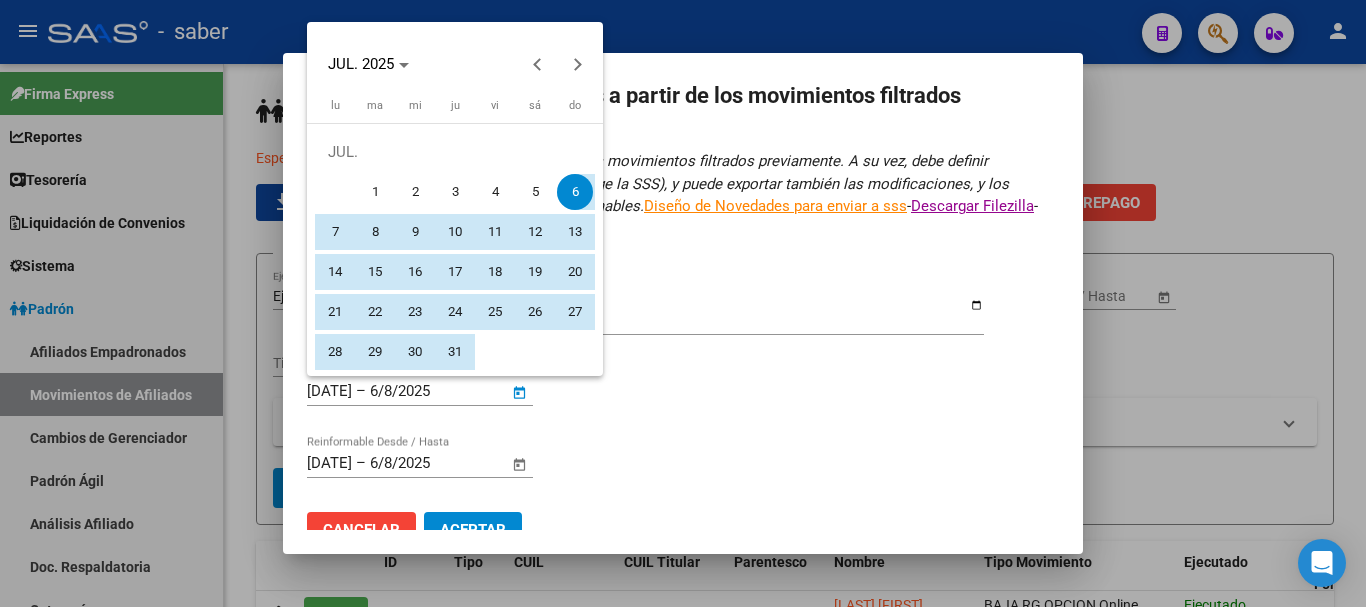 click on "1" at bounding box center (375, 192) 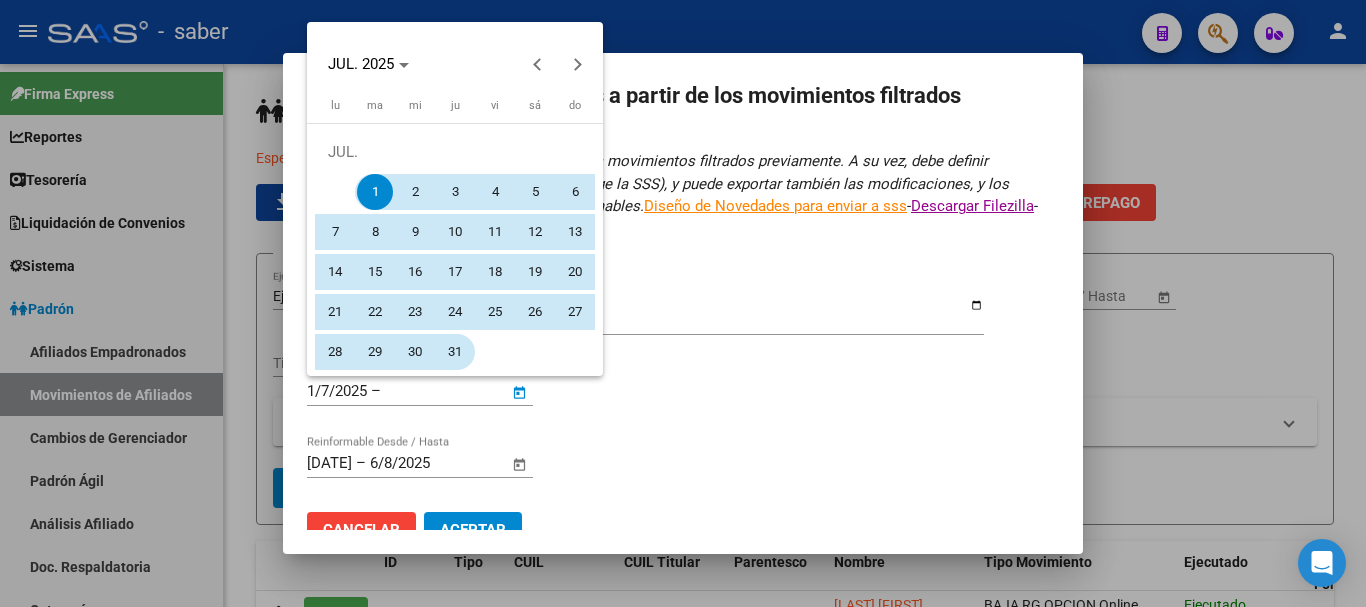 click on "31" at bounding box center (455, 352) 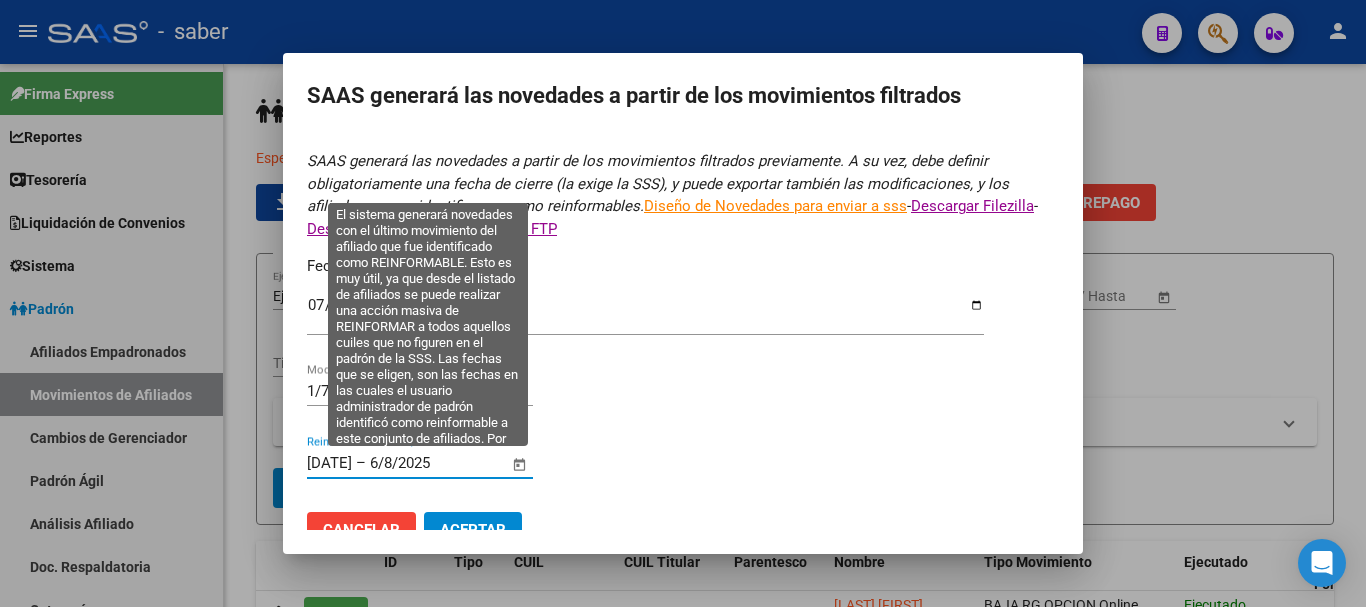 click on "[DATE]" at bounding box center (329, 463) 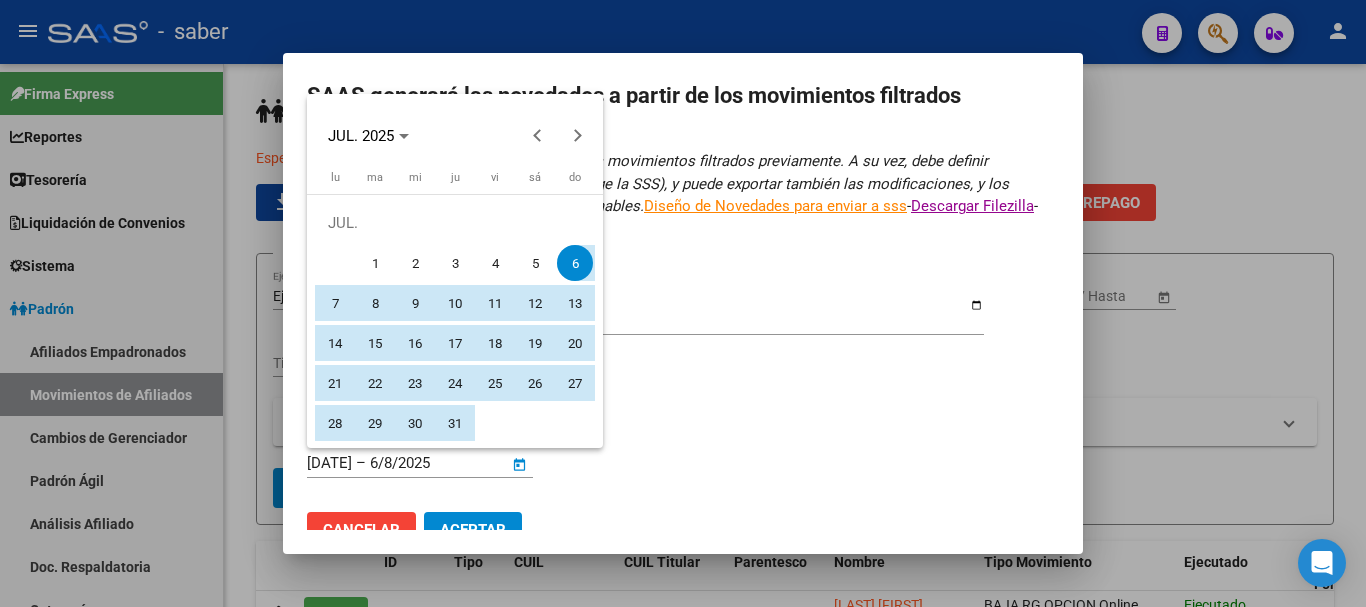 drag, startPoint x: 376, startPoint y: 253, endPoint x: 424, endPoint y: 388, distance: 143.27945 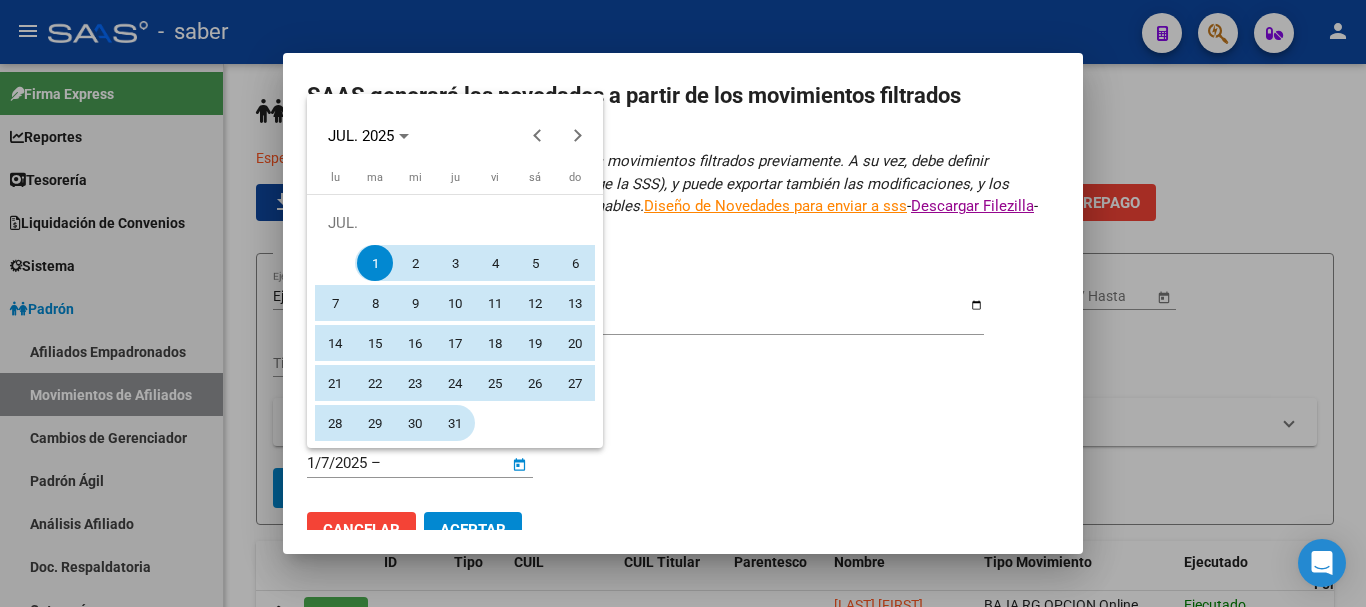 click on "31" at bounding box center [455, 423] 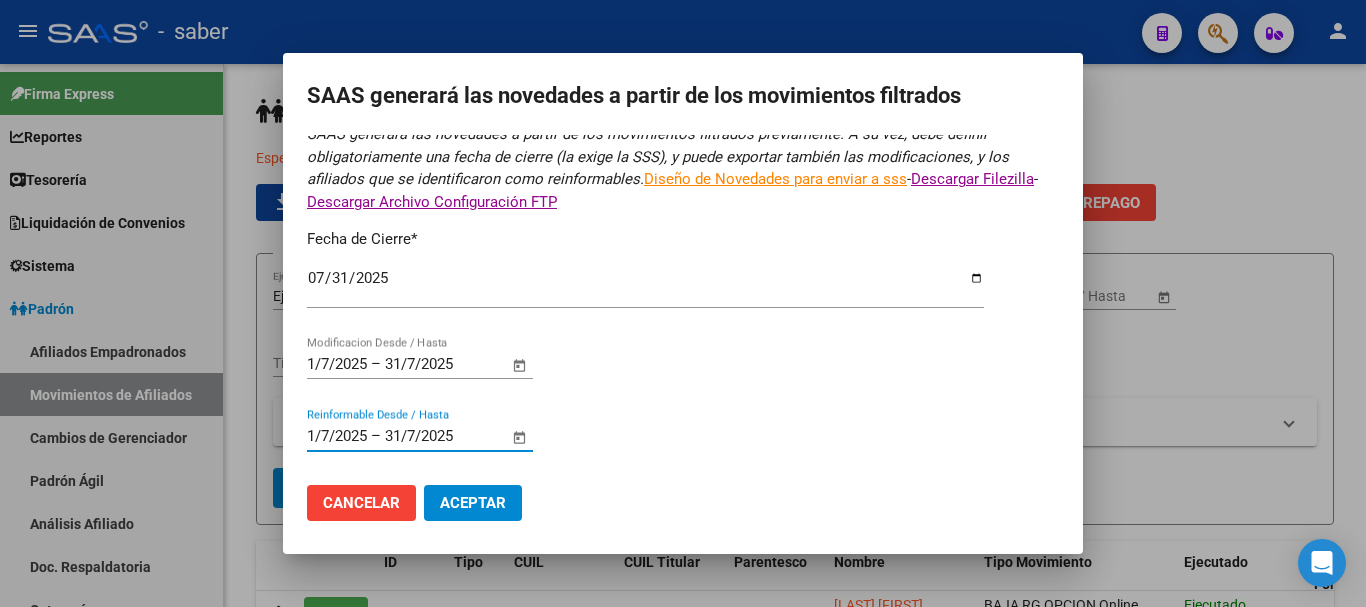 scroll, scrollTop: 34, scrollLeft: 0, axis: vertical 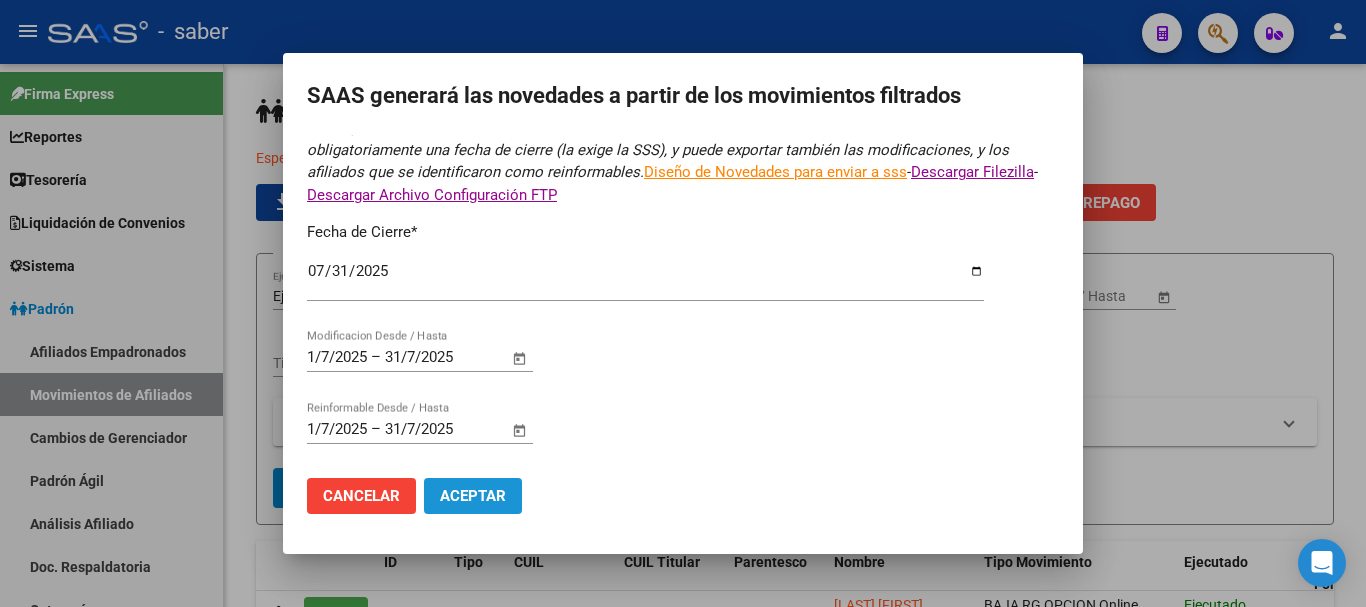 click on "Aceptar" 